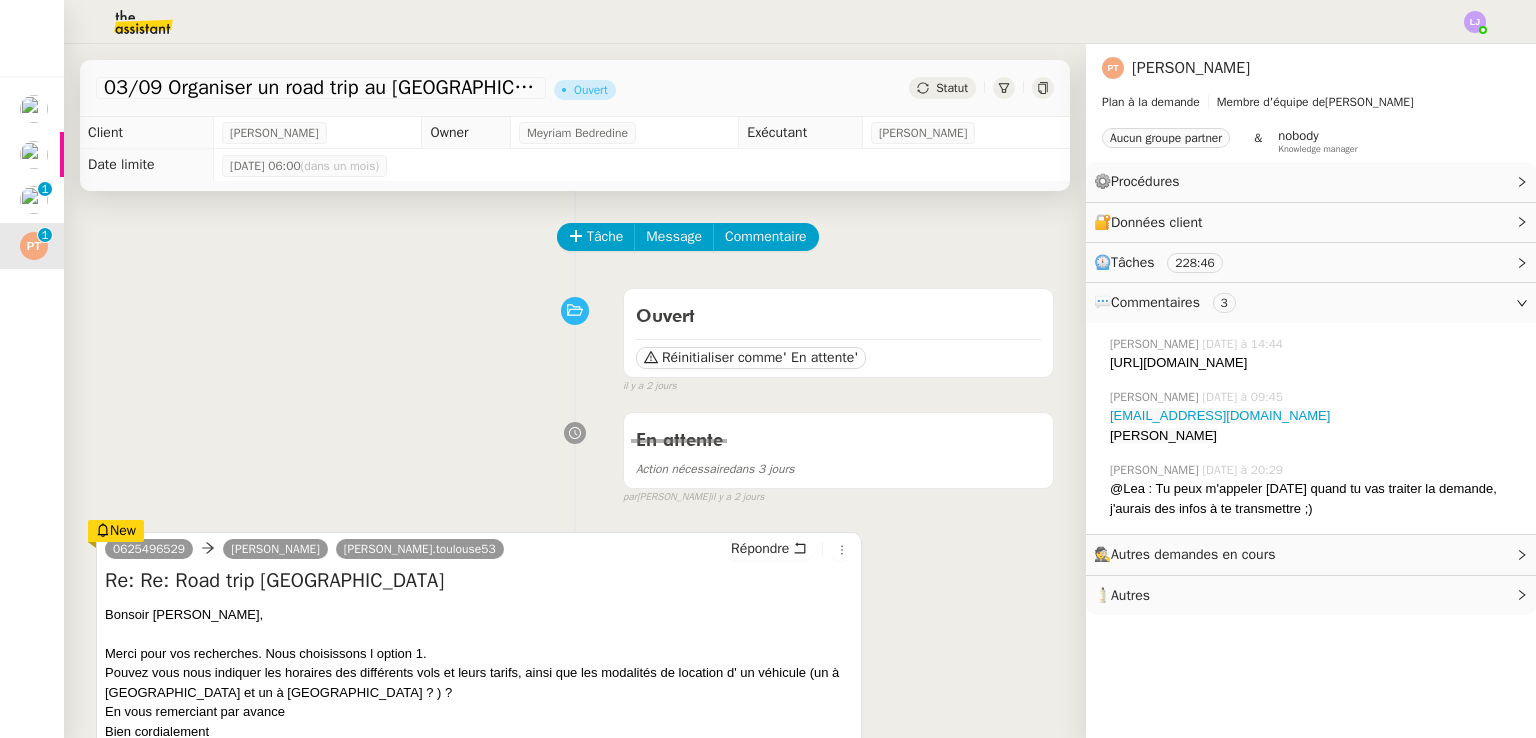 scroll, scrollTop: 0, scrollLeft: 0, axis: both 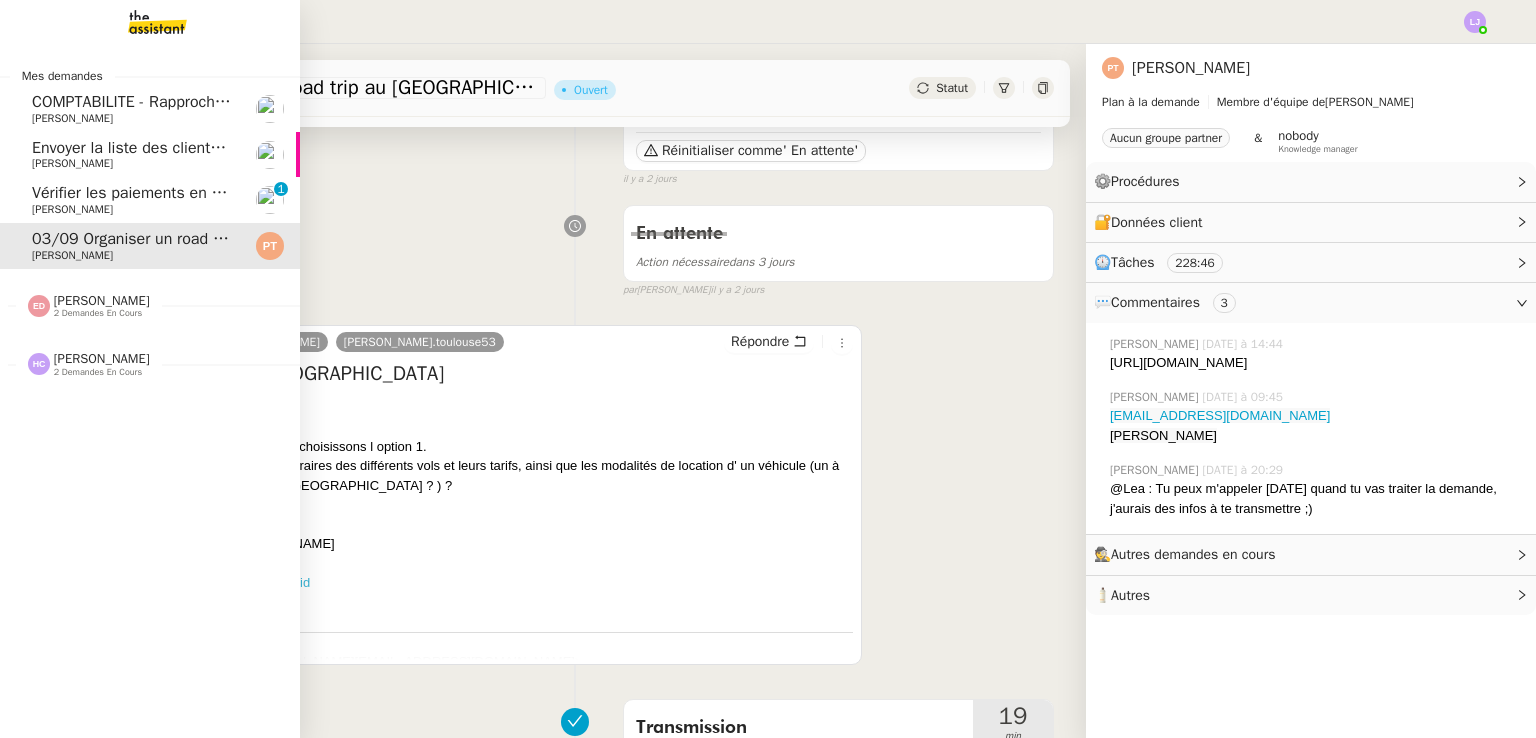 click on "Vérifier les paiements en attente" 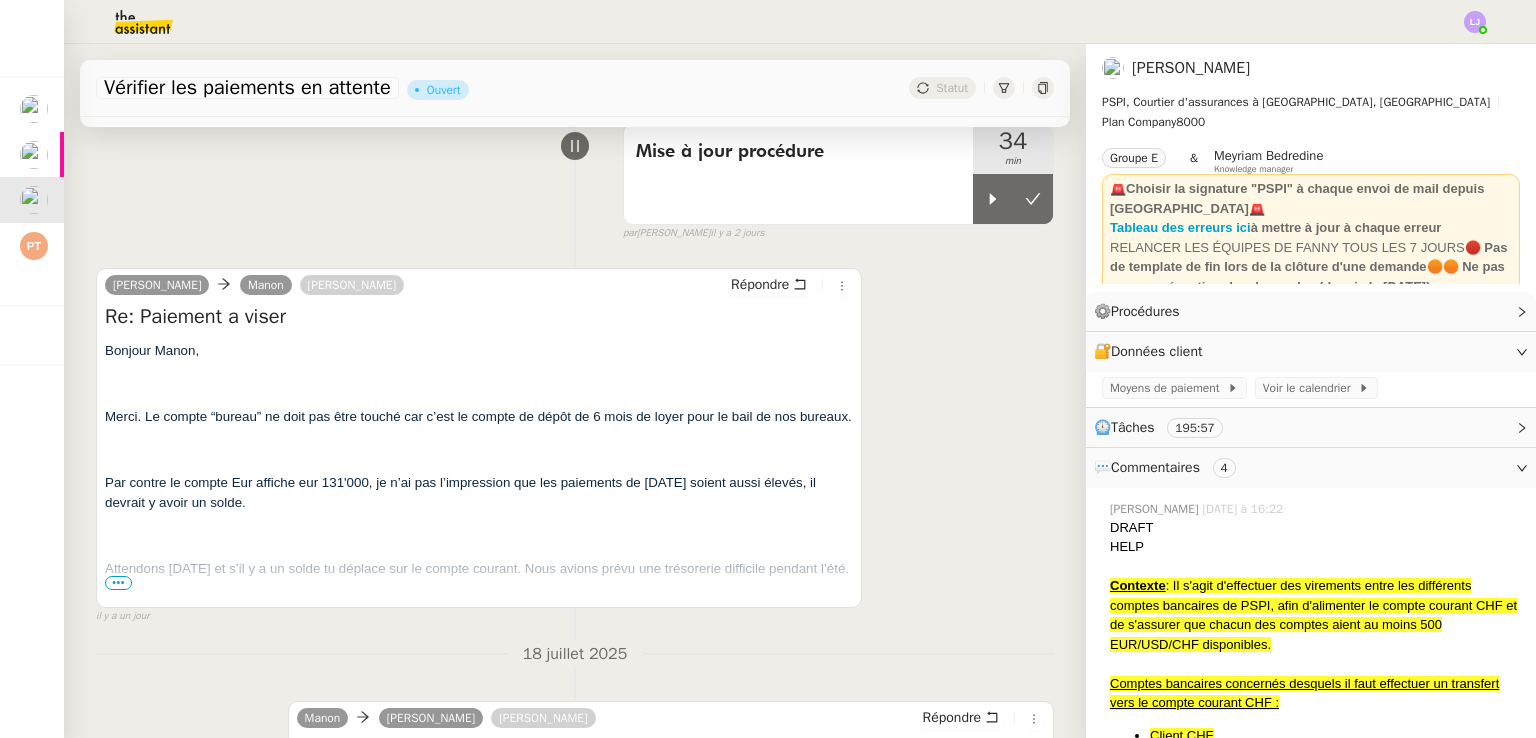 scroll, scrollTop: 304, scrollLeft: 0, axis: vertical 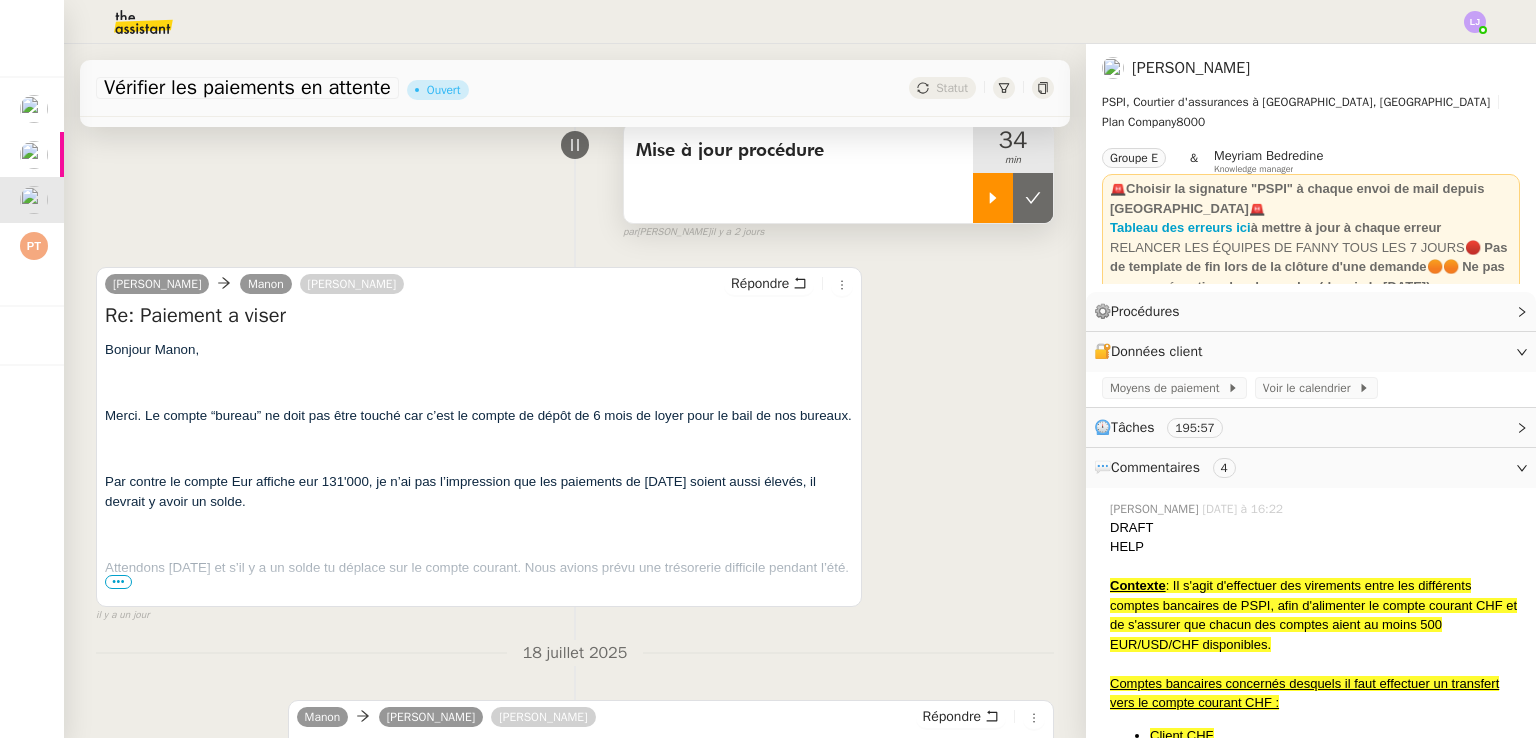 click 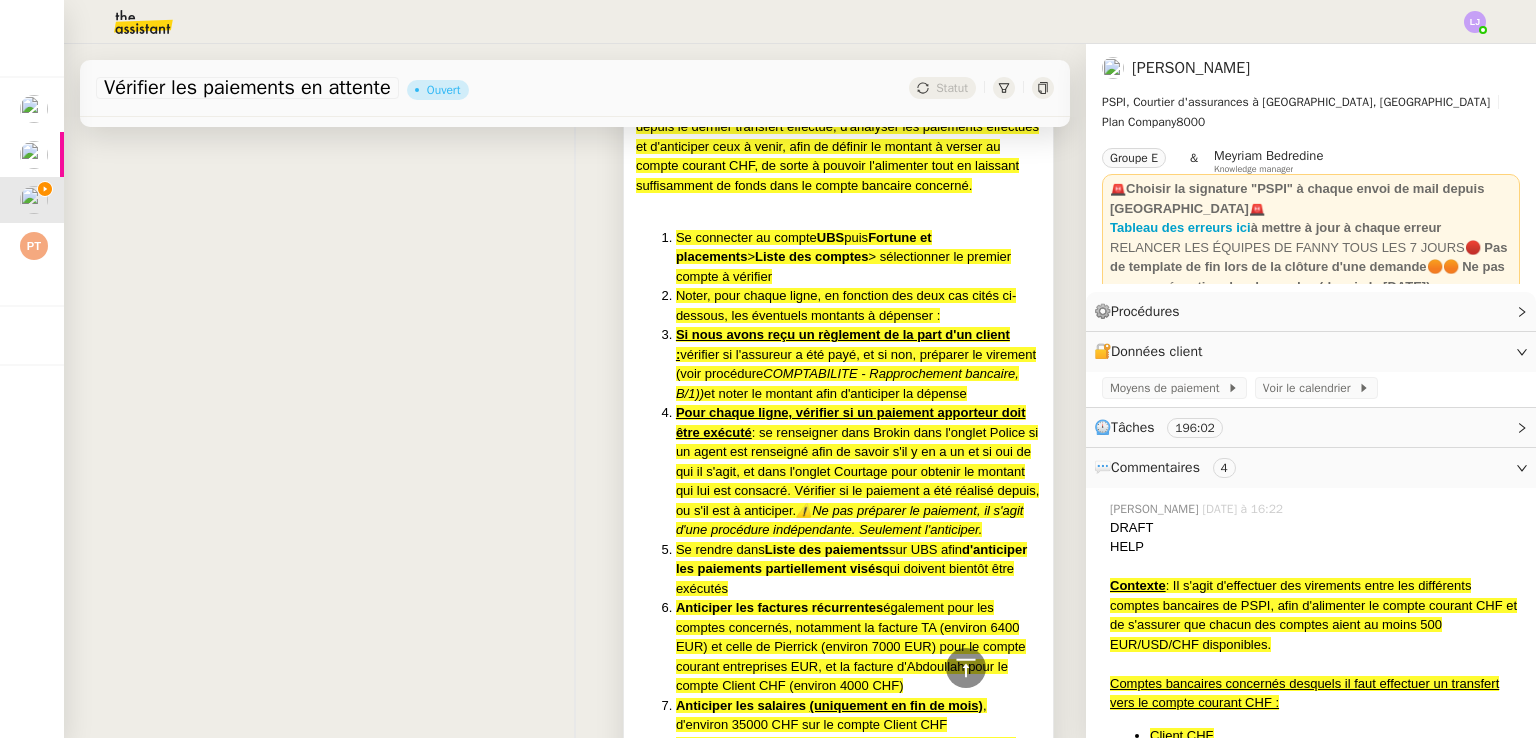 scroll, scrollTop: 1786, scrollLeft: 0, axis: vertical 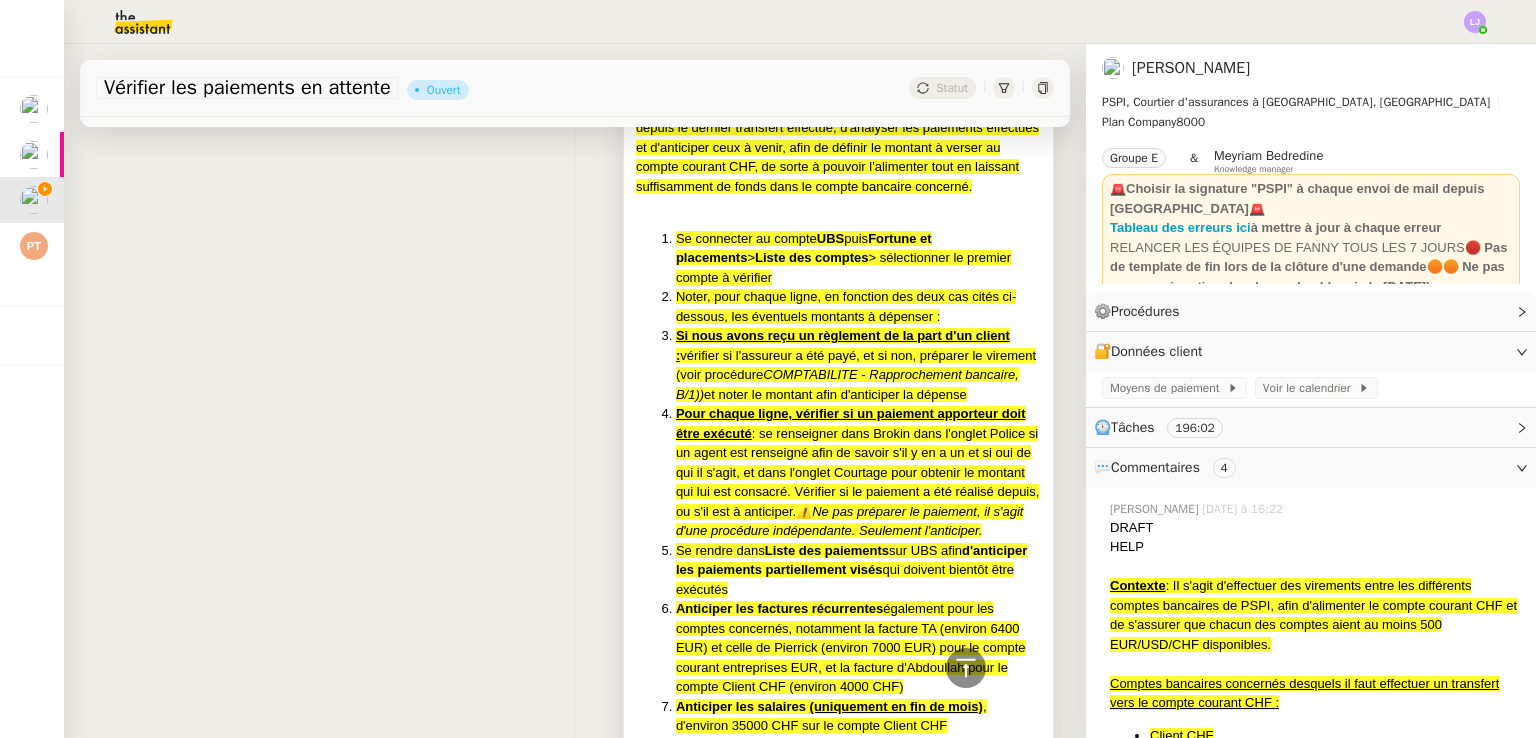 click on ": se renseigner dans Brokin dans l'onglet Police si un agent est renseigné afin de savoir s'il y en a un et si oui de qui il s'agit, et dans l'onglet Courtage pour obtenir le montant qui lui est consacré. Vérifier si le paiement a été réalisé depuis, ou s'il est à anticiper." at bounding box center [857, 472] 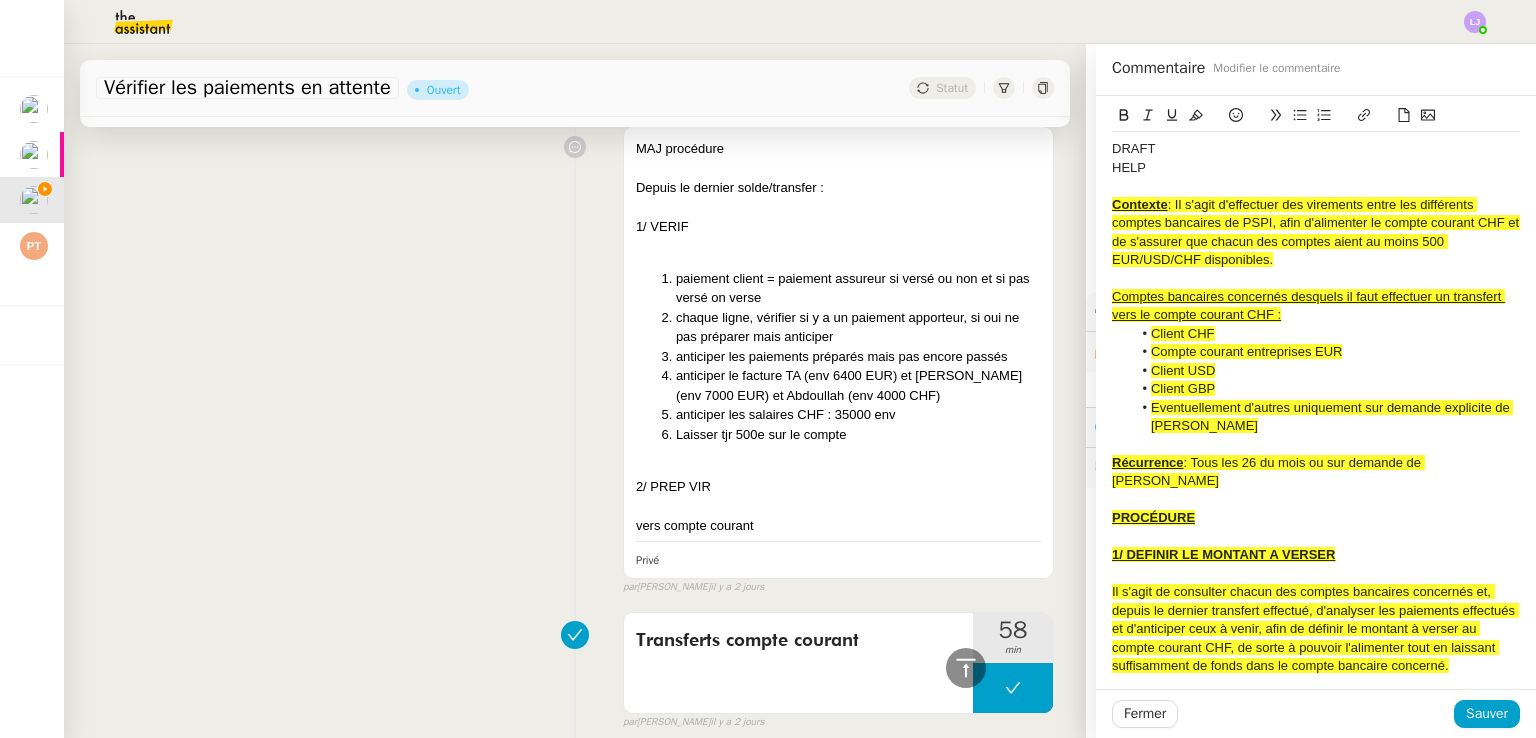 scroll, scrollTop: 2859, scrollLeft: 0, axis: vertical 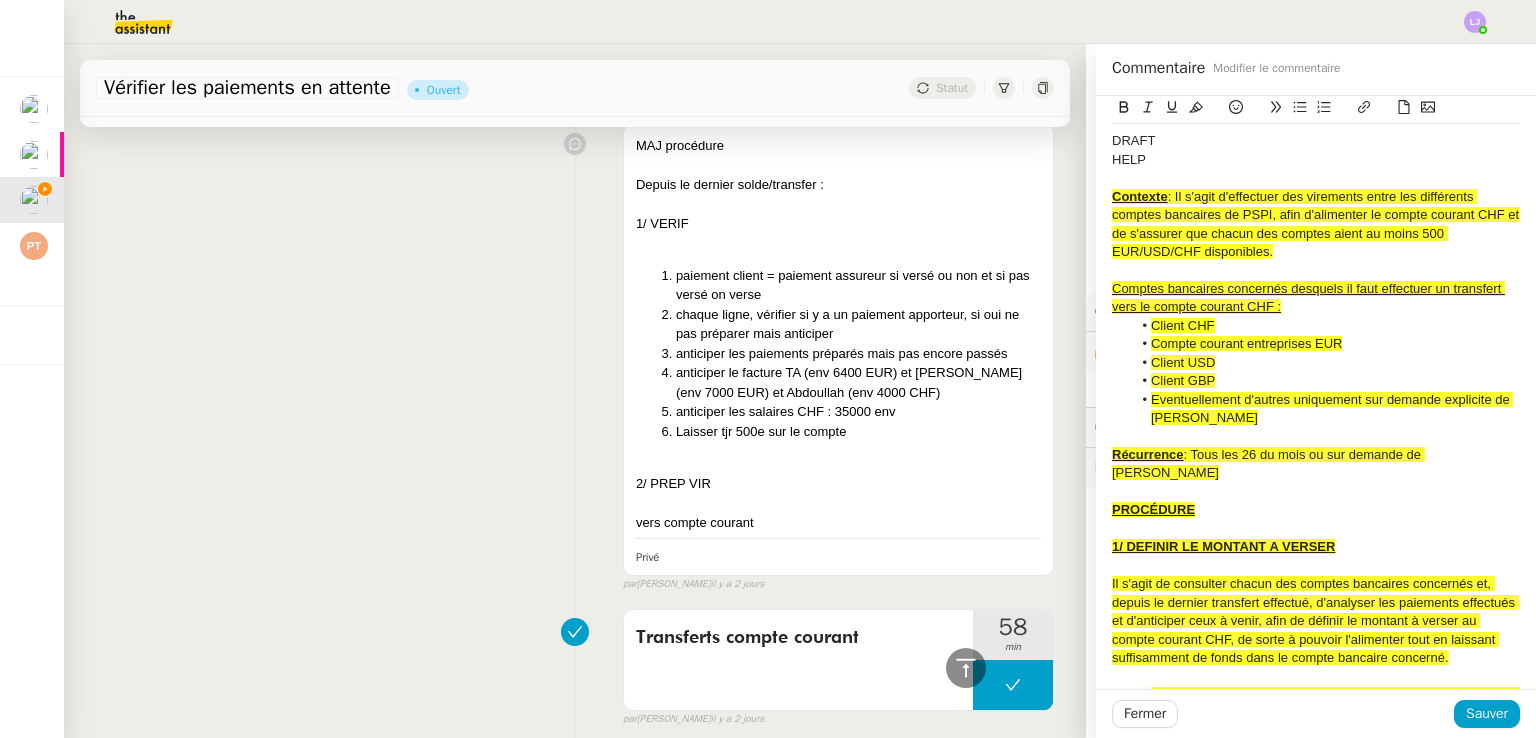 click on "Comptes bancaires concernés desquels il faut effectuer un transfert vers le compte courant CHF :" 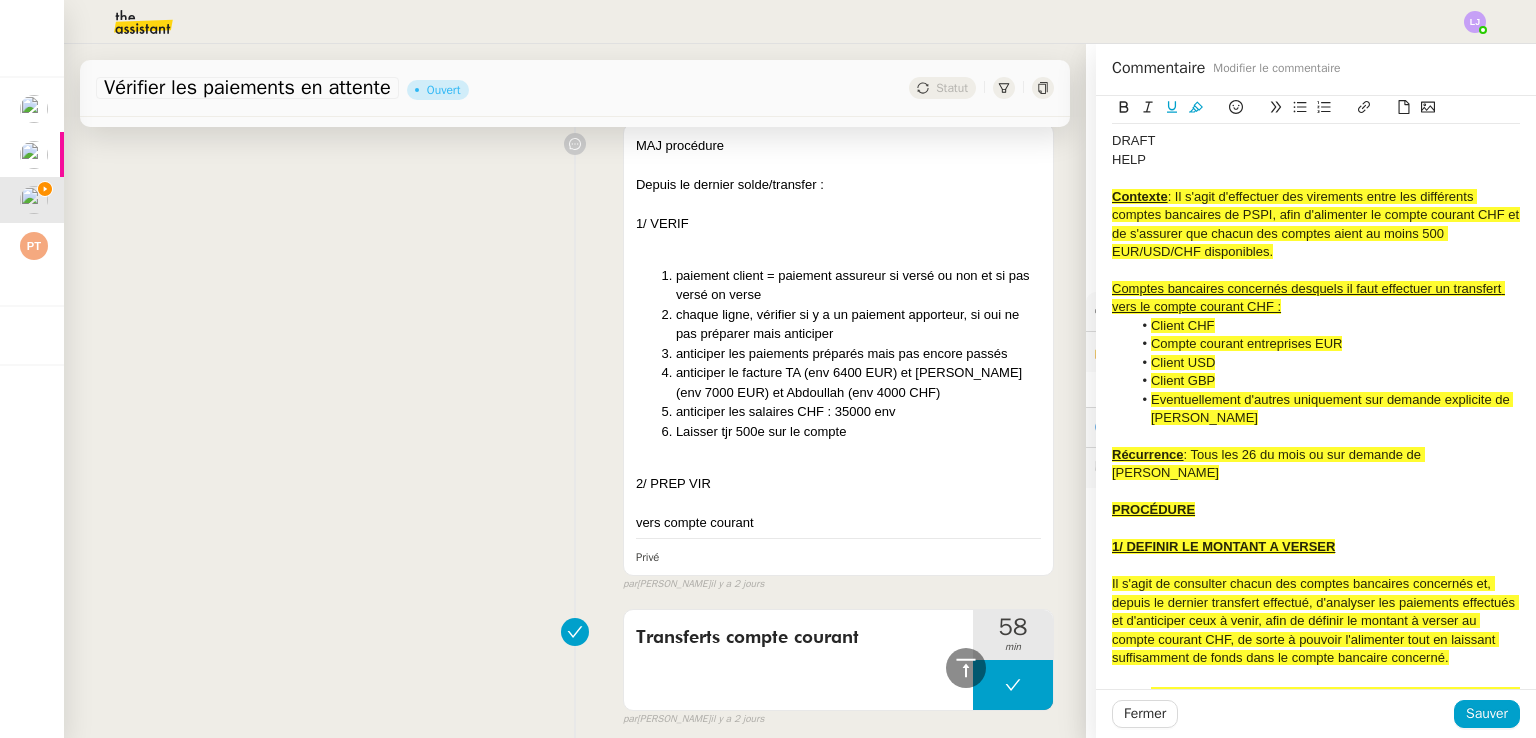 type 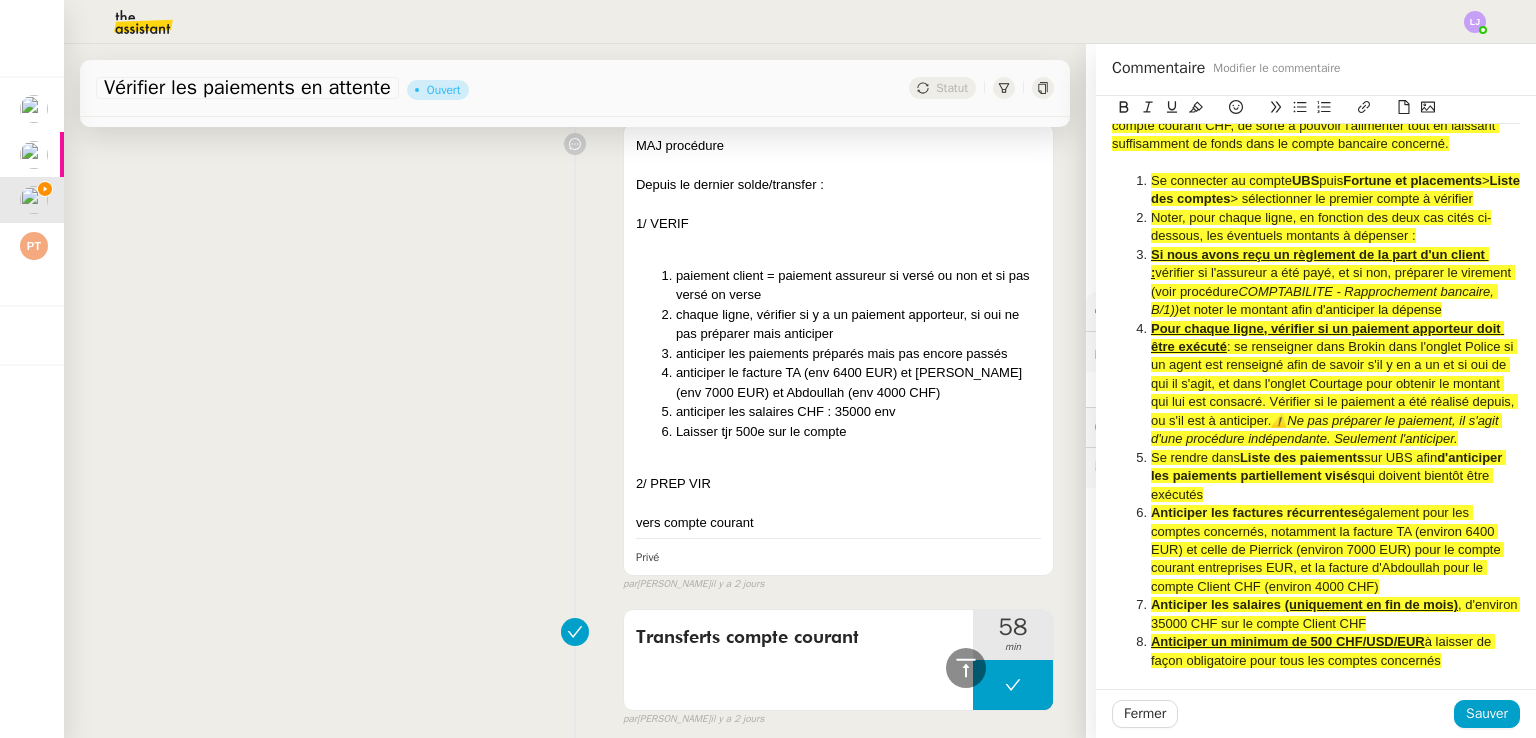 scroll, scrollTop: 729, scrollLeft: 0, axis: vertical 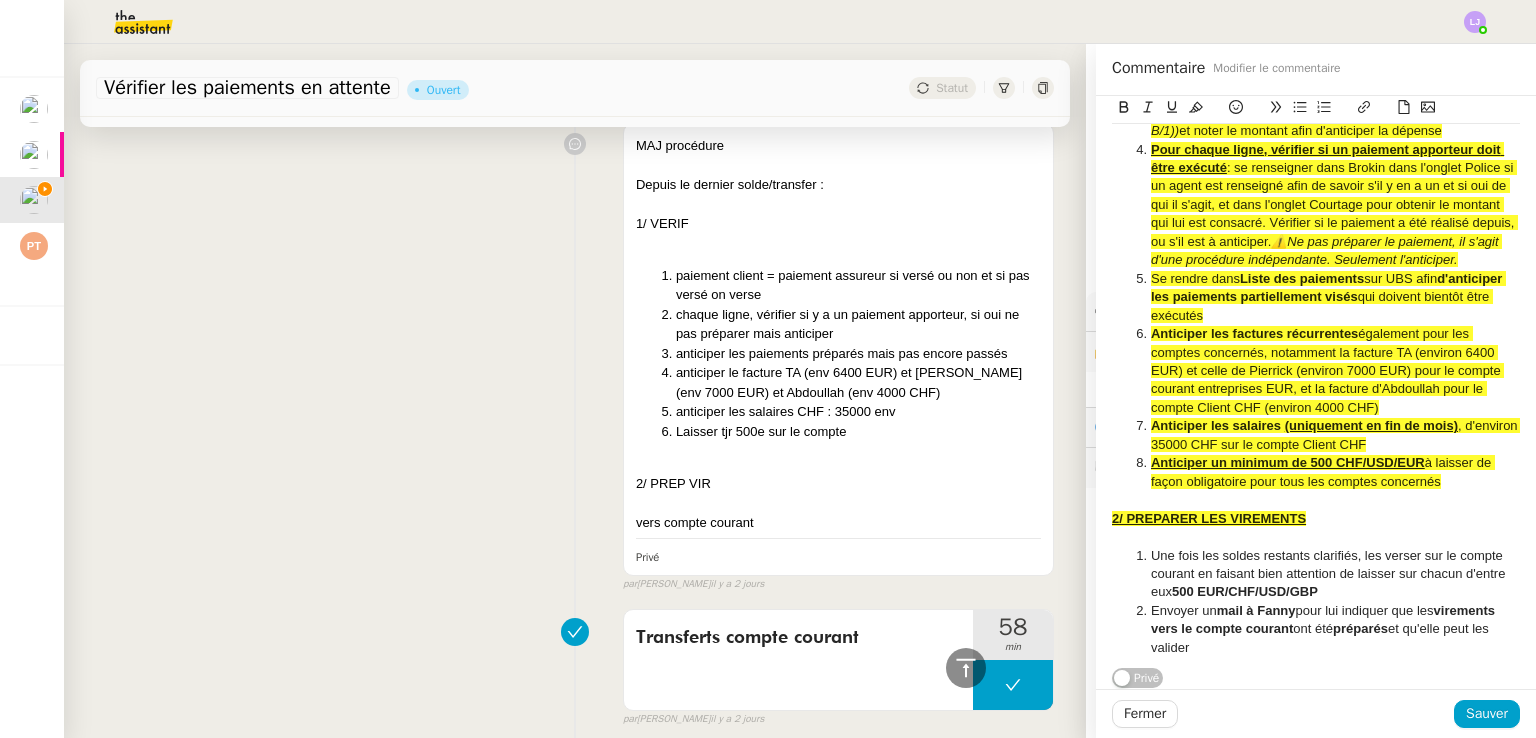 click on "2/ PREPARER LES VIREMENTS" 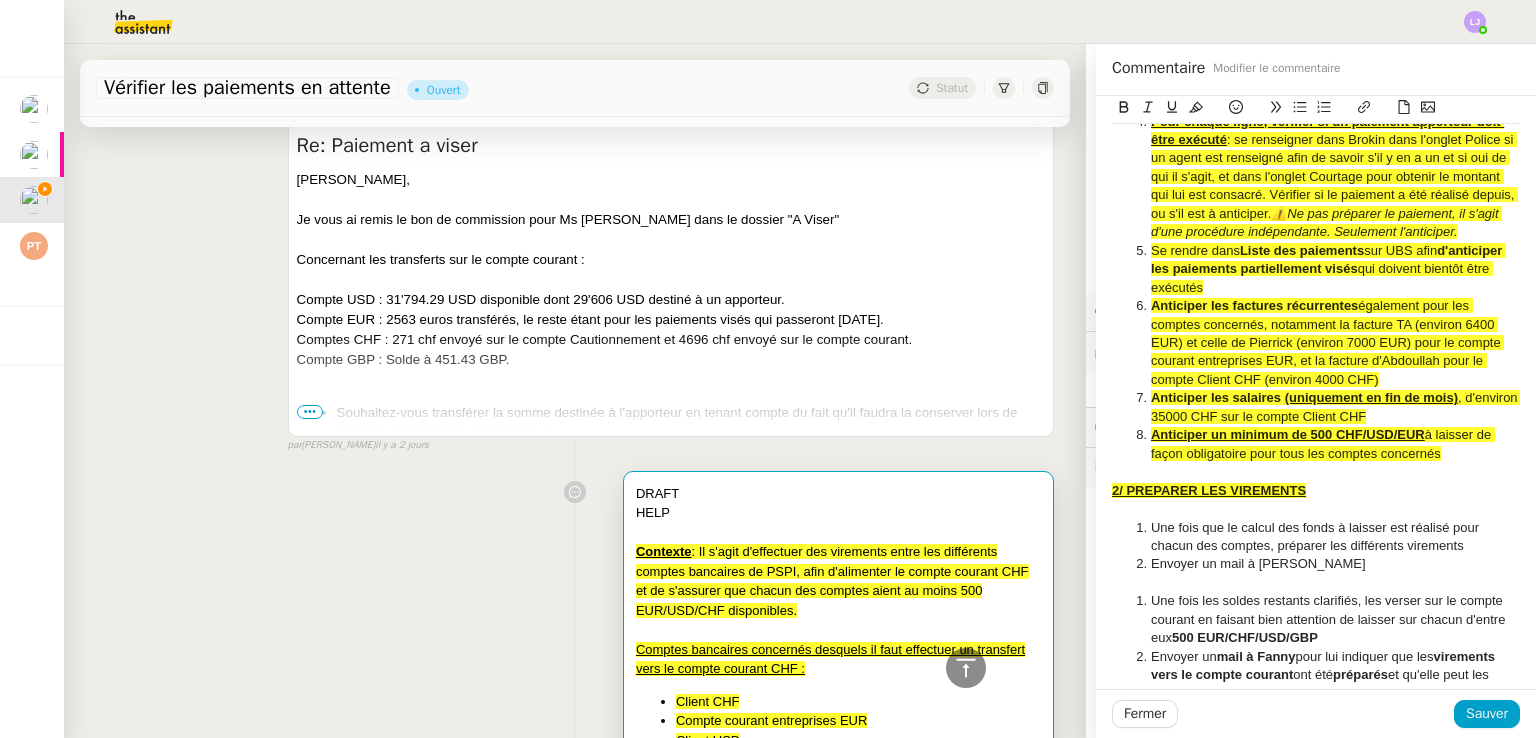 scroll, scrollTop: 886, scrollLeft: 0, axis: vertical 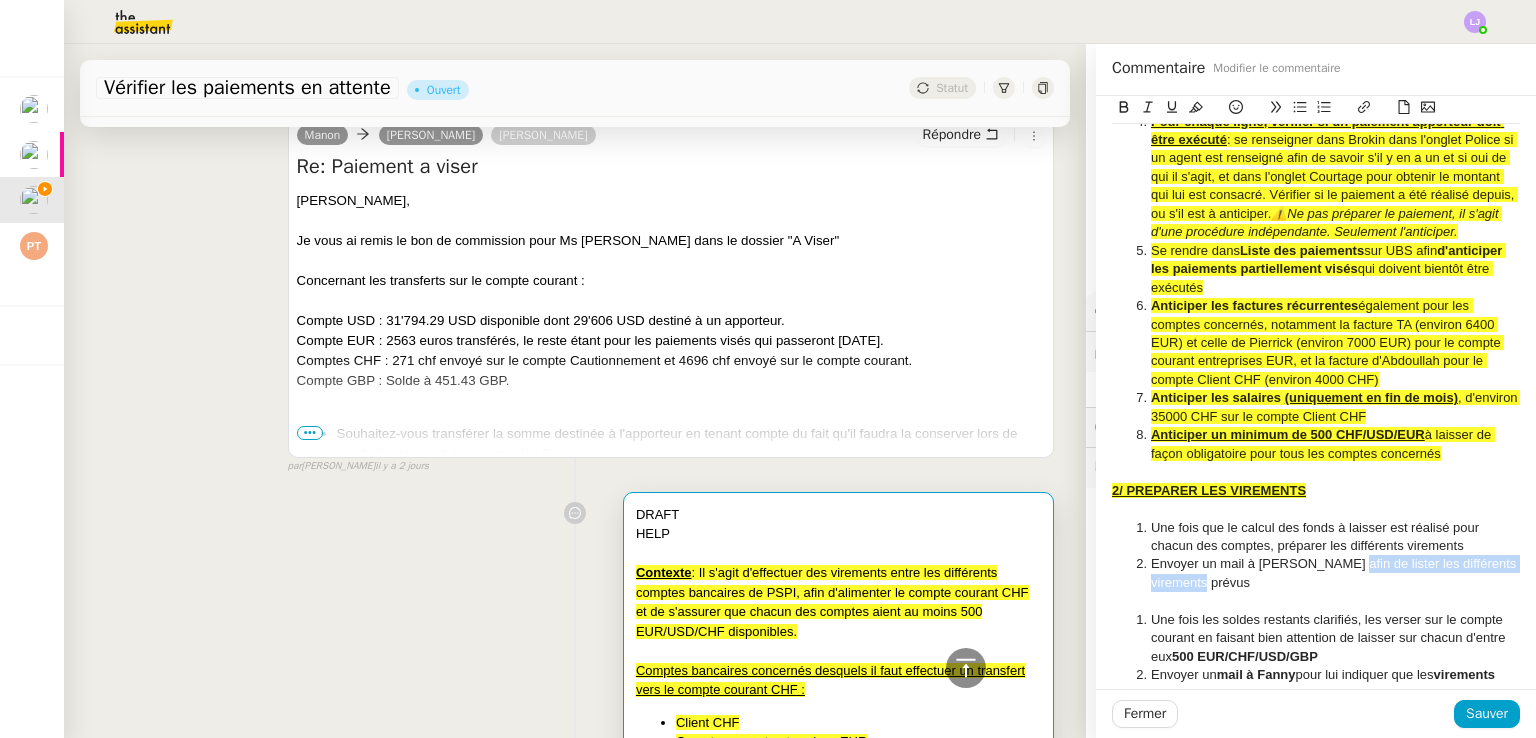 drag, startPoint x: 1346, startPoint y: 601, endPoint x: 1324, endPoint y: 580, distance: 30.413813 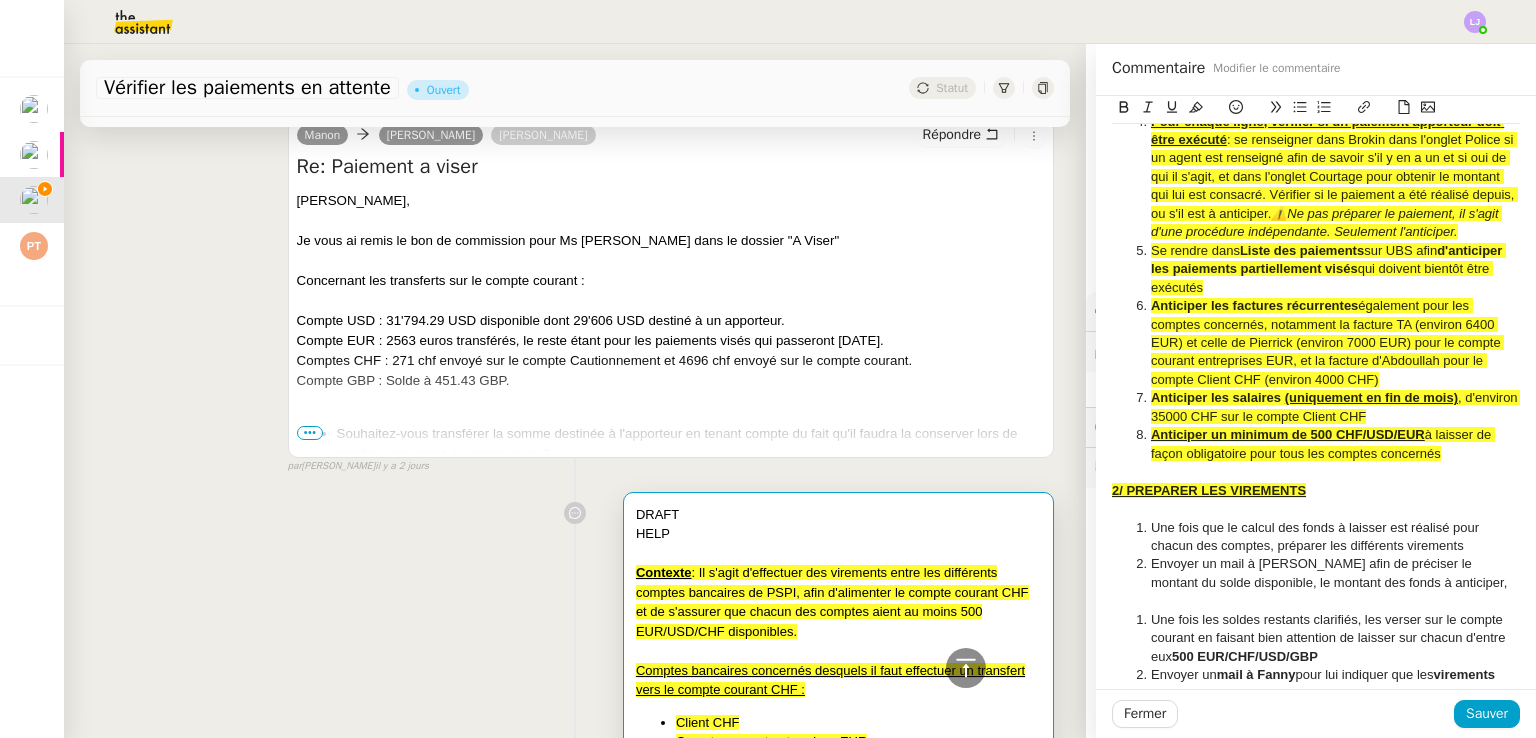 click on "Envoyer un mail à [PERSON_NAME] afin de préciser le montant du solde disponible, le montant des fonds à anticiper," 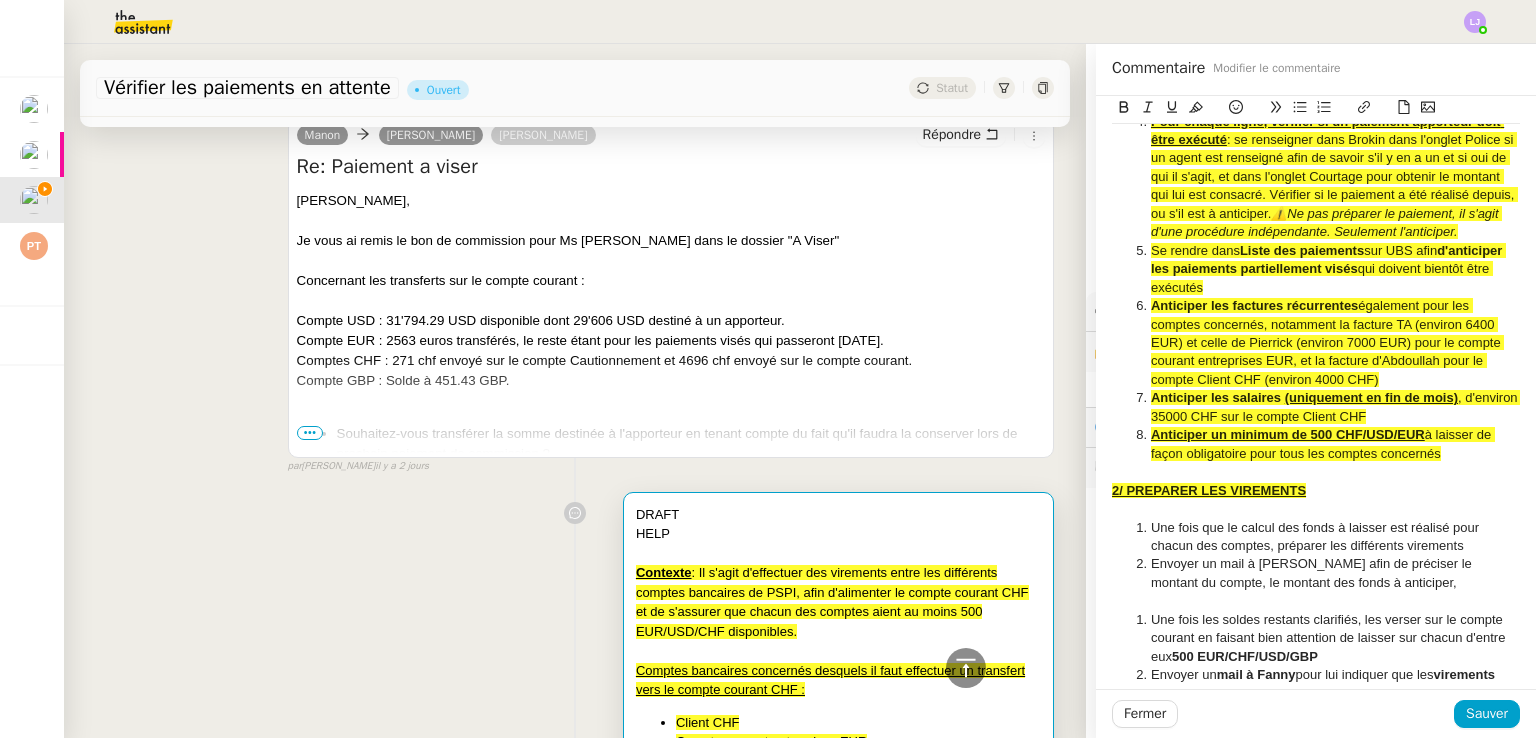 click on "Envoyer un mail à [PERSON_NAME] afin de préciser le montant du compte, le montant des fonds à anticiper," 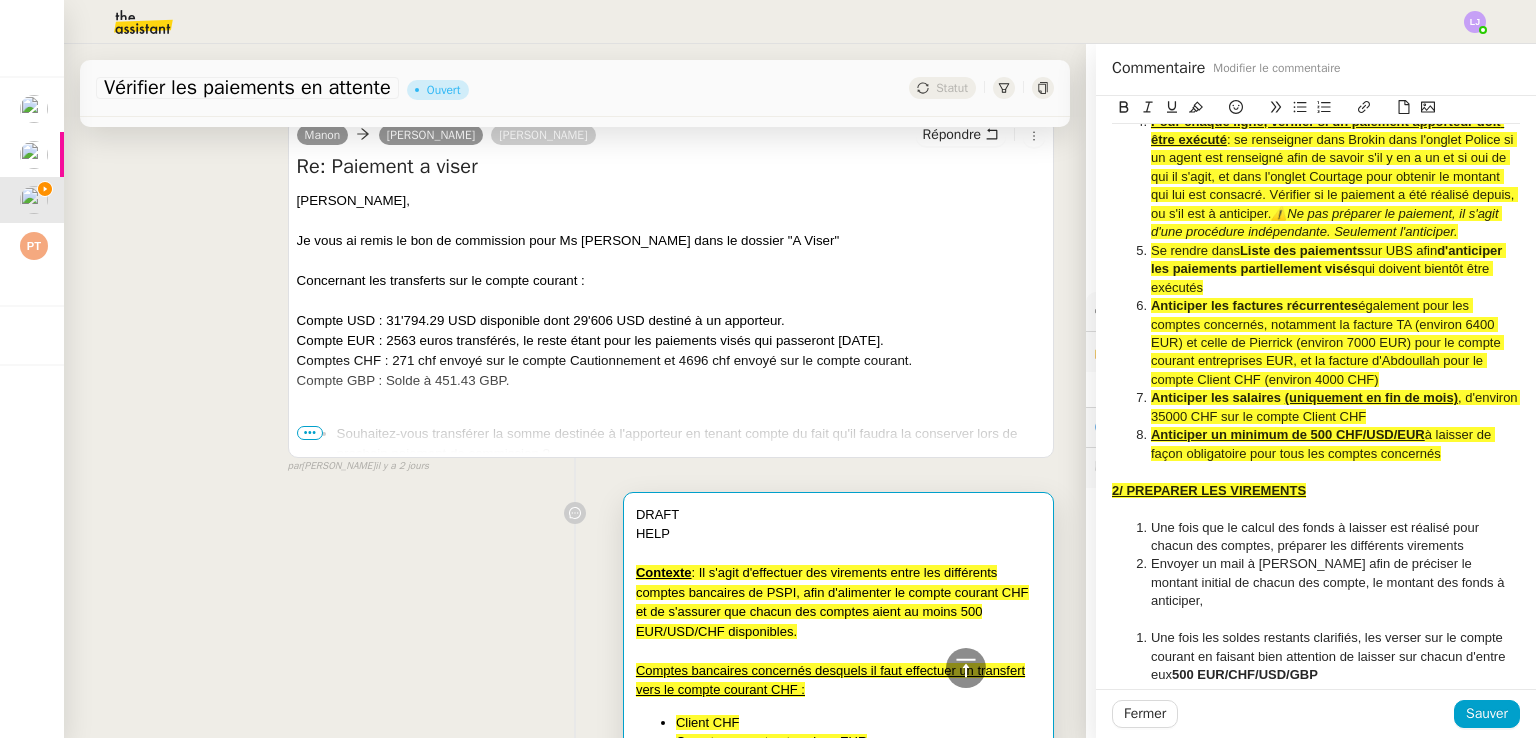 click on "Envoyer un mail à [PERSON_NAME] afin de préciser le montant initial de chacun des compte, le montant des fonds à anticiper," 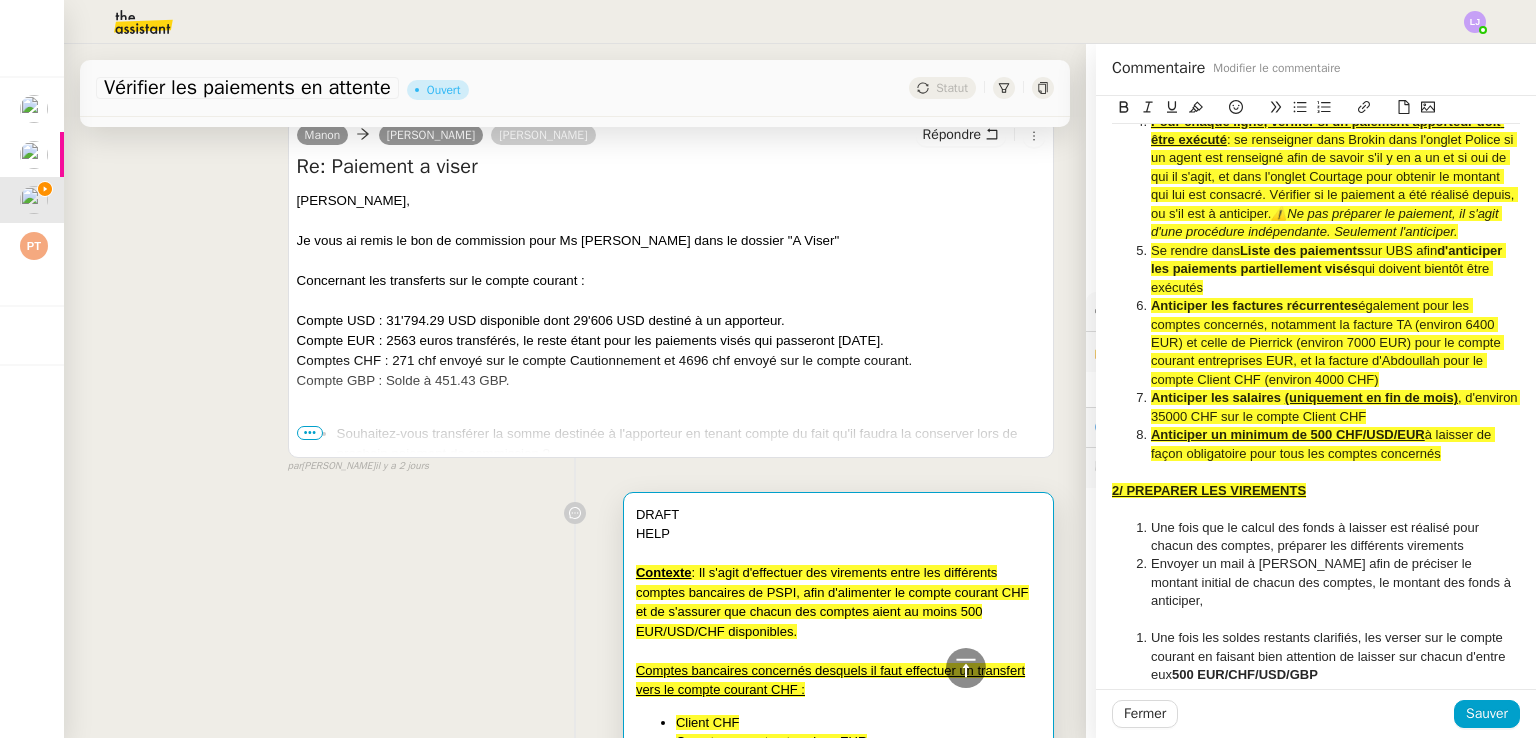 click on "Envoyer un mail à [PERSON_NAME] afin de préciser le montant initial de chacun des comptes, le montant des fonds à anticiper," 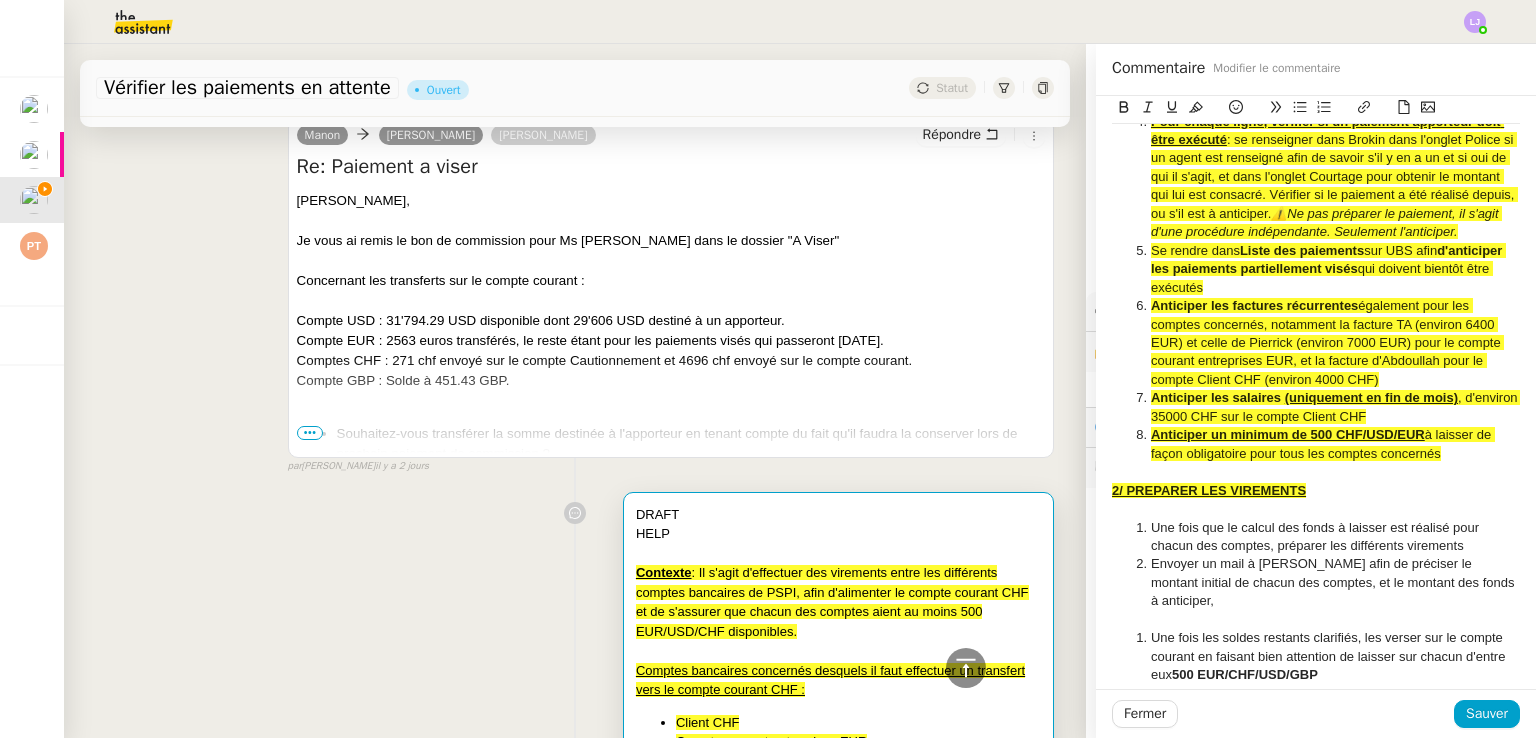 click on "Envoyer un mail à [PERSON_NAME] afin de préciser le montant initial de chacun des comptes, et le montant des fonds à anticiper," 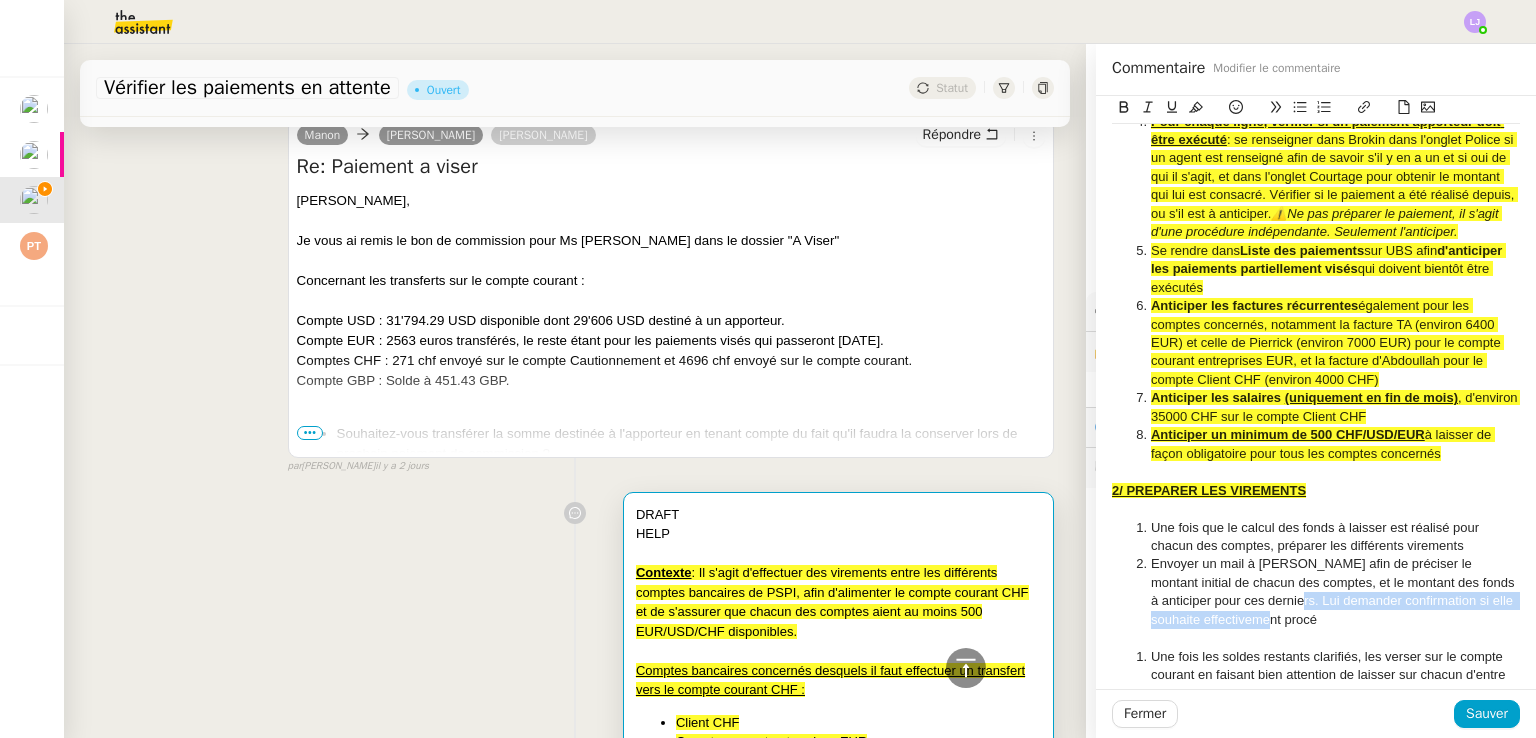 drag, startPoint x: 1292, startPoint y: 640, endPoint x: 1233, endPoint y: 617, distance: 63.324562 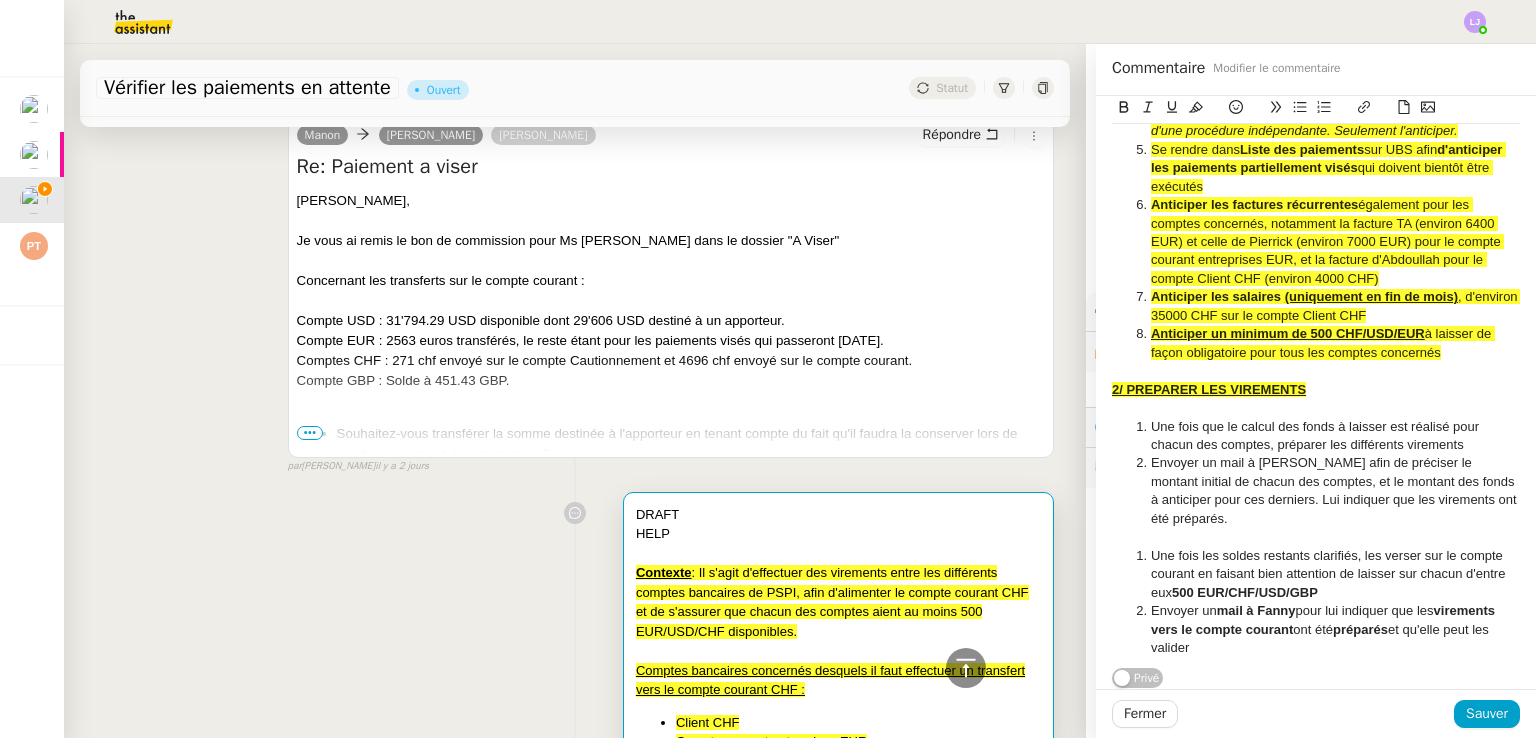 scroll, scrollTop: 840, scrollLeft: 0, axis: vertical 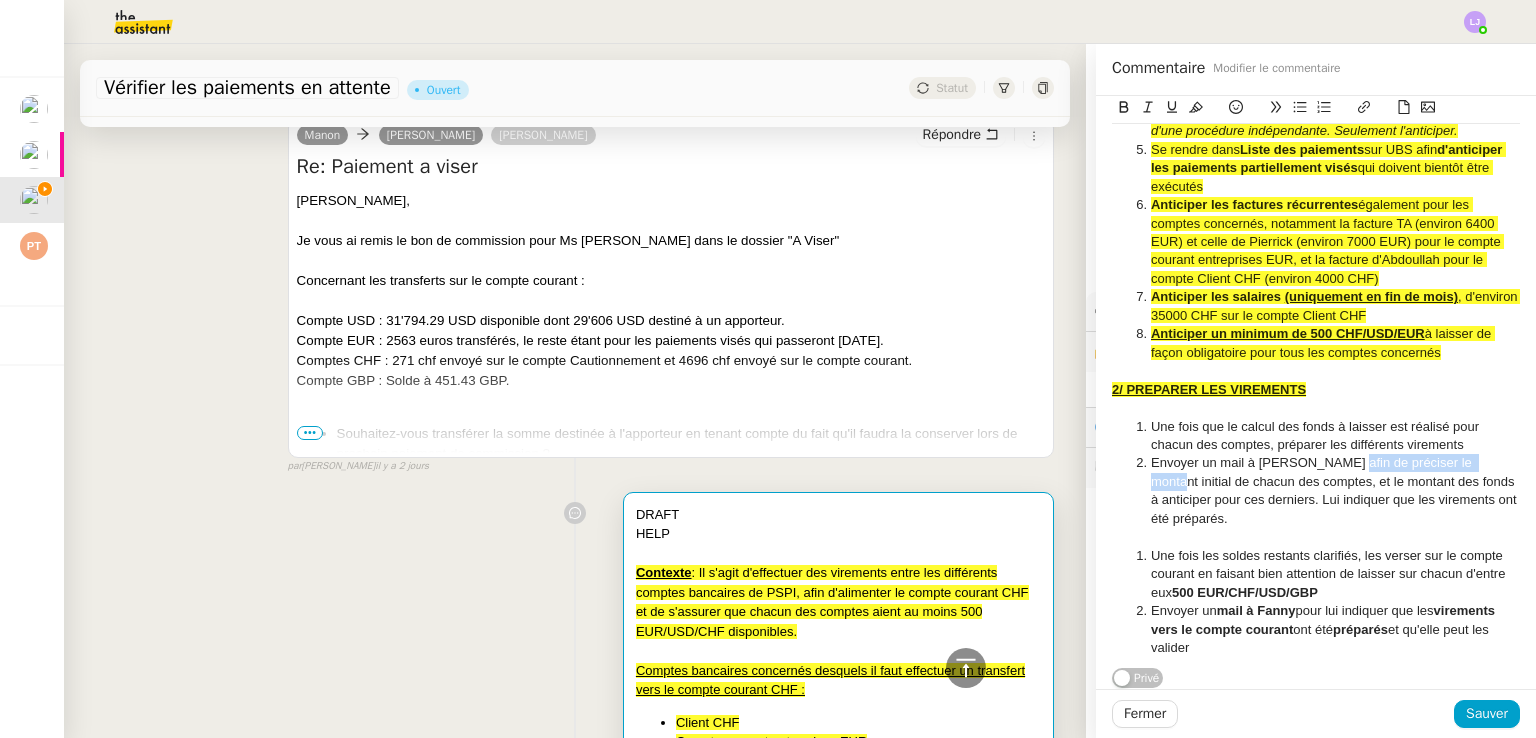 drag, startPoint x: 1324, startPoint y: 469, endPoint x: 1460, endPoint y: 474, distance: 136.09187 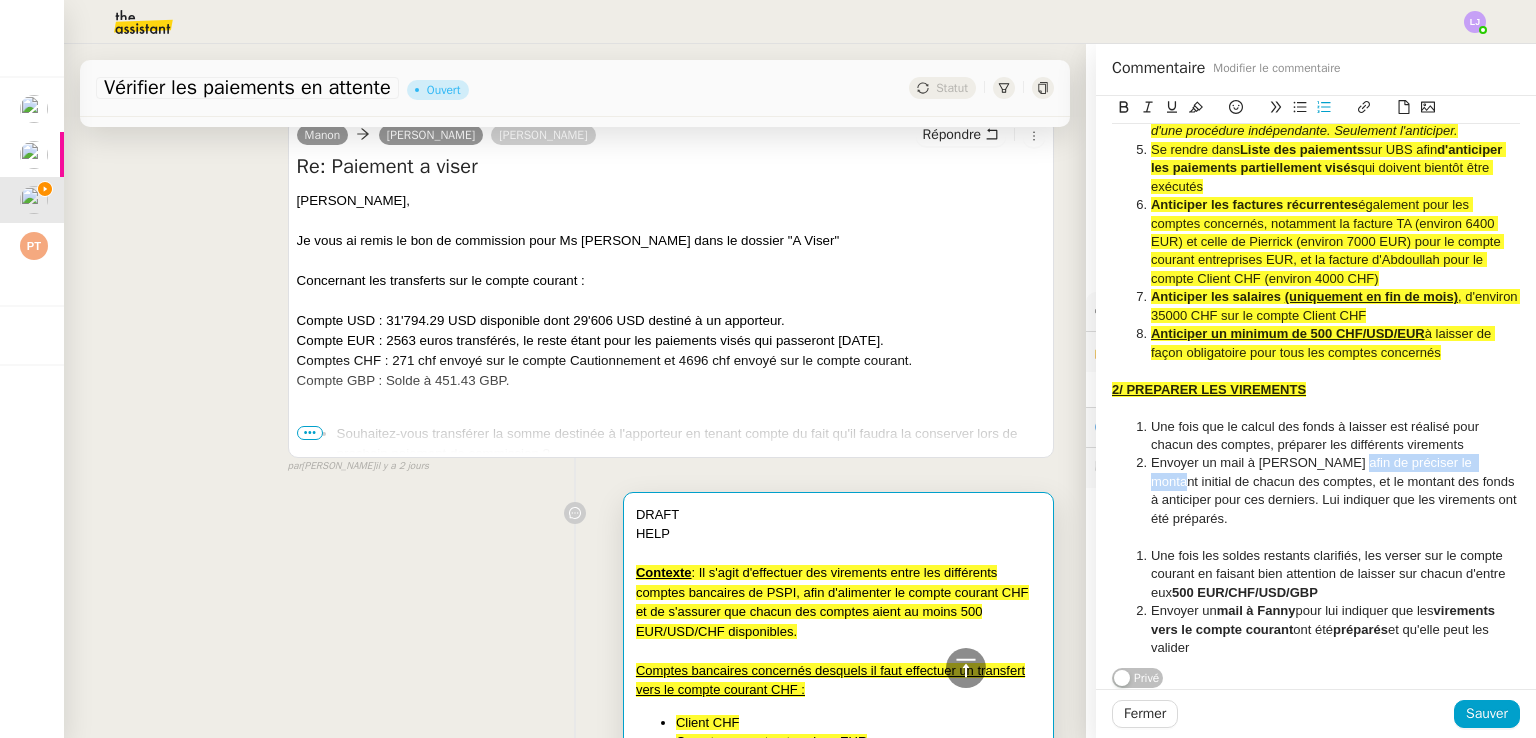 click on "Envoyer un mail à [PERSON_NAME] afin de préciser le montant initial de chacun des comptes, et le montant des fonds à anticiper pour ces derniers. Lui indiquer que les virements ont été préparés." 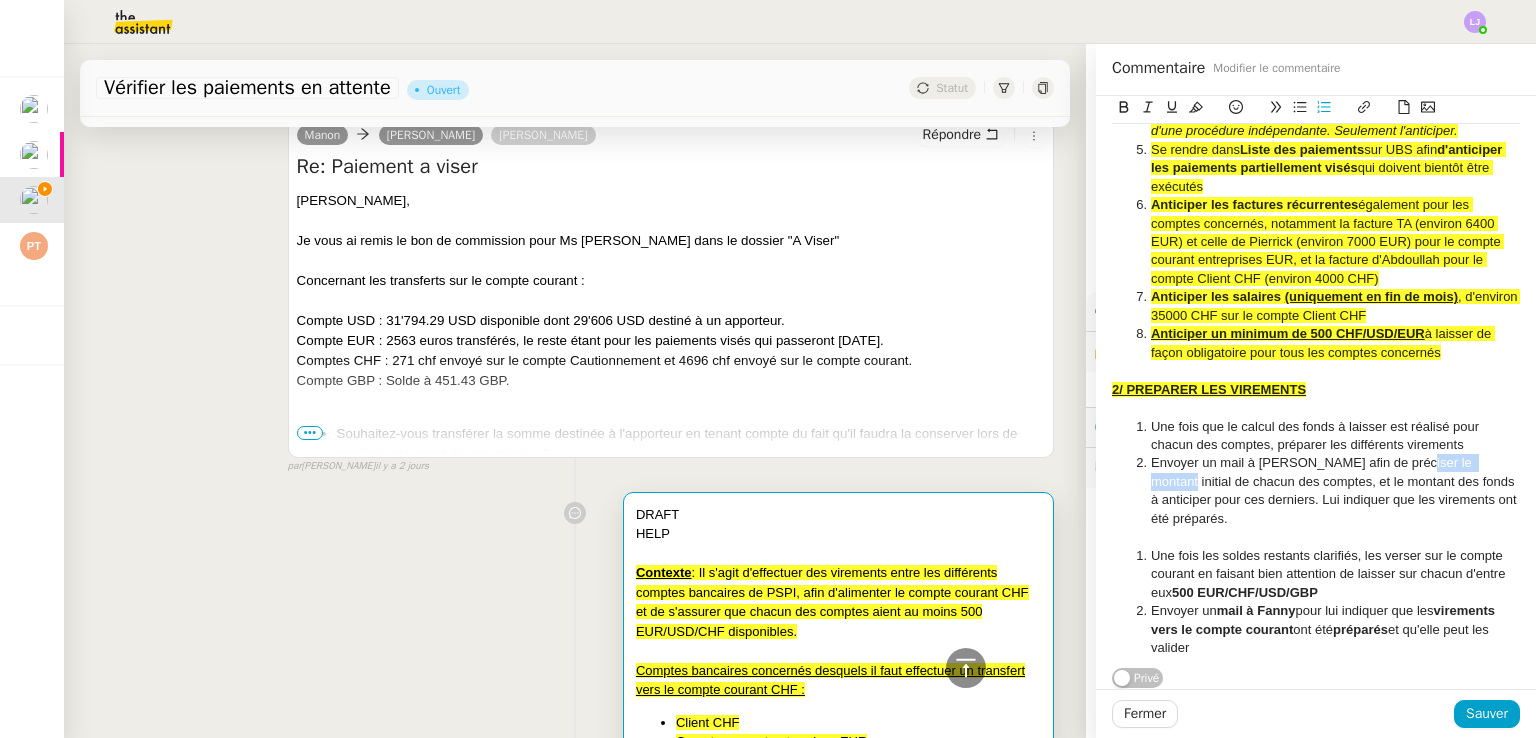 drag, startPoint x: 1389, startPoint y: 473, endPoint x: 1468, endPoint y: 469, distance: 79.101204 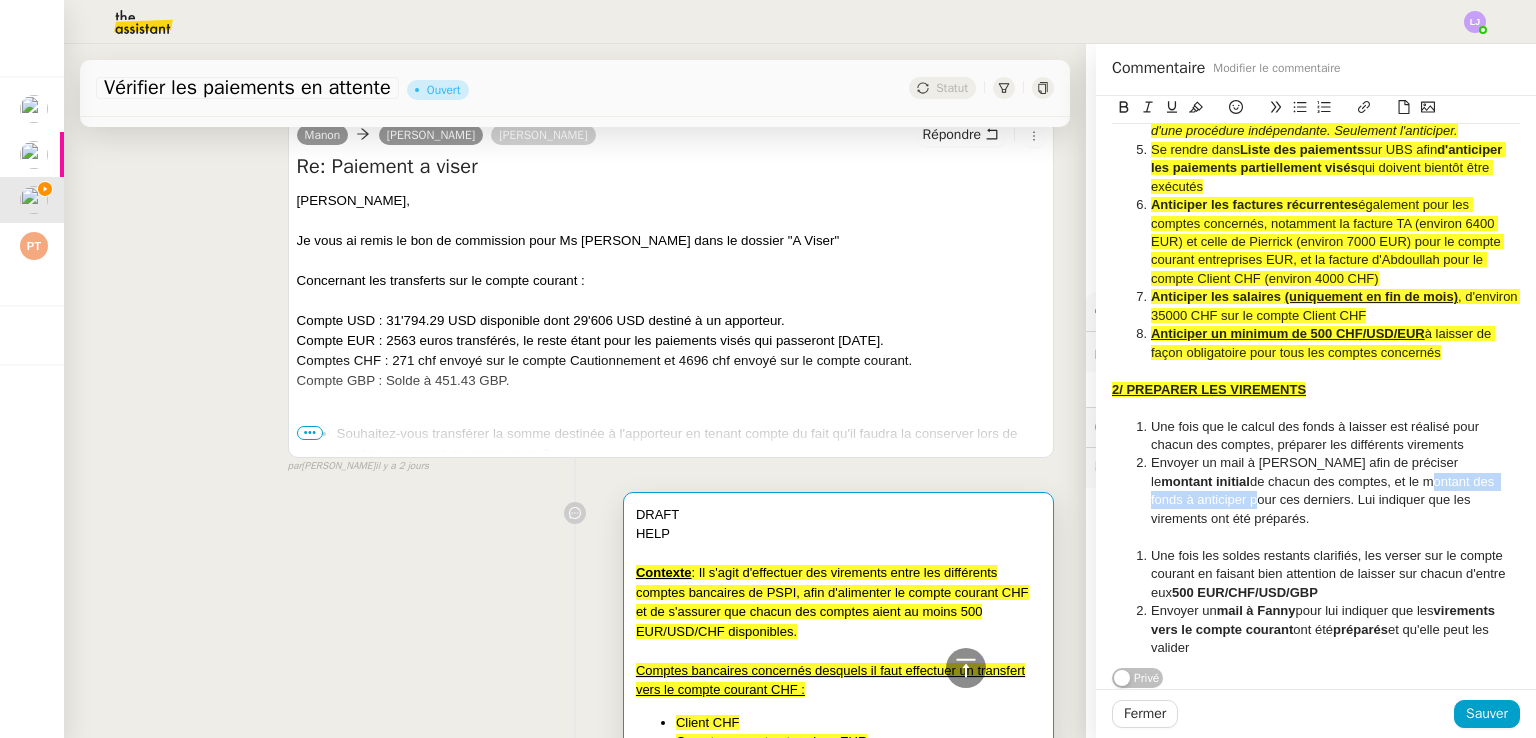 drag, startPoint x: 1309, startPoint y: 489, endPoint x: 1481, endPoint y: 488, distance: 172.00291 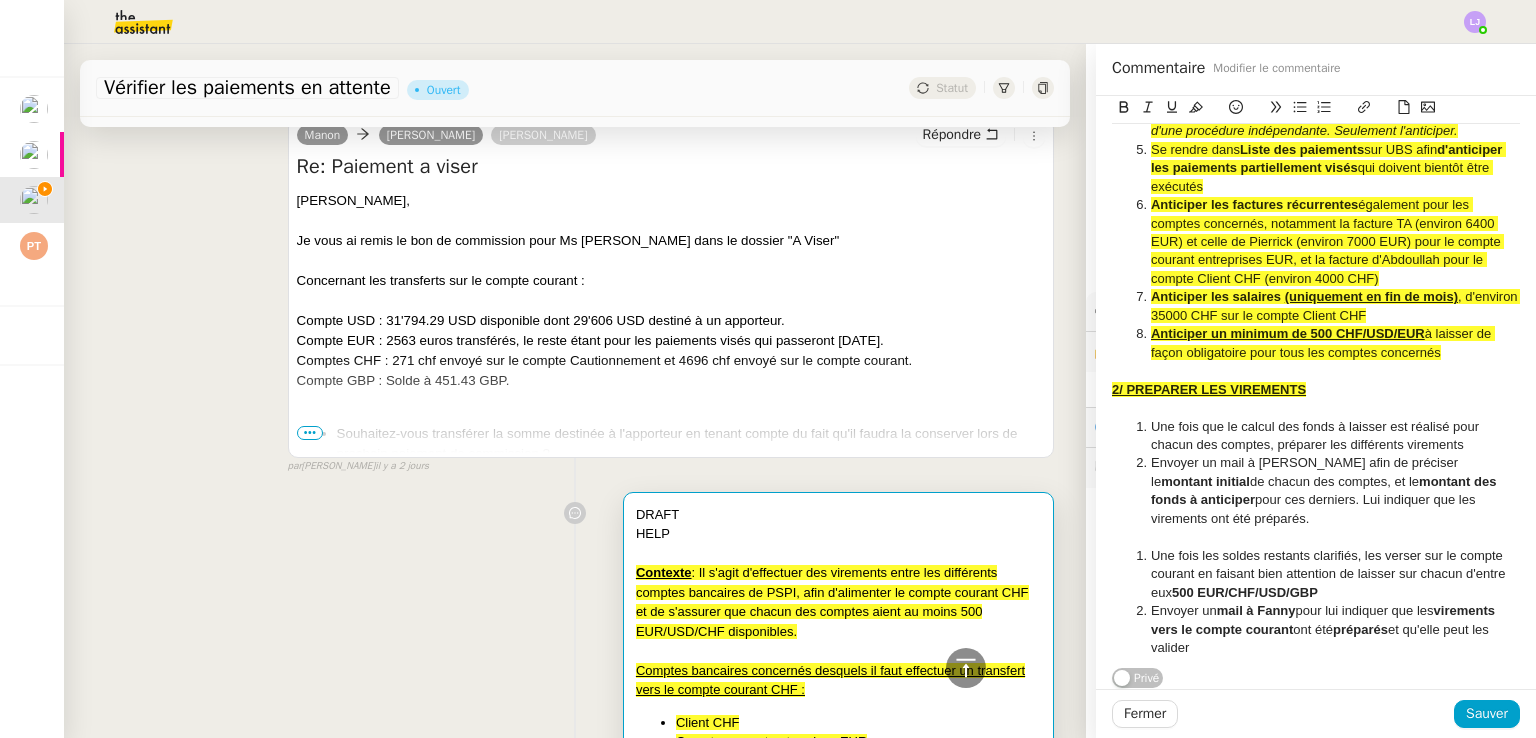 click on "Envoyer un mail à [PERSON_NAME] afin de préciser le  montant initial  de chacun des comptes, et le  montant des fonds à anticiper  pour ces derniers. Lui indiquer que les virements ont été préparés." 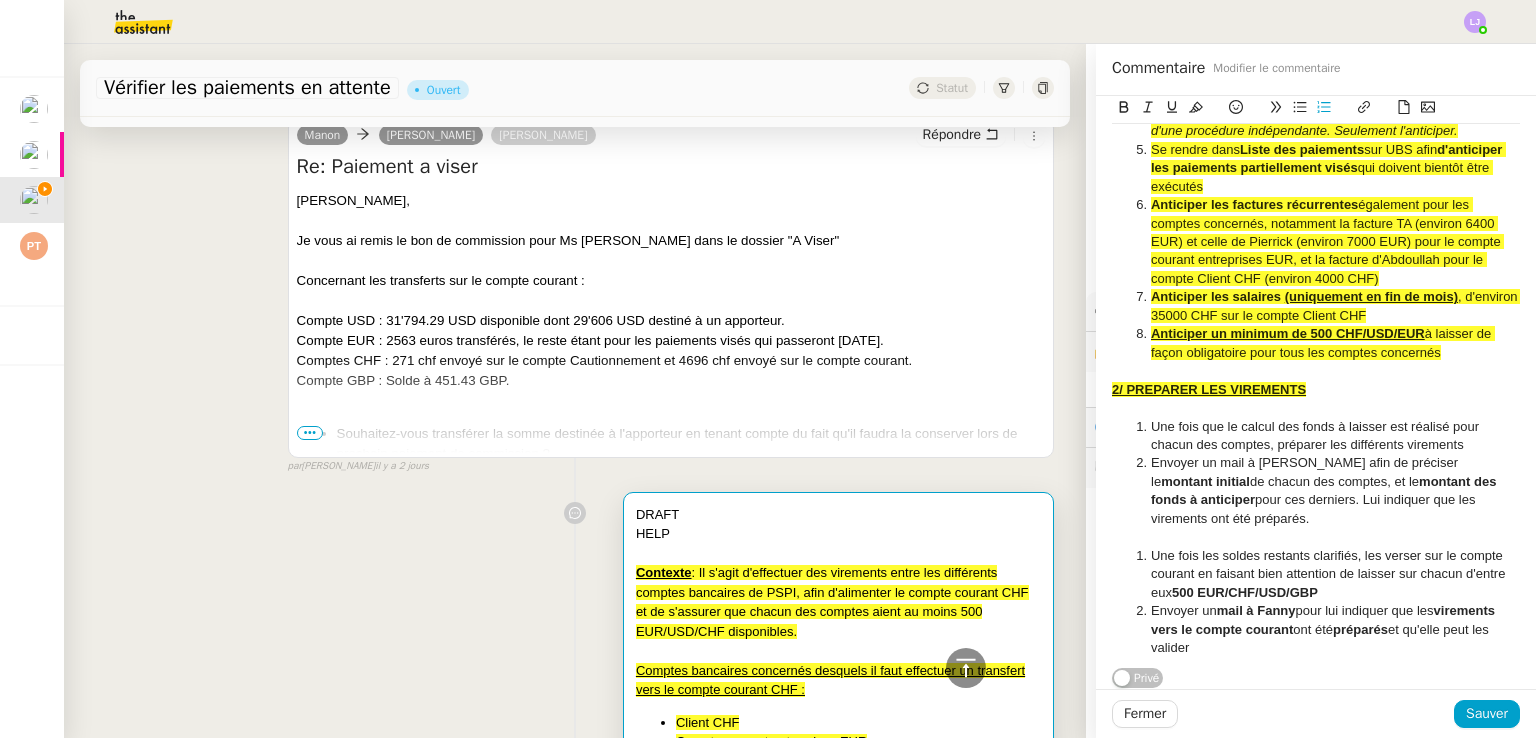 click on "montant des fonds à anticiper" 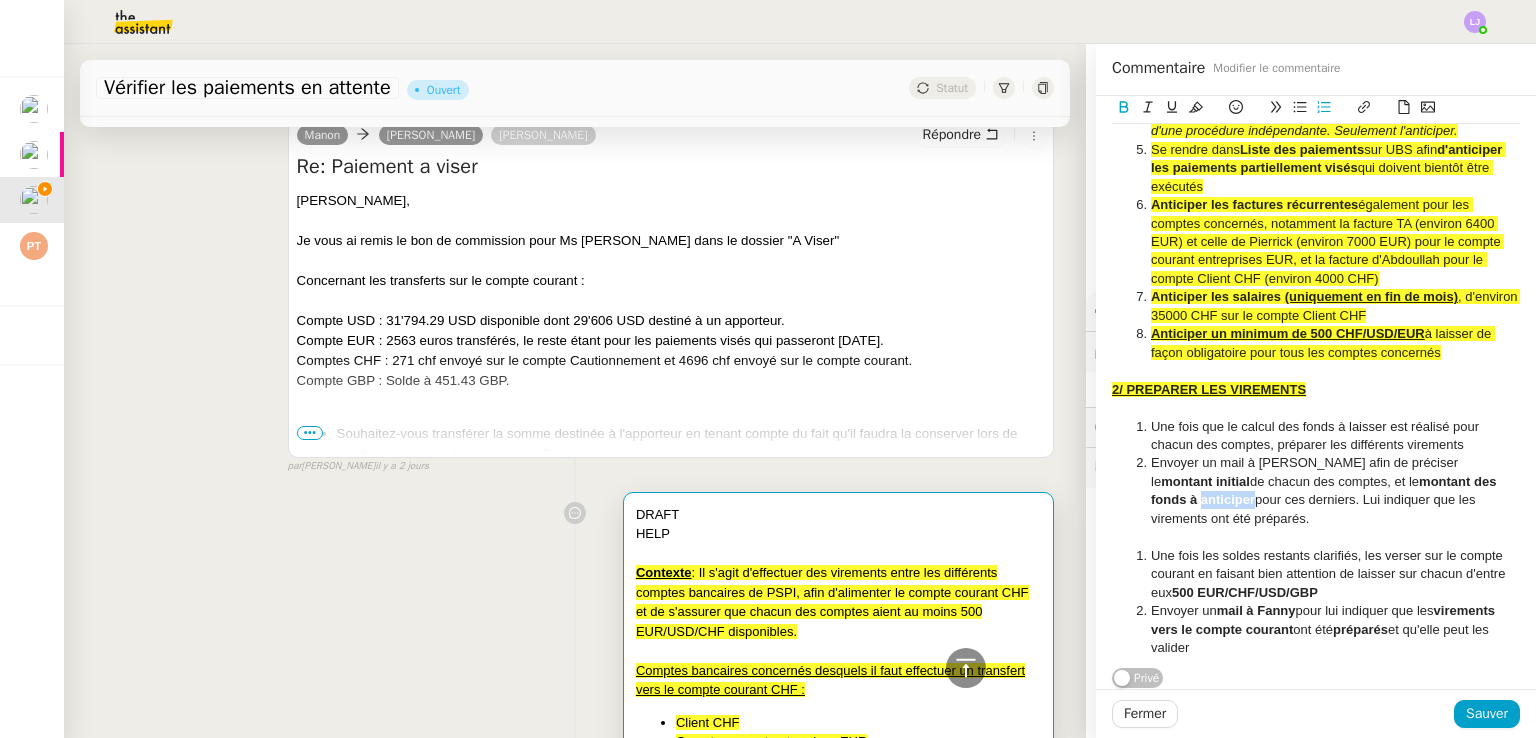 click on "montant des fonds à anticiper" 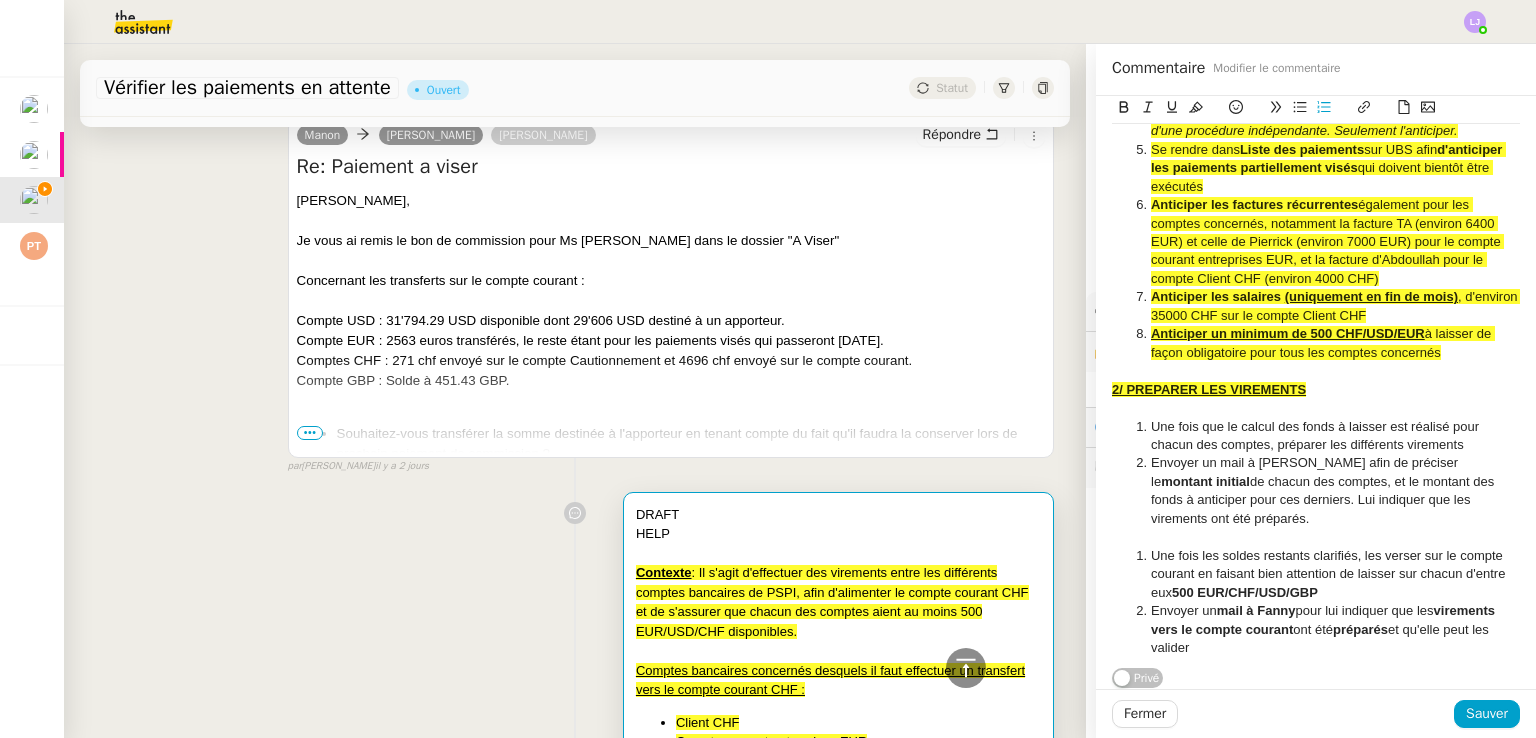 click on "Envoyer un mail à [PERSON_NAME] afin de préciser le  montant initial  de chacun des comptes, et le montant des fonds à anticiper pour ces derniers. Lui indiquer que les virements ont été préparés." 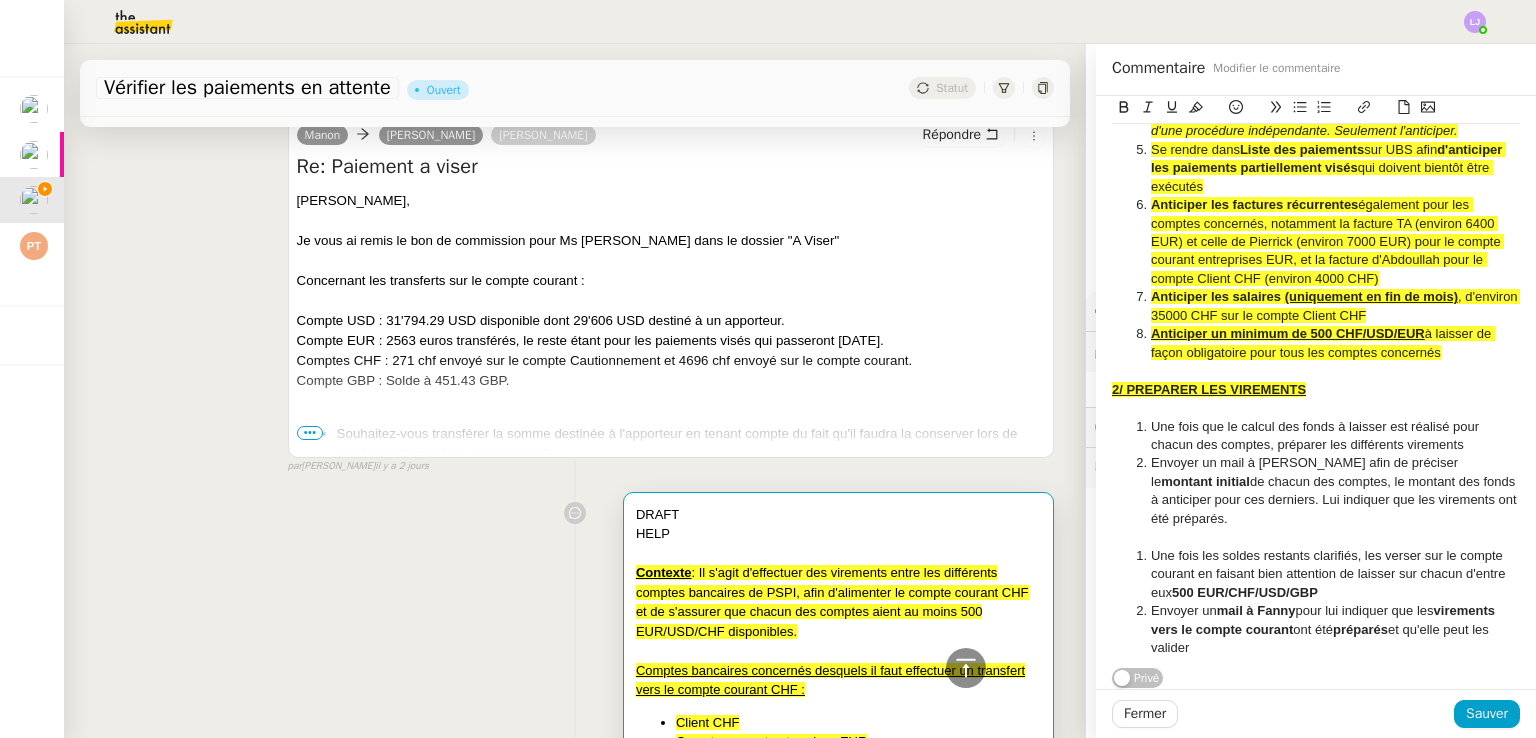 click on "Envoyer un mail à [PERSON_NAME] afin de préciser le  montant initial  de chacun des comptes, le montant des fonds à anticiper pour ces derniers. Lui indiquer que les virements ont été préparés." 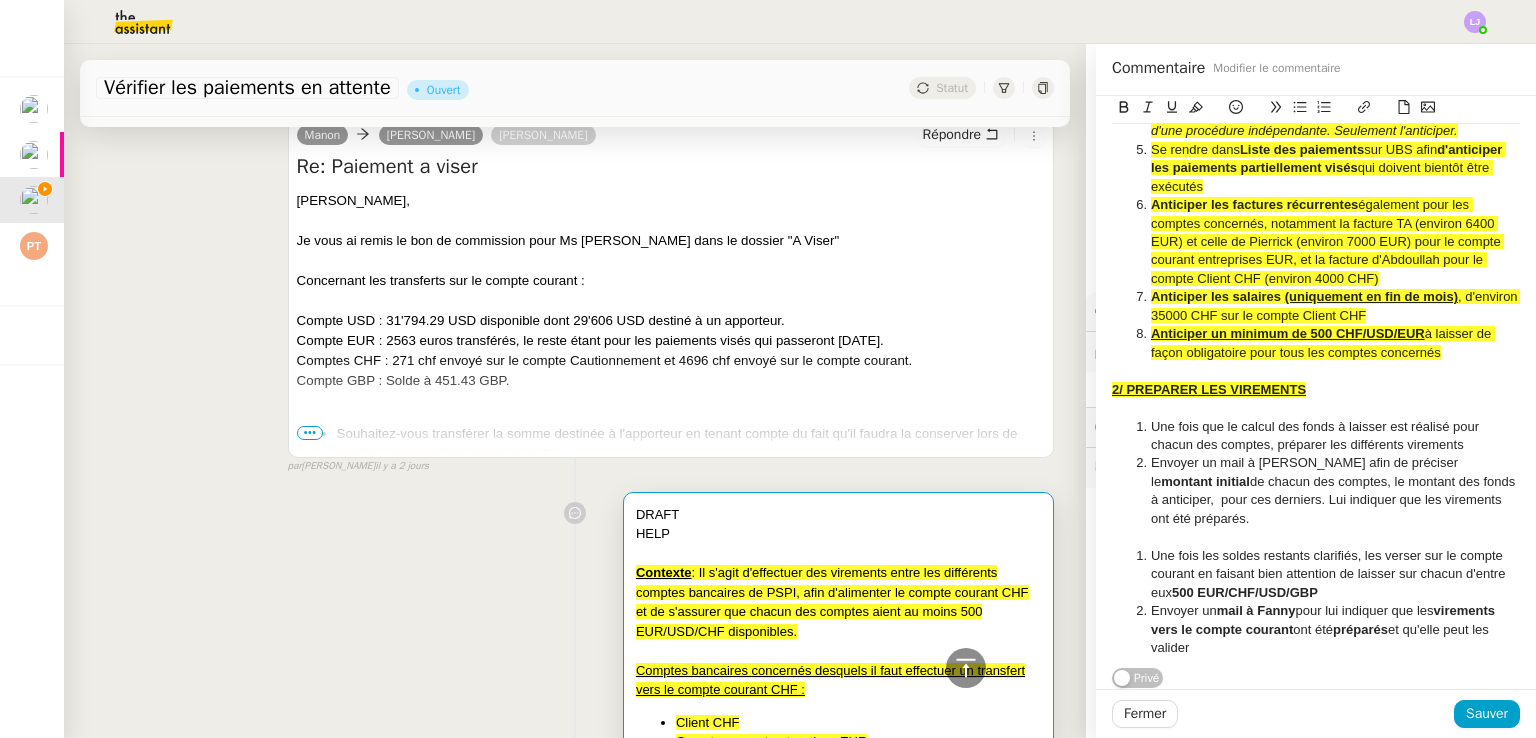 click on "Envoyer un mail à [PERSON_NAME] afin de préciser le  montant initial  de chacun des comptes, le montant des fonds à anticiper,  pour ces derniers. Lui indiquer que les virements ont été préparés." 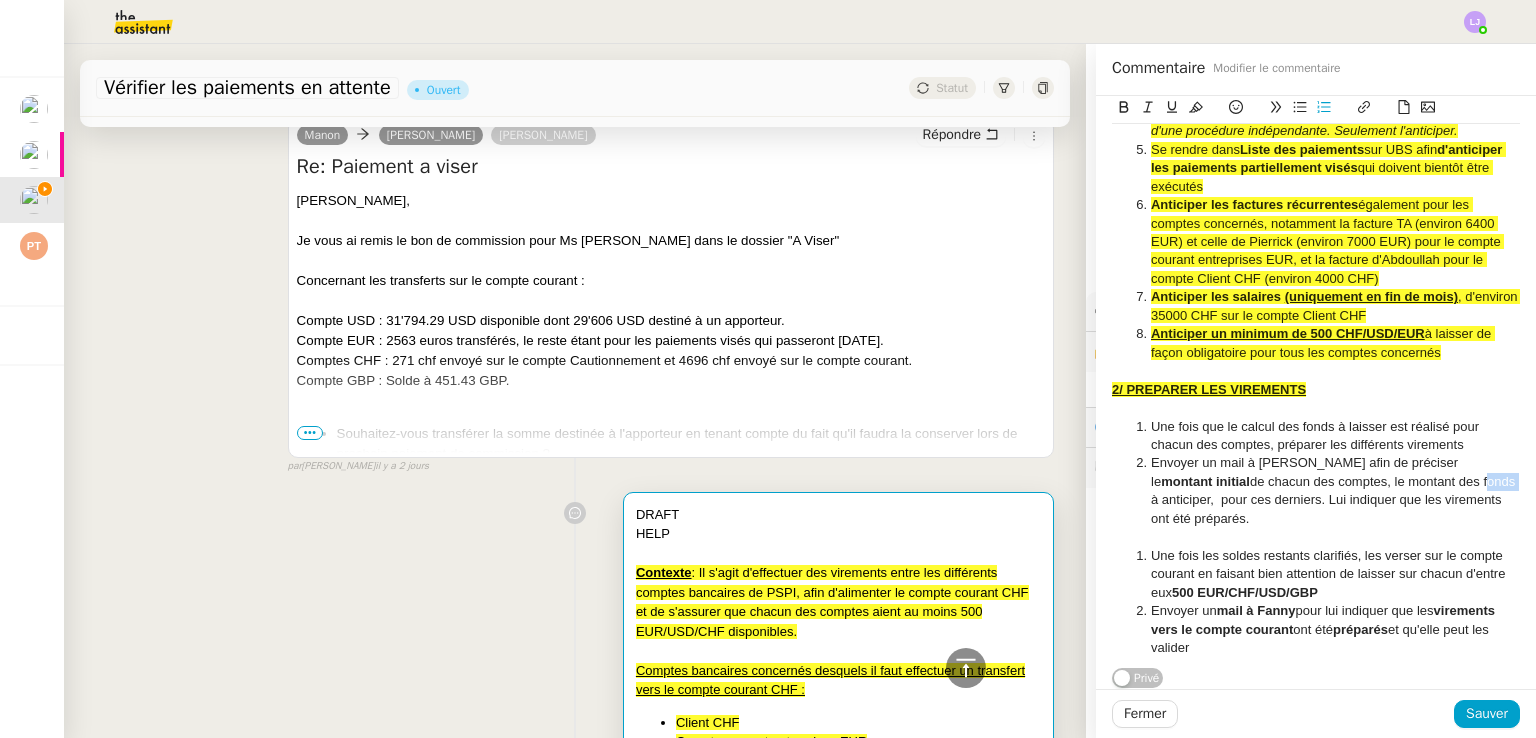 click on "Envoyer un mail à [PERSON_NAME] afin de préciser le  montant initial  de chacun des comptes, le montant des fonds à anticiper,  pour ces derniers. Lui indiquer que les virements ont été préparés." 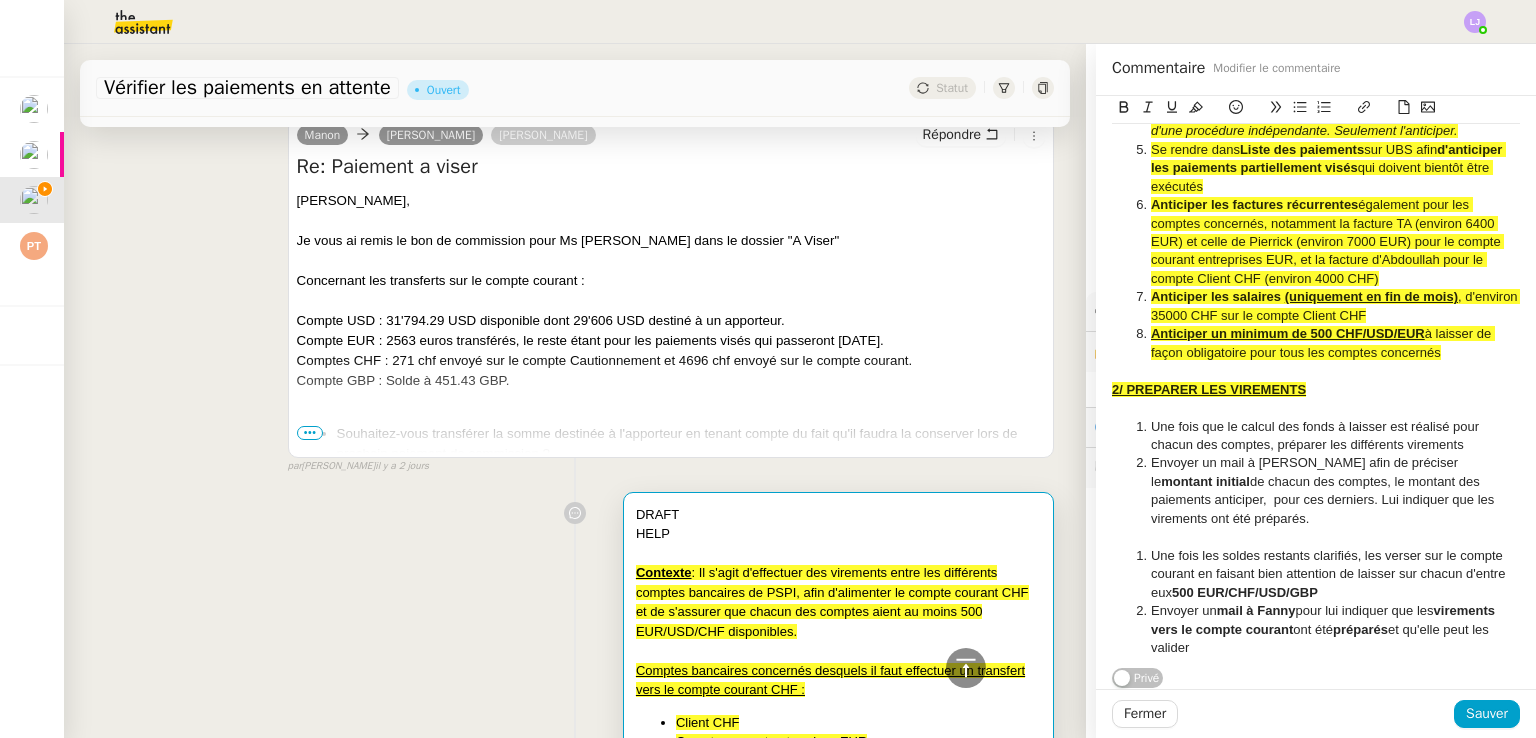 click on "Envoyer un mail à [PERSON_NAME] afin de préciser le  montant initial  de chacun des comptes, le montant des paiements anticiper,  pour ces derniers. Lui indiquer que les virements ont été préparés." 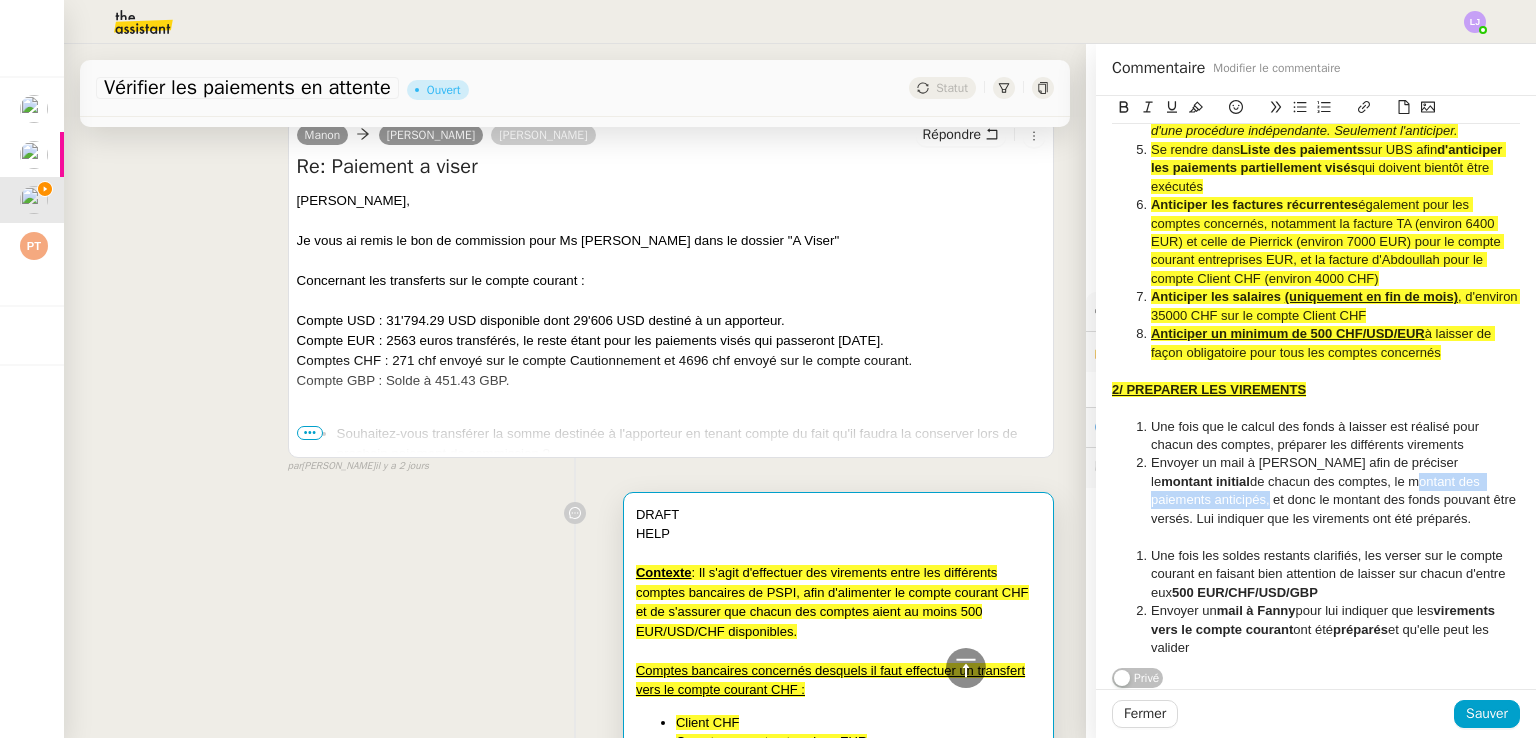 drag, startPoint x: 1294, startPoint y: 488, endPoint x: 1484, endPoint y: 490, distance: 190.01053 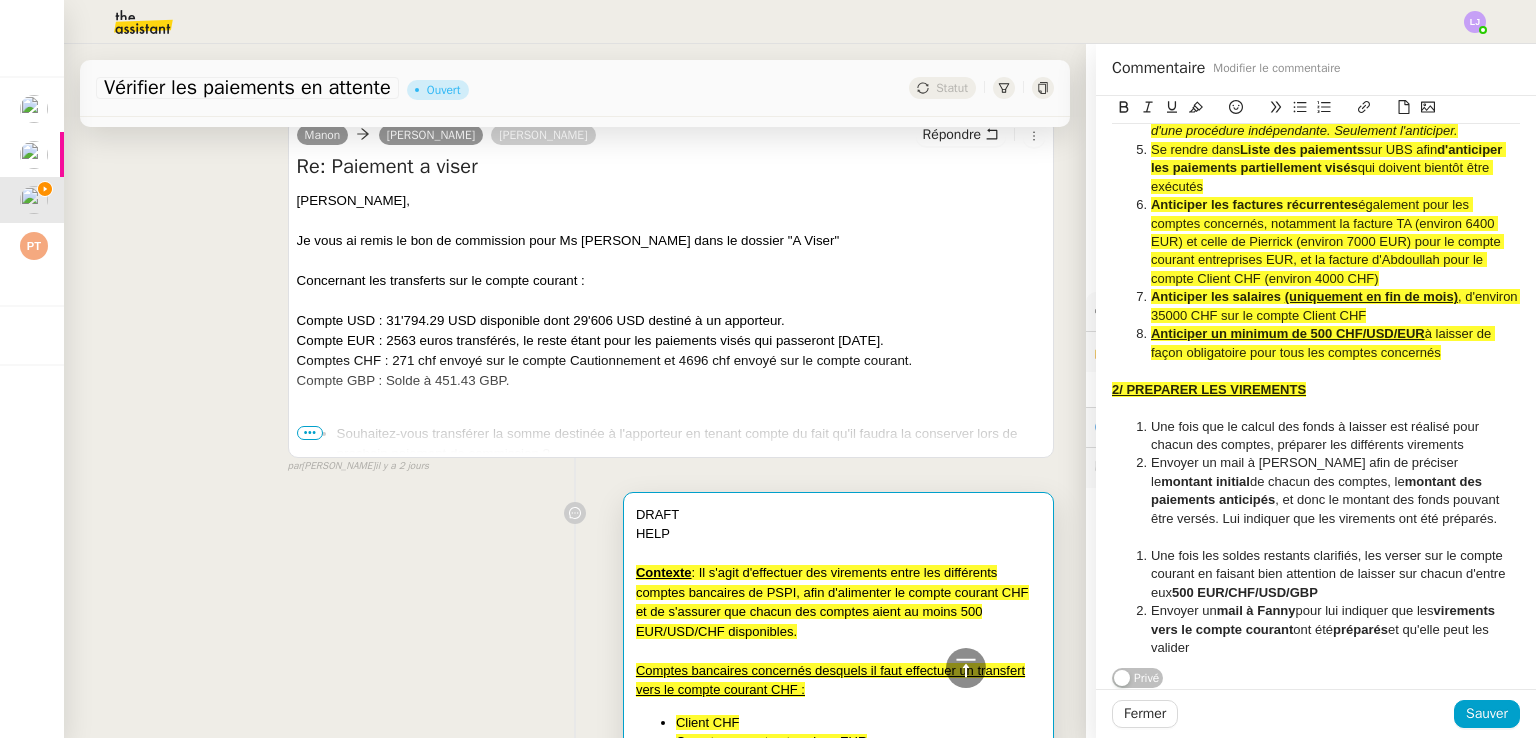 click on "Envoyer un mail à [PERSON_NAME] afin de préciser le  montant initial  de chacun des comptes, le  montant des paiements anticipés , et donc le montant des fonds pouvant être versés. Lui indiquer que les virements ont été préparés." 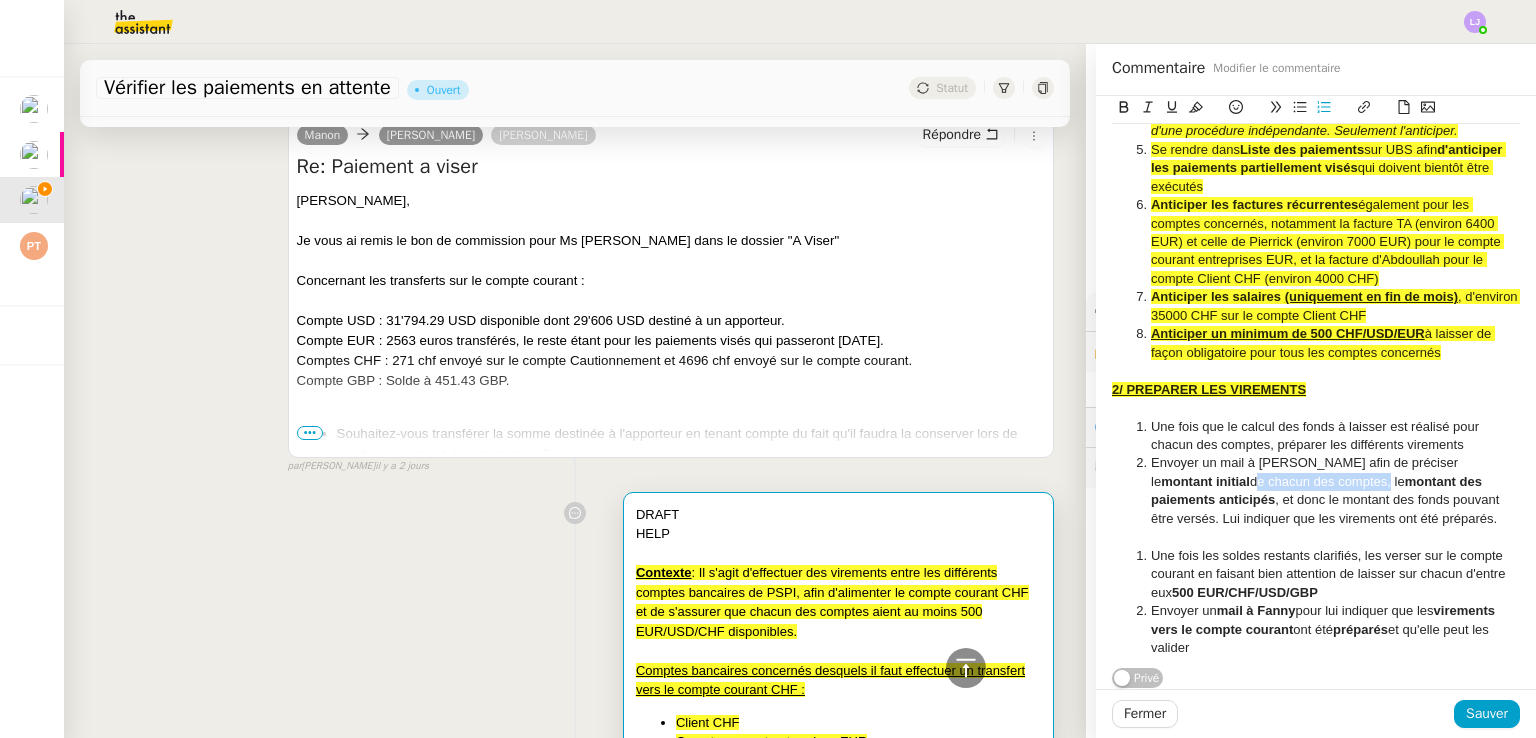 drag, startPoint x: 1273, startPoint y: 493, endPoint x: 1128, endPoint y: 484, distance: 145.27904 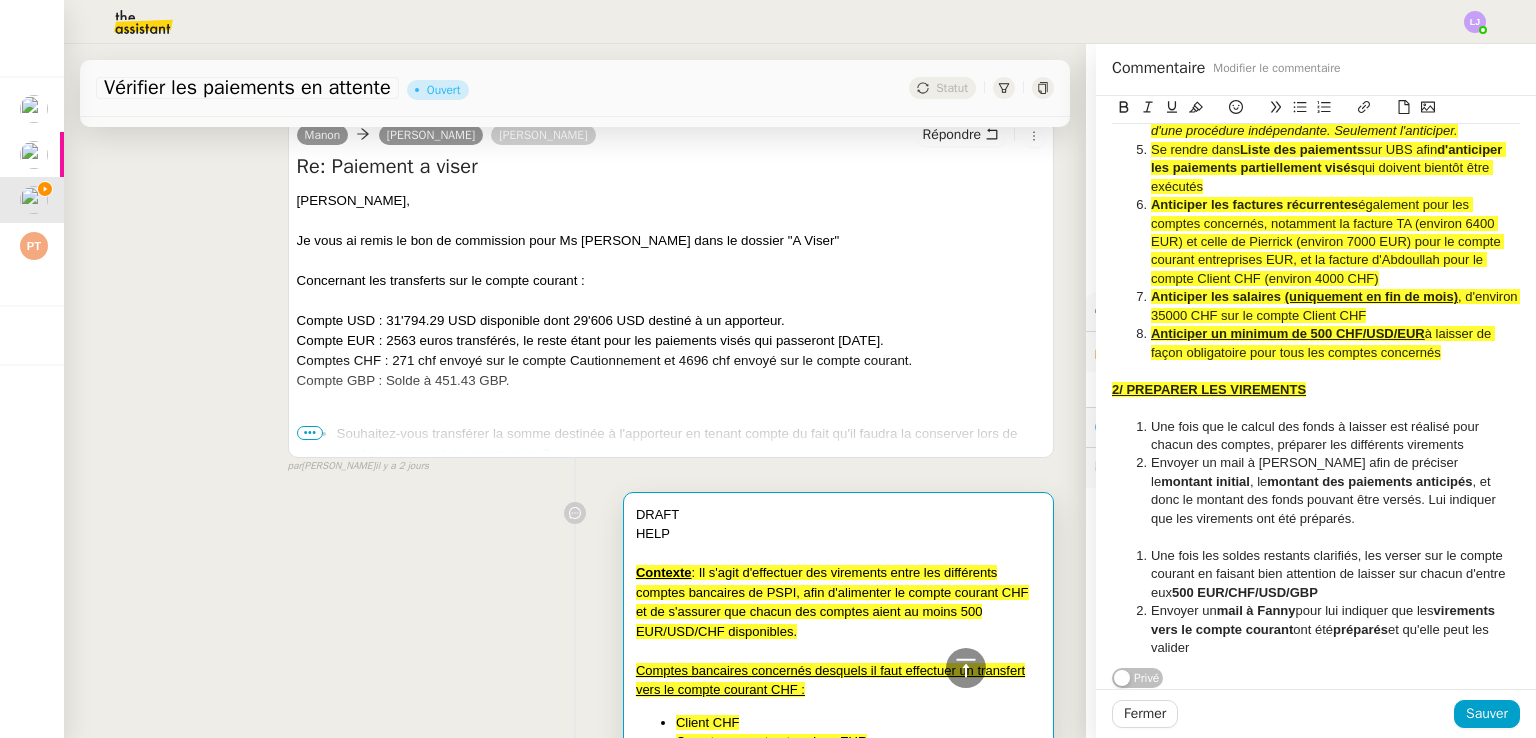 click on "Envoyer un mail à [PERSON_NAME] afin de préciser le  montant initial , le  montant des paiements anticipés , et donc le montant des fonds pouvant être versés. Lui indiquer que les virements ont été préparés." 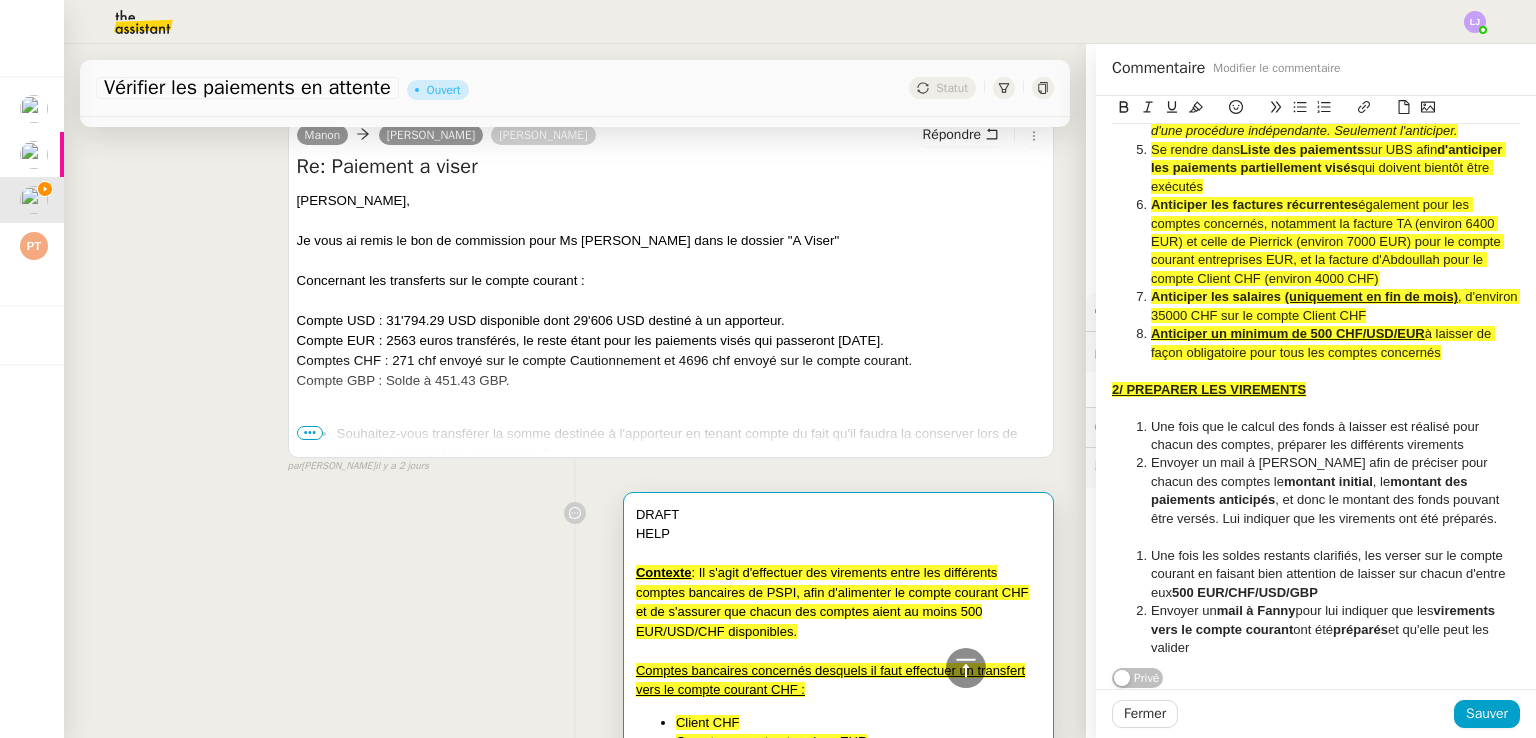 click on "montant initial" 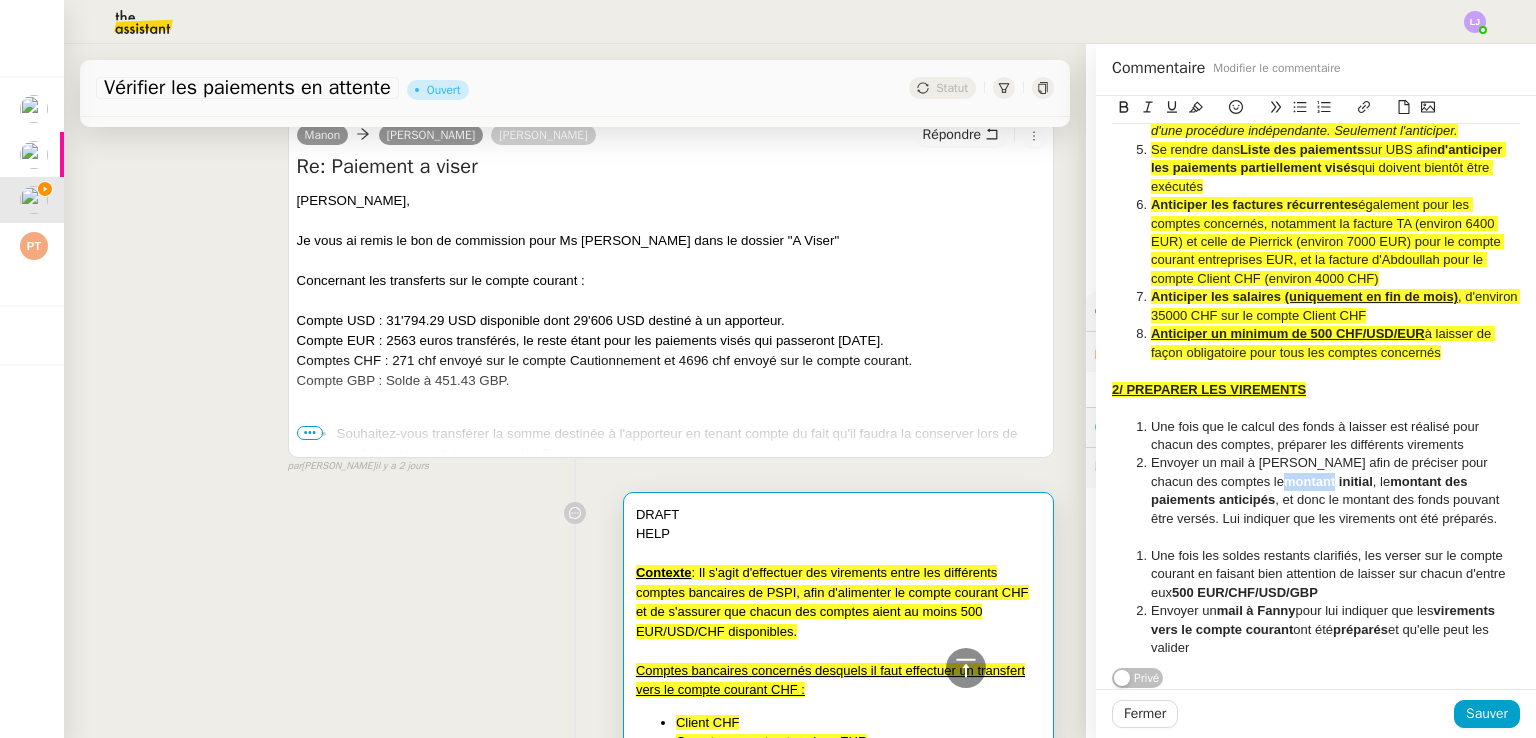click on "montant initial" 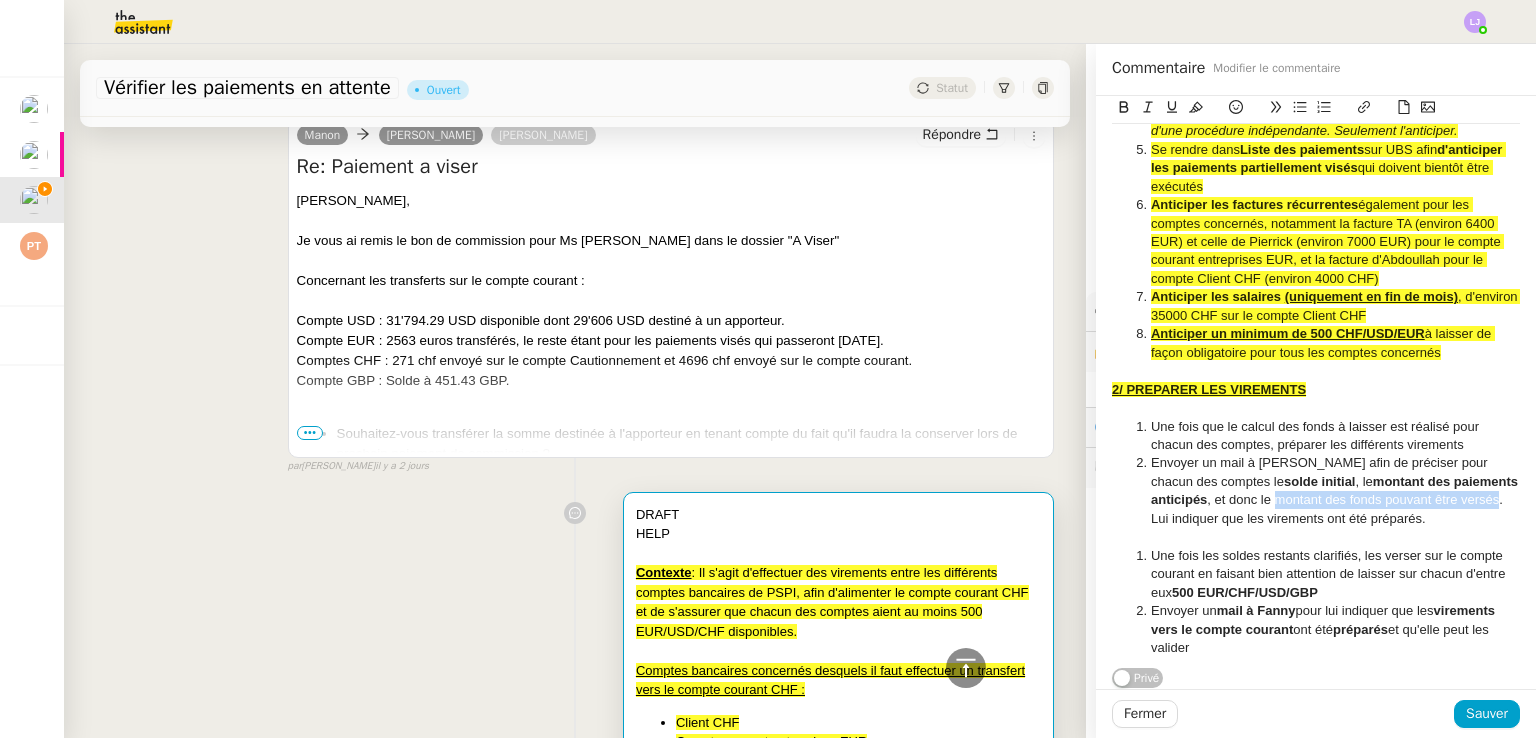 drag, startPoint x: 1259, startPoint y: 508, endPoint x: 1482, endPoint y: 511, distance: 223.02017 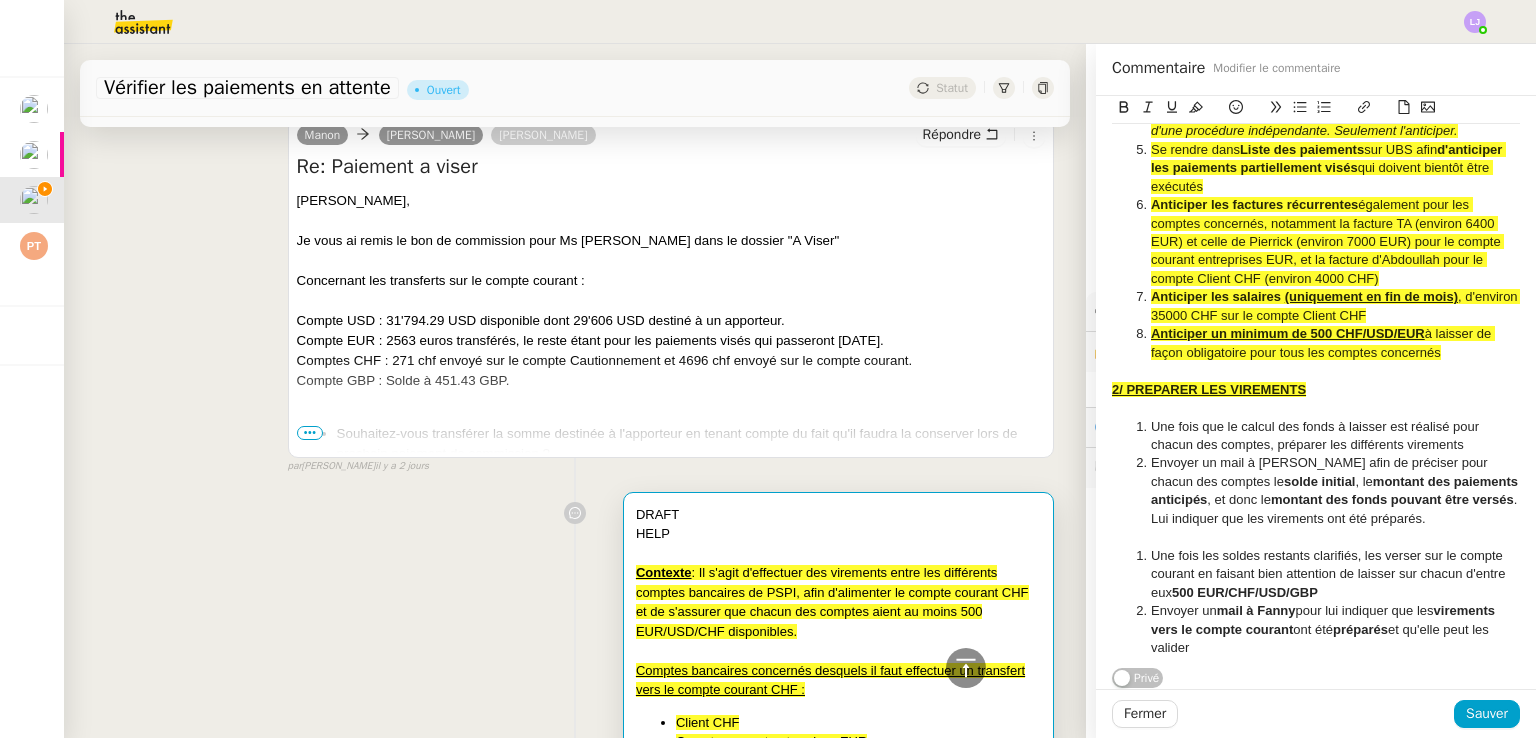 click on "Une fois les soldes restants clarifiés, les verser sur le compte courant en faisant bien attention de laisser sur chacun d'entre eux  500 EUR/CHF/USD/GBP" 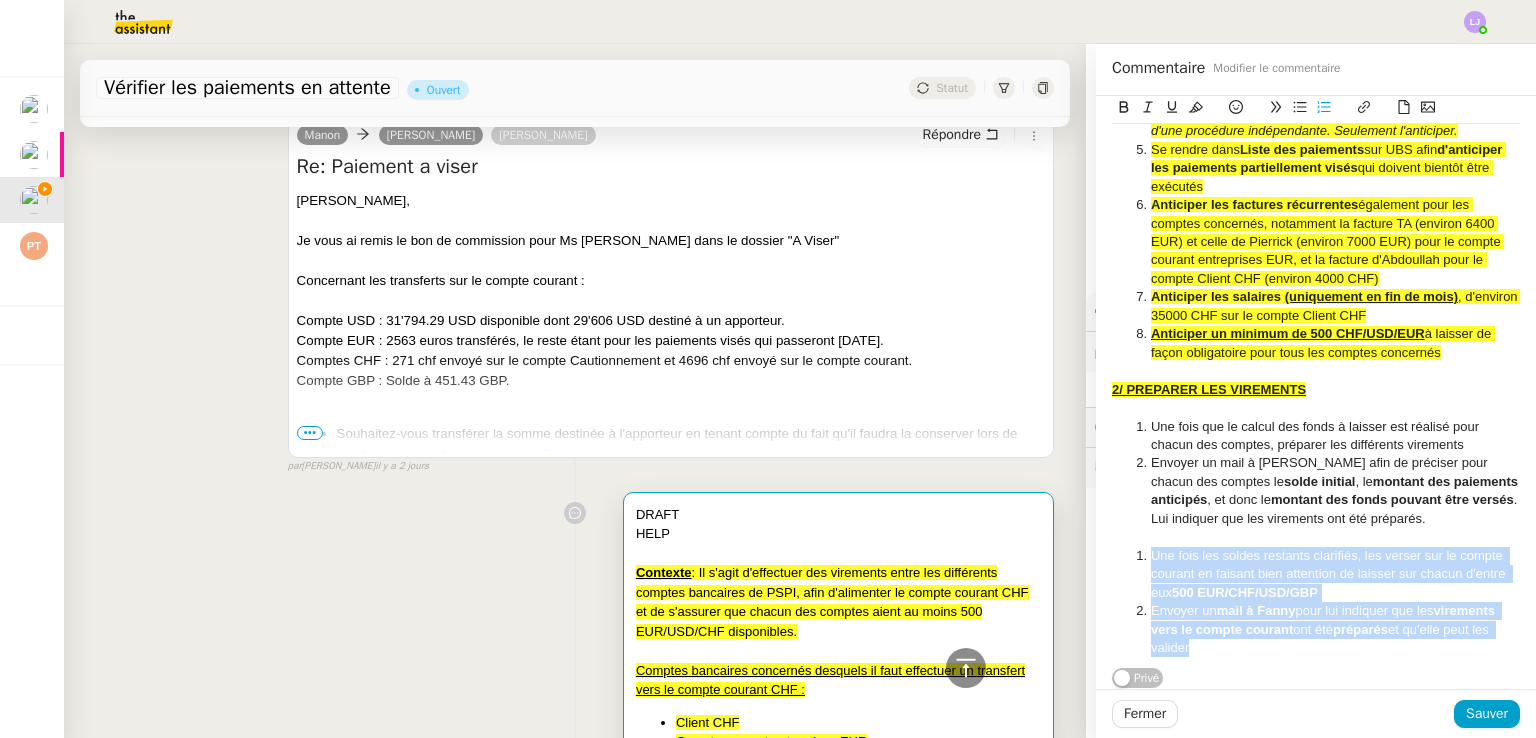drag, startPoint x: 1226, startPoint y: 657, endPoint x: 1107, endPoint y: 561, distance: 152.89539 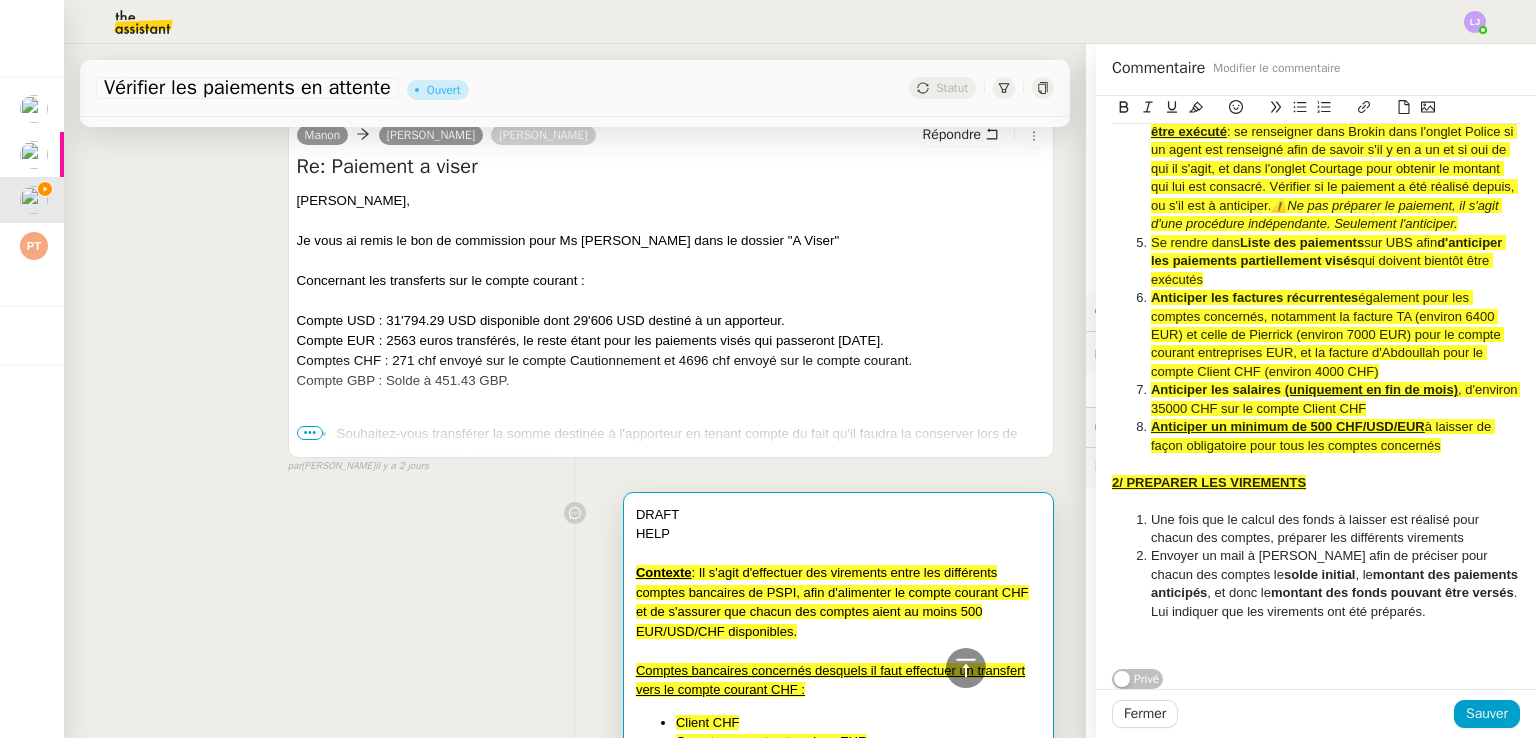 scroll, scrollTop: 748, scrollLeft: 0, axis: vertical 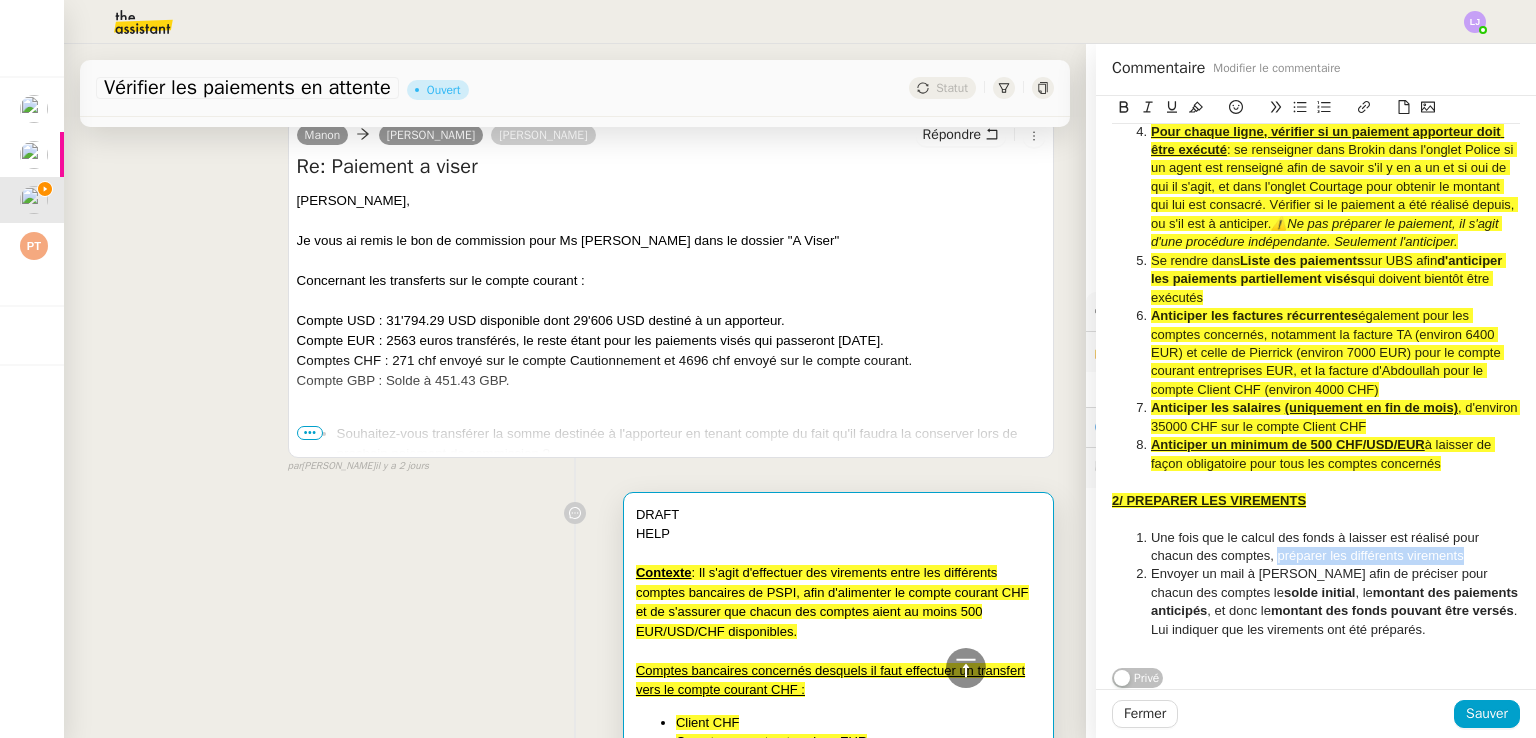 drag, startPoint x: 1264, startPoint y: 545, endPoint x: 1454, endPoint y: 537, distance: 190.16835 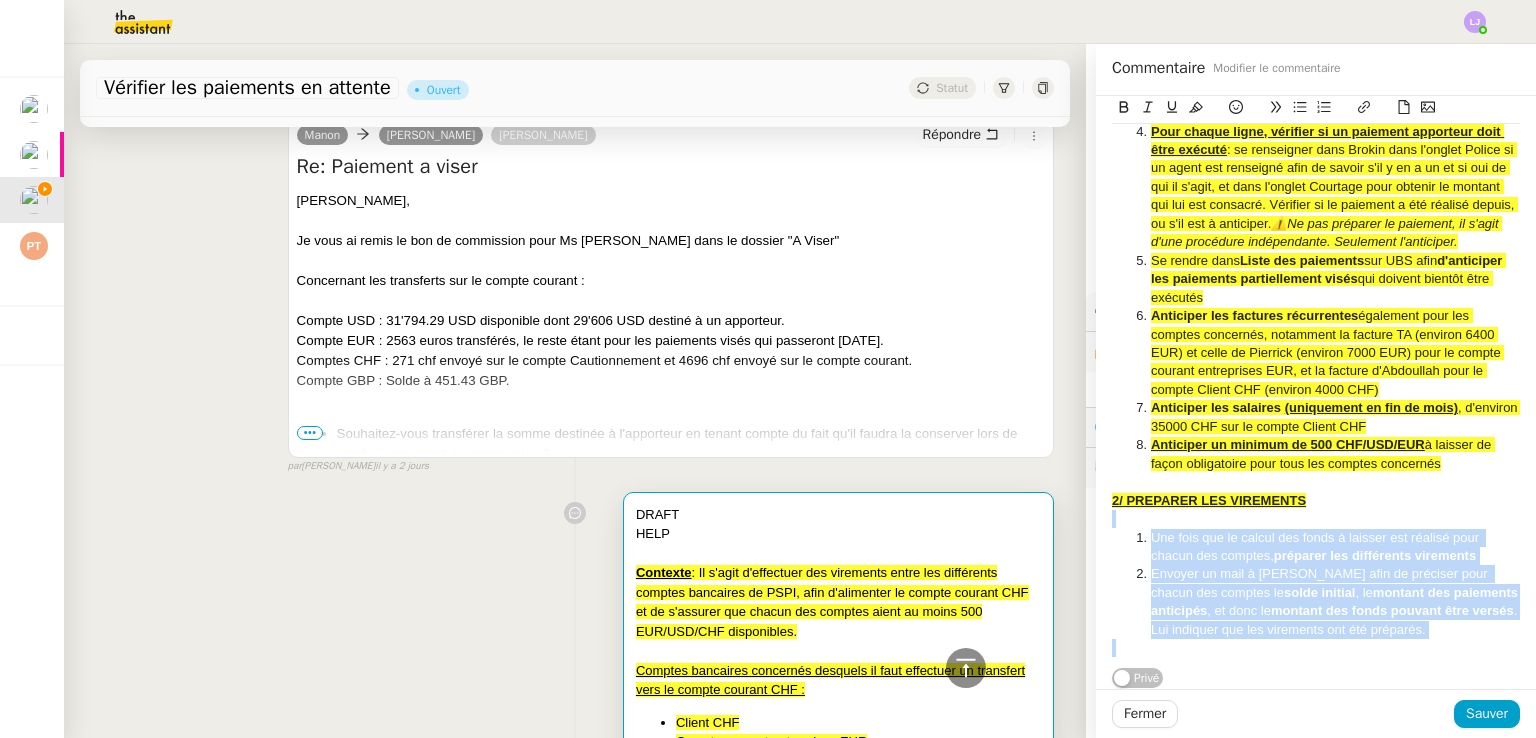 drag, startPoint x: 1480, startPoint y: 633, endPoint x: 1114, endPoint y: 509, distance: 386.435 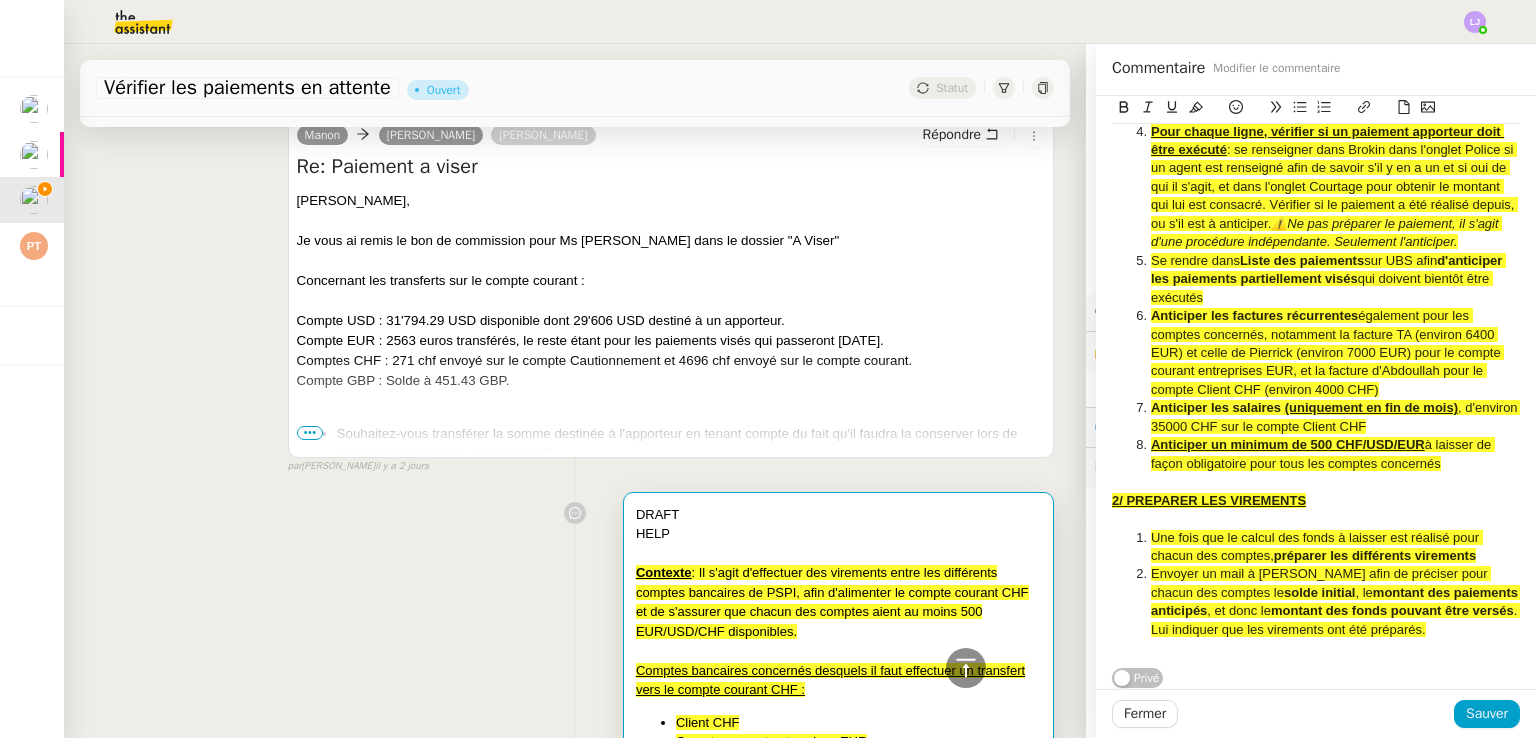 click on "à laisser de façon obligatoire pour tous les comptes concernés" 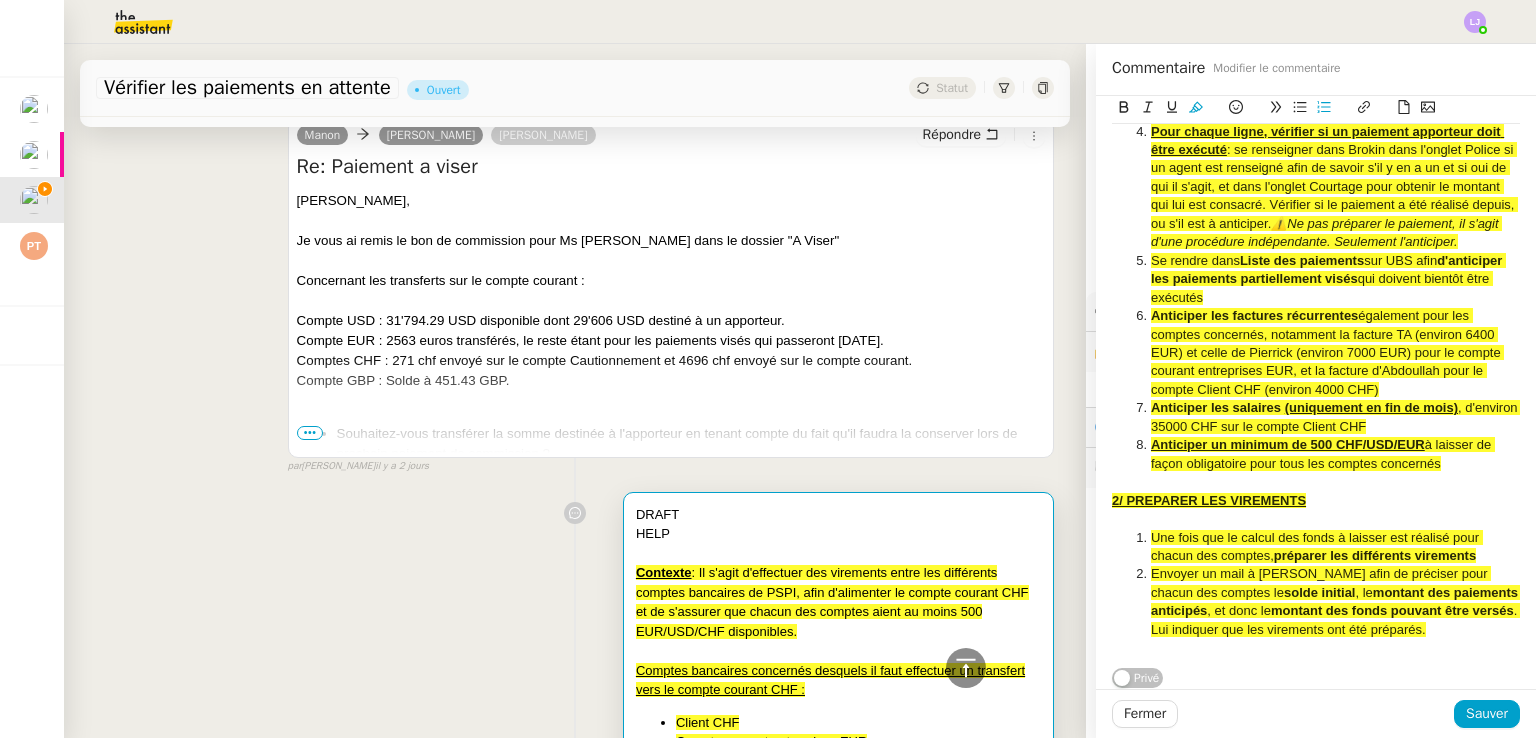 scroll, scrollTop: 0, scrollLeft: 0, axis: both 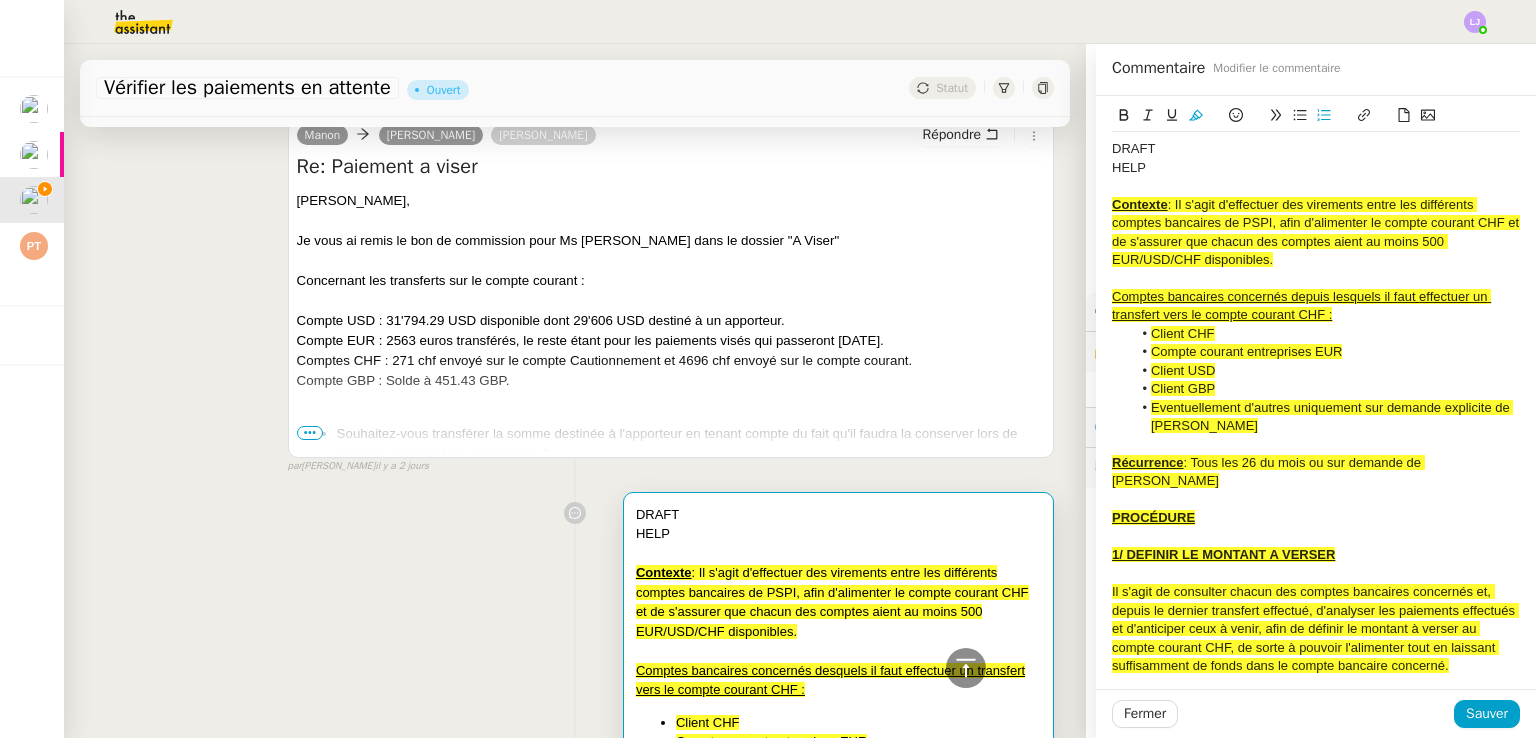 click on "HELP" 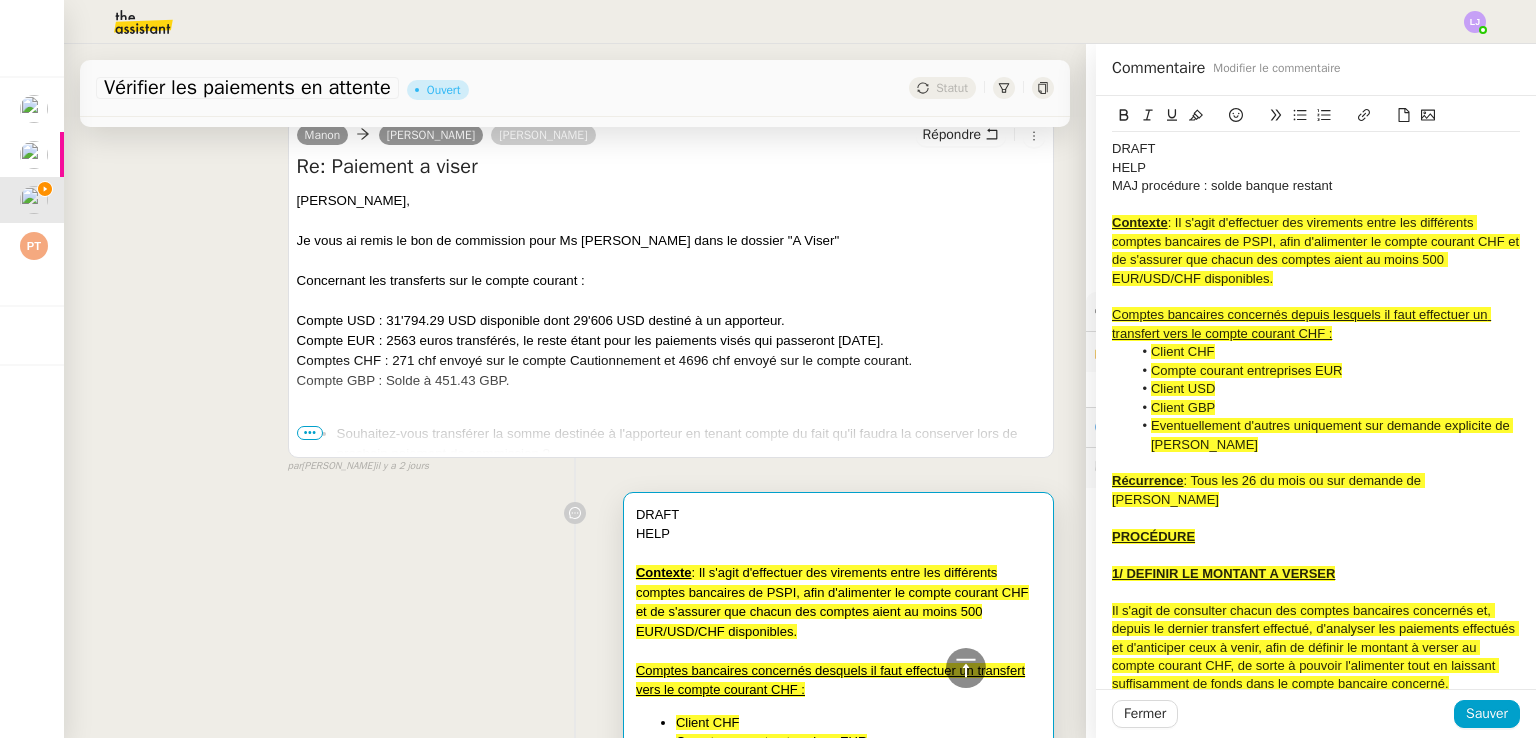 click on "DRAFT" 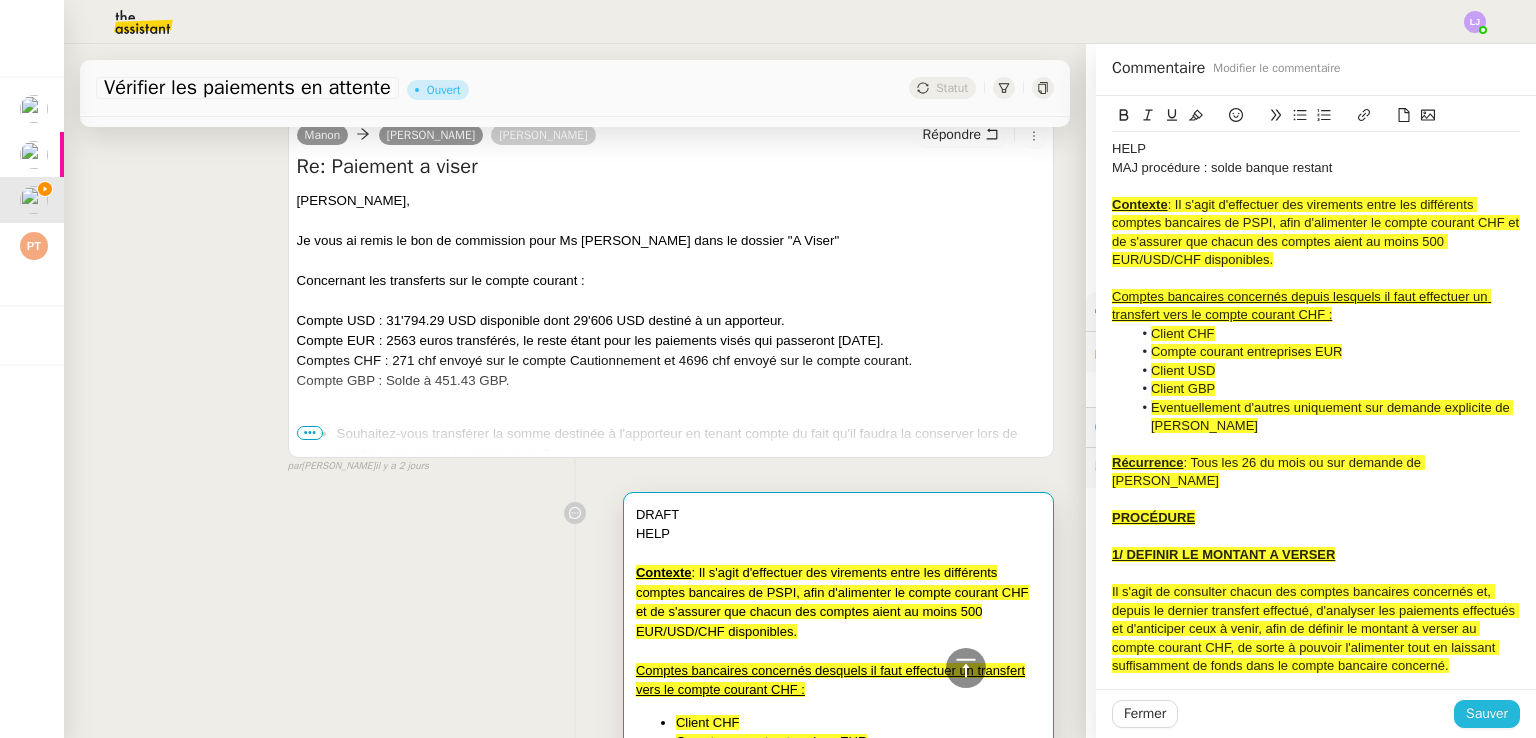 click on "Sauver" 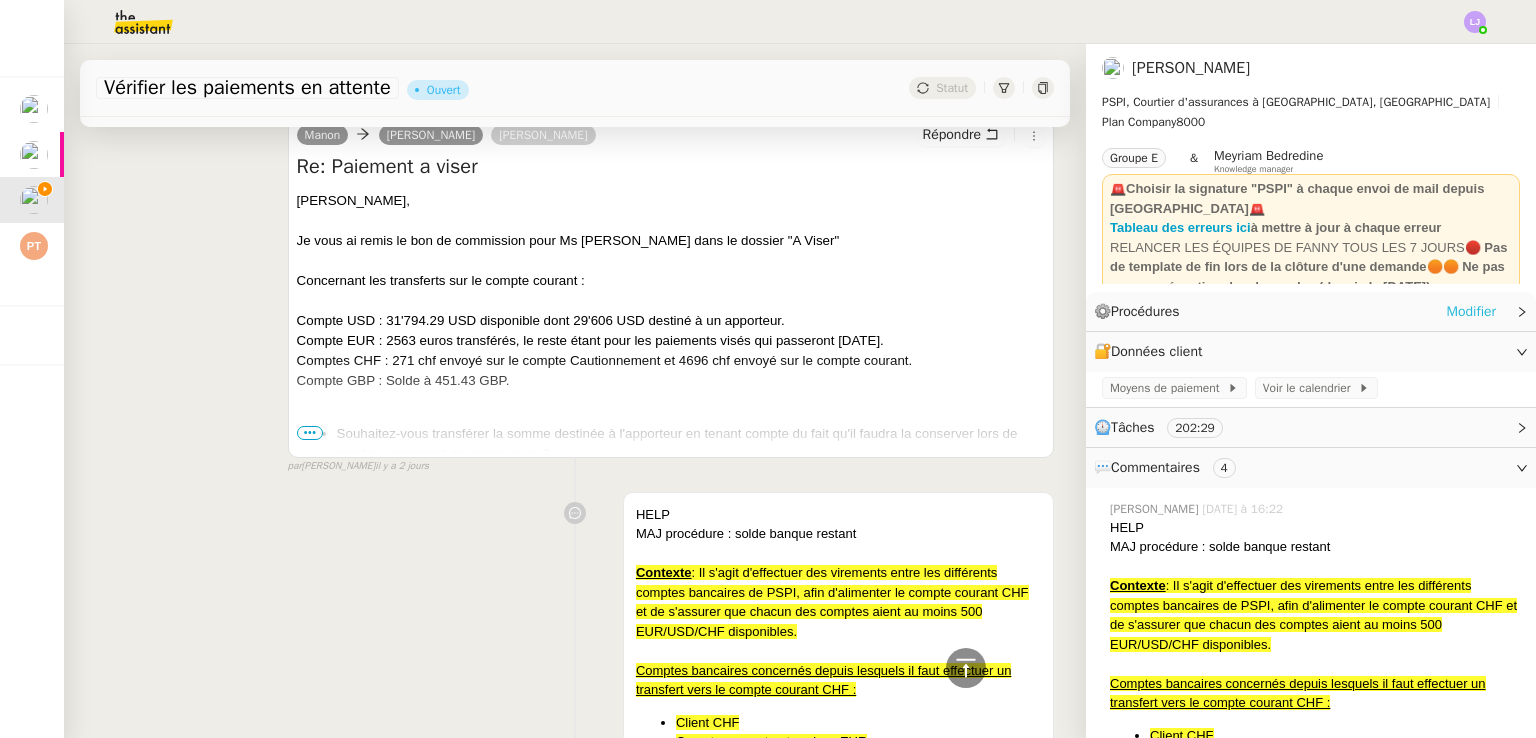 click on "Modifier" 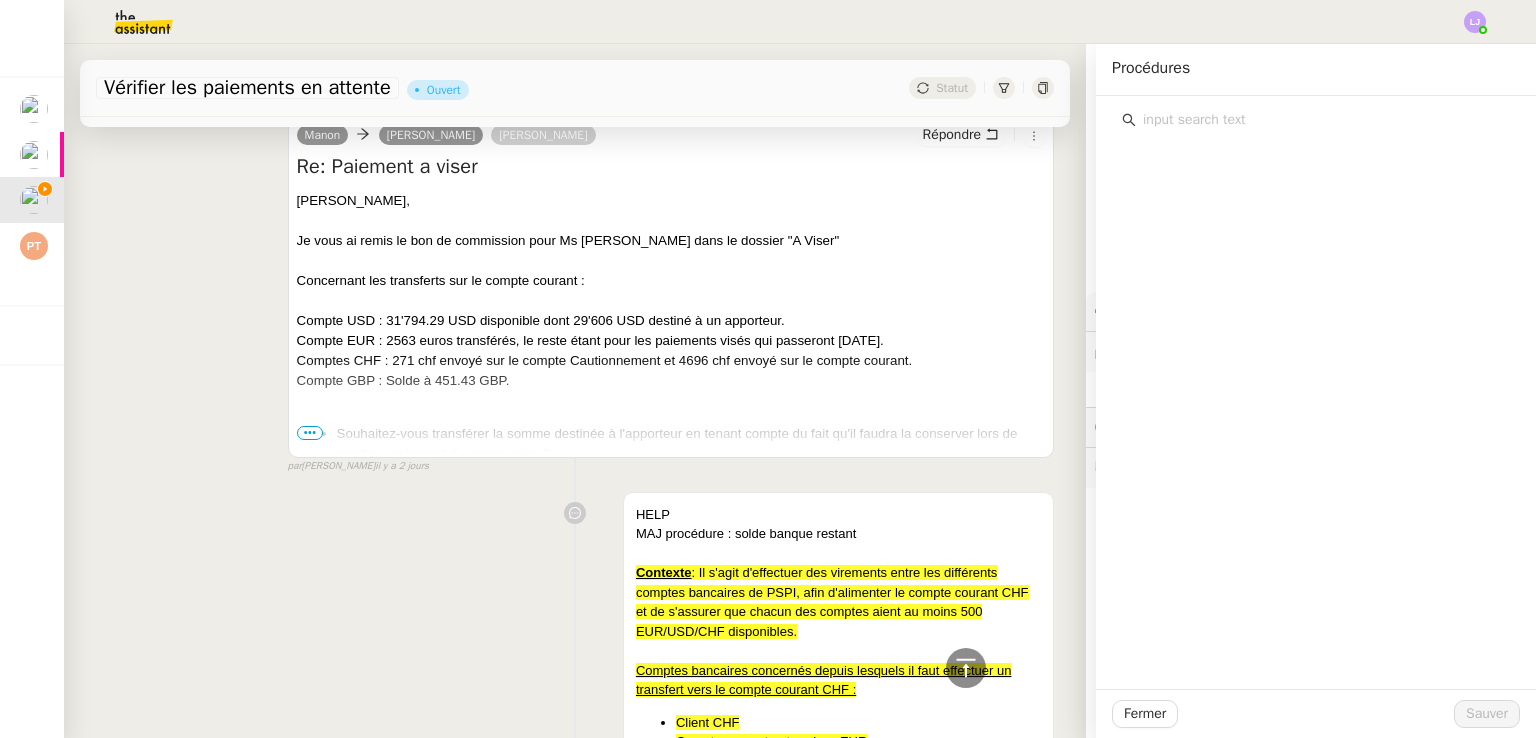 click 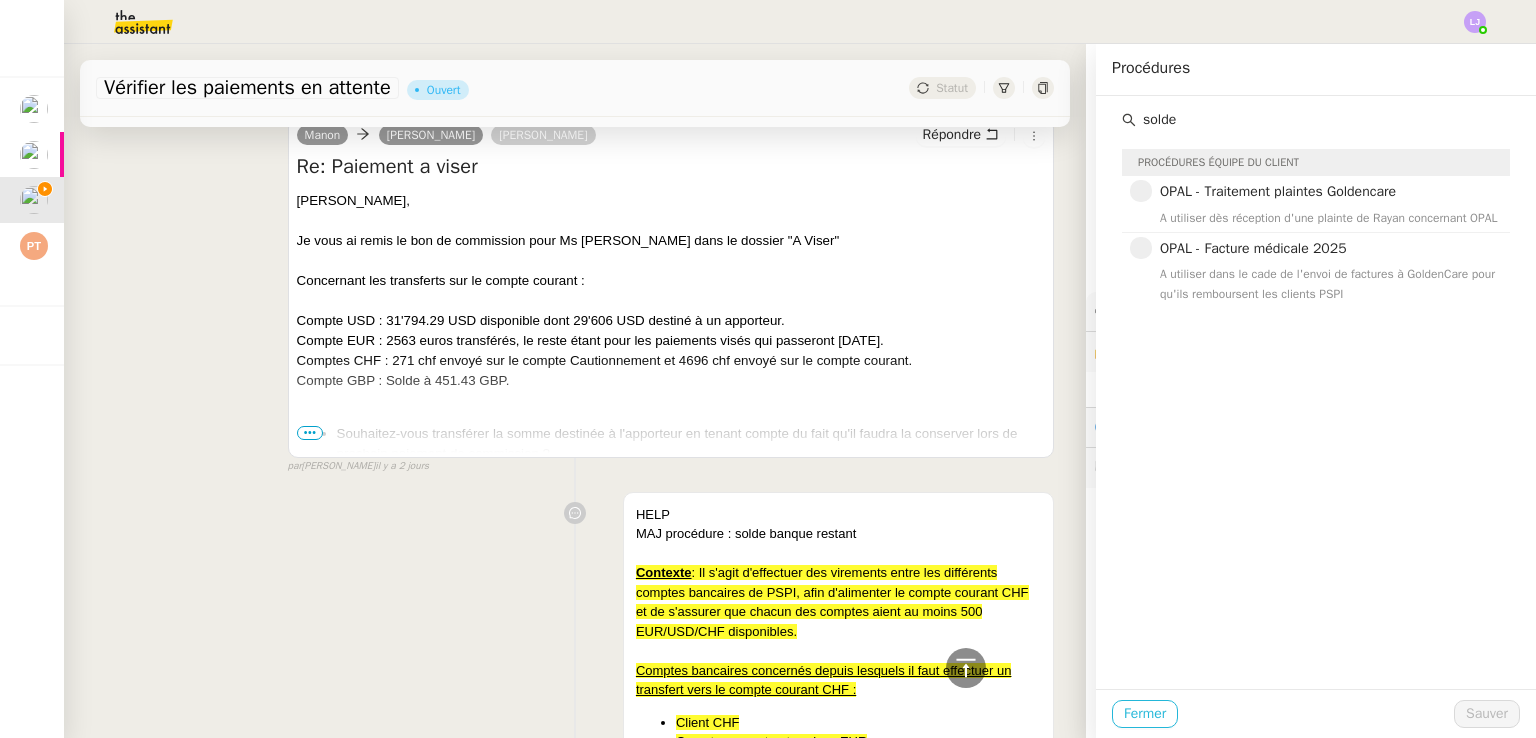 type on "solde" 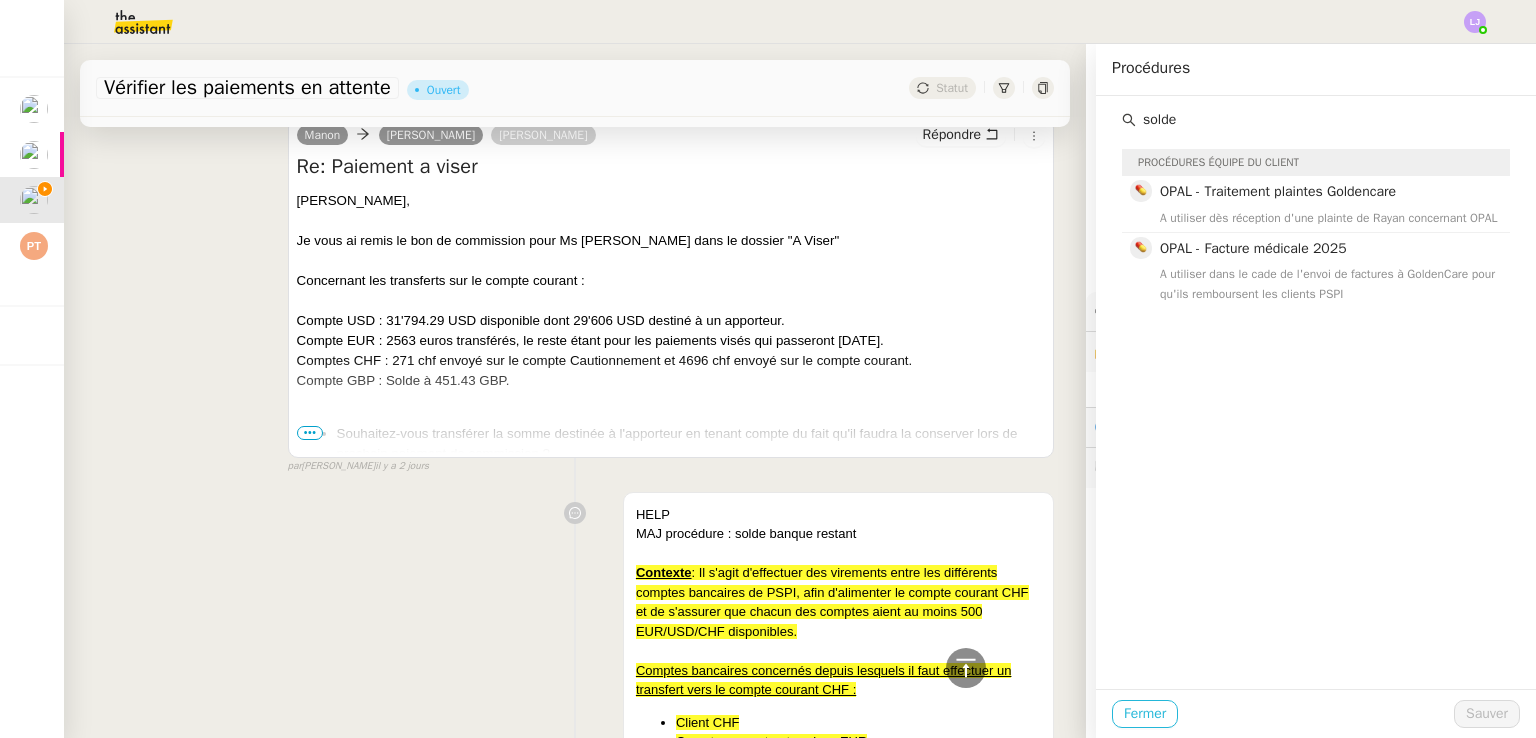 click on "Fermer" 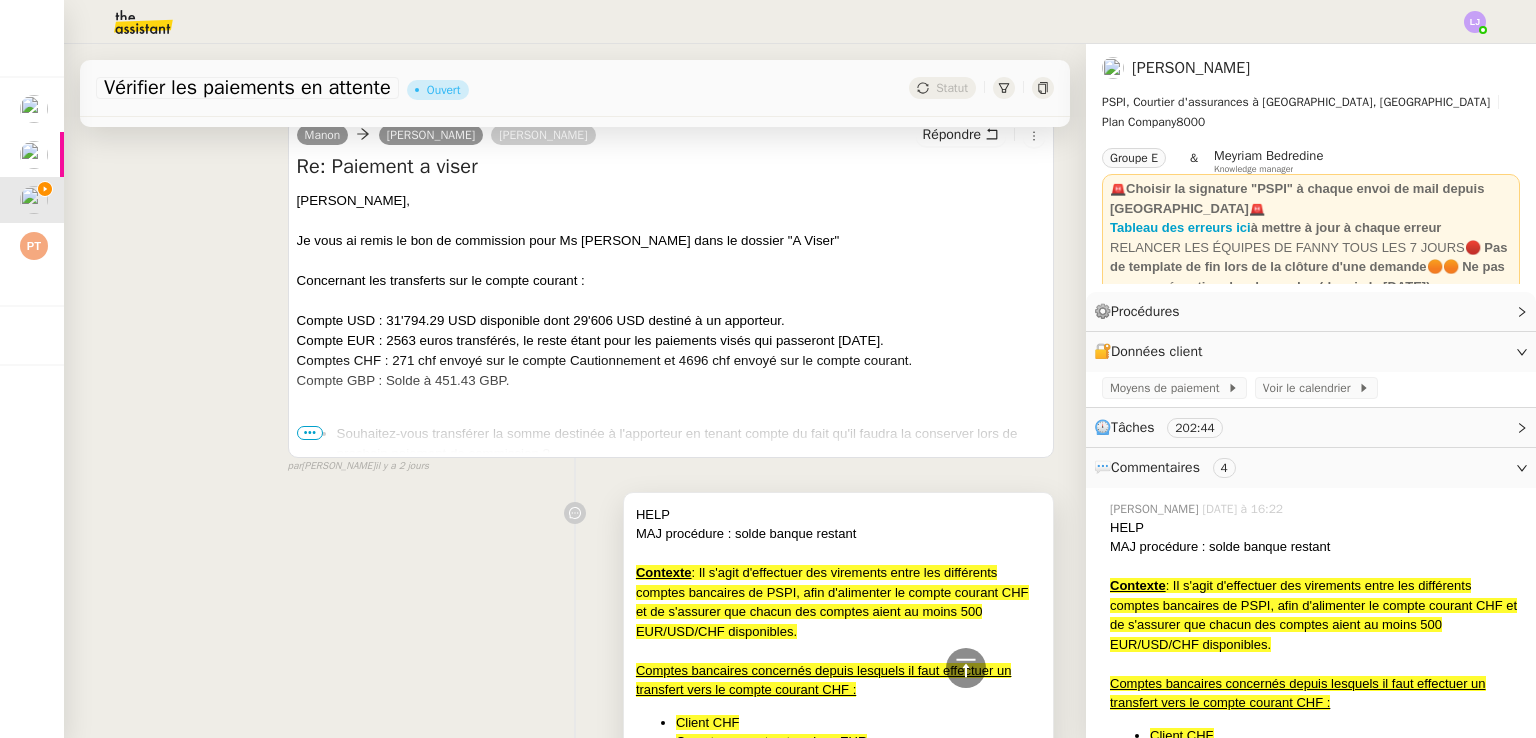 click on ": Il s'agit d'effectuer des virements entre les différents comptes bancaires de PSPI, afin d'alimenter le compte courant CHF et de s'assurer que chacun des comptes aient au moins 500 EUR/USD/CHF disponibles." at bounding box center [832, 602] 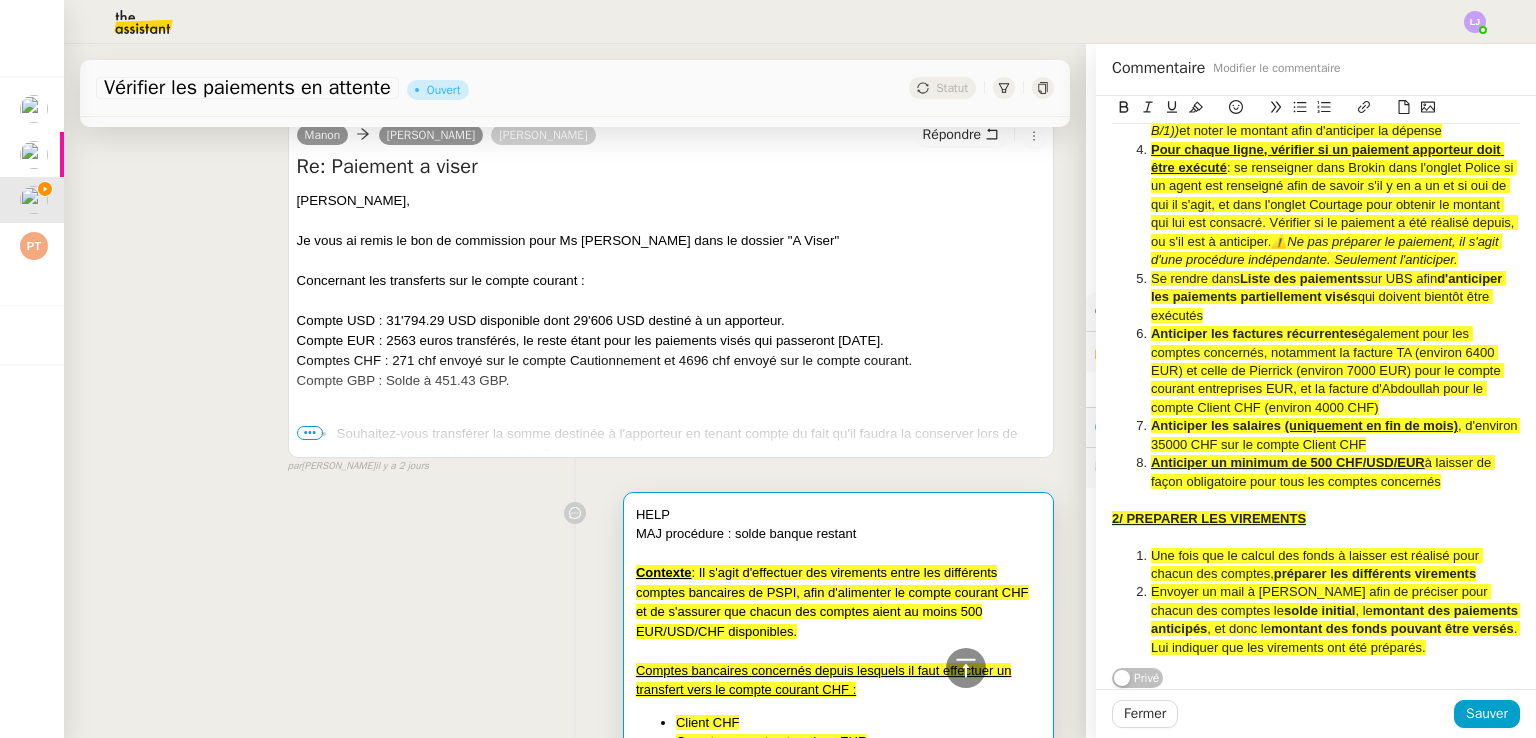 scroll, scrollTop: 712, scrollLeft: 0, axis: vertical 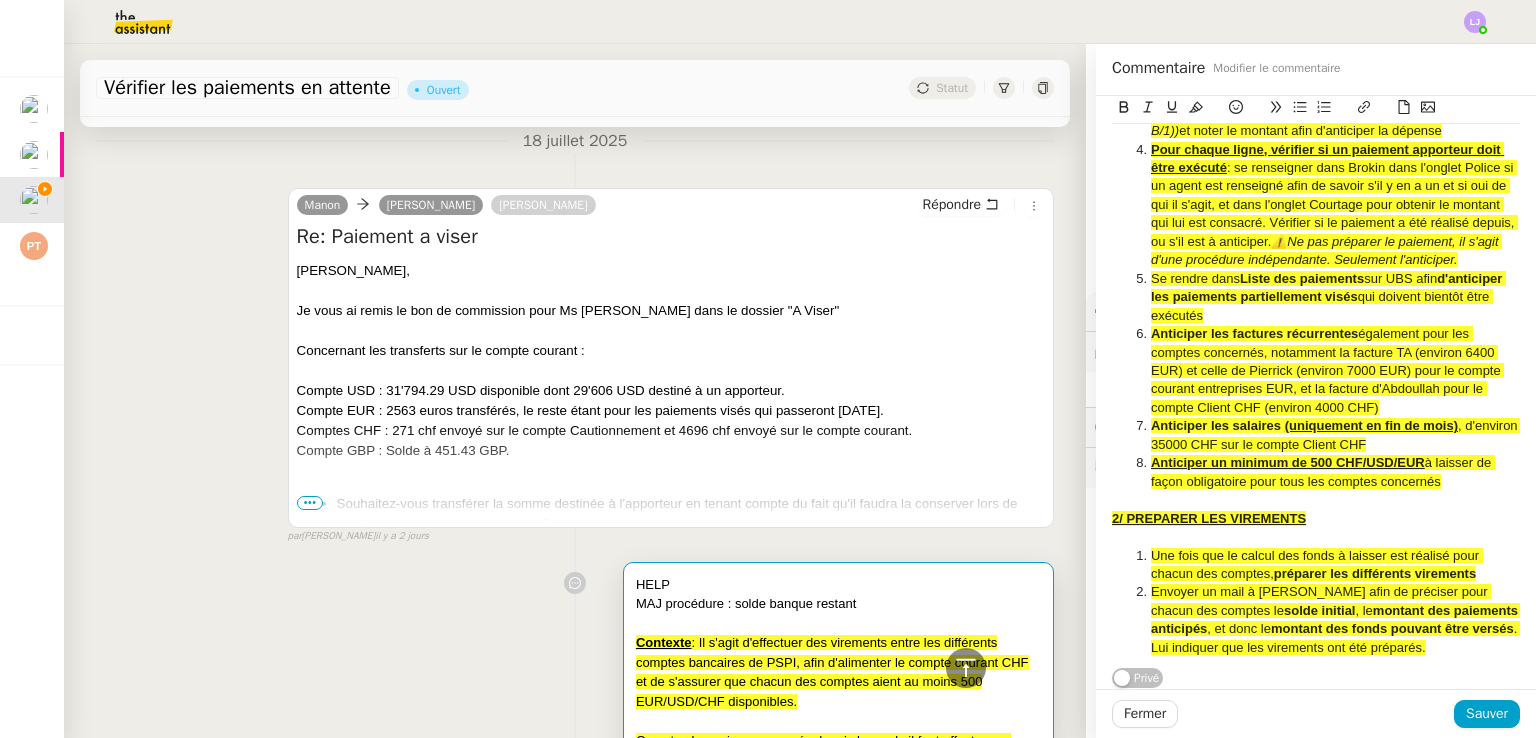 click on "Envoyer un mail à [PERSON_NAME] afin de préciser pour chacun des comptes le" 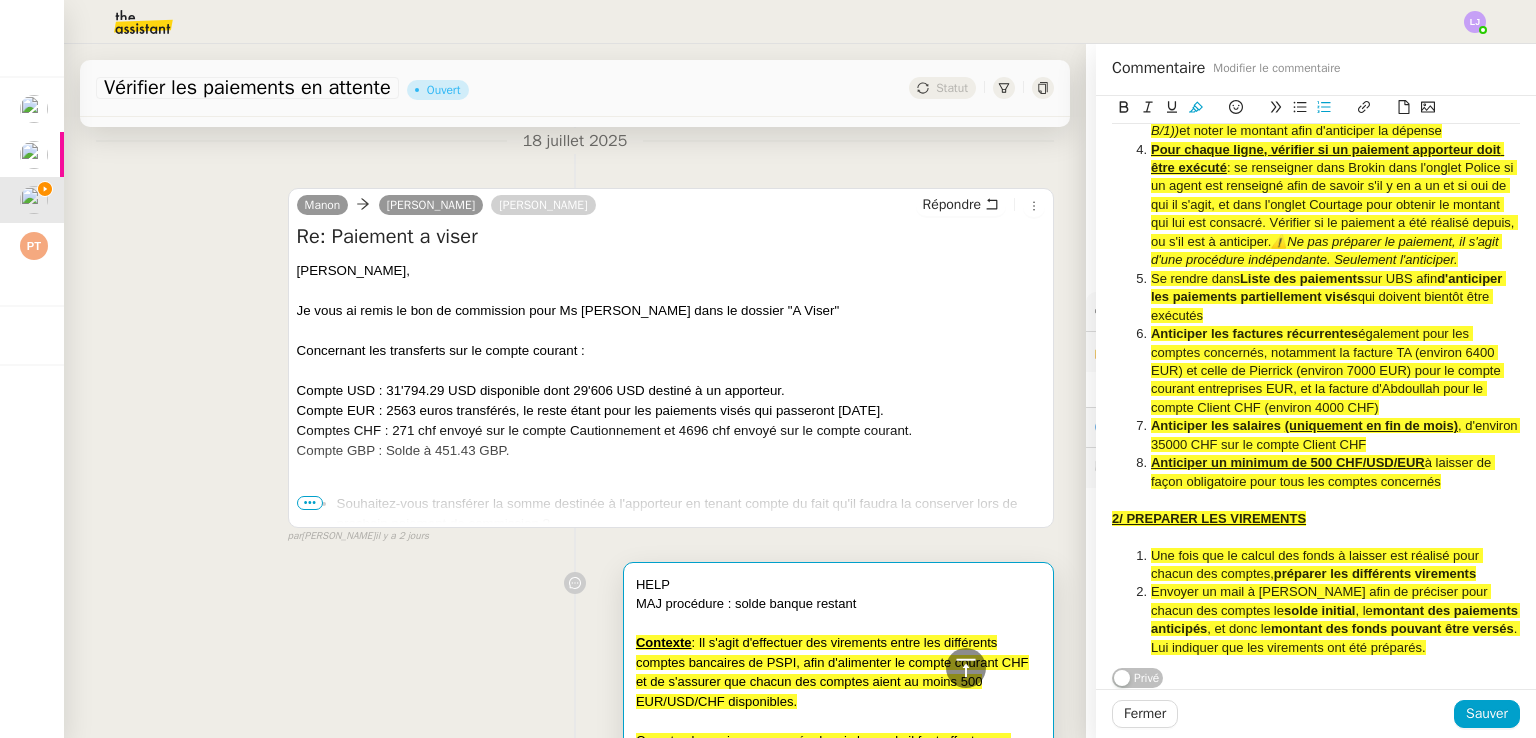 type 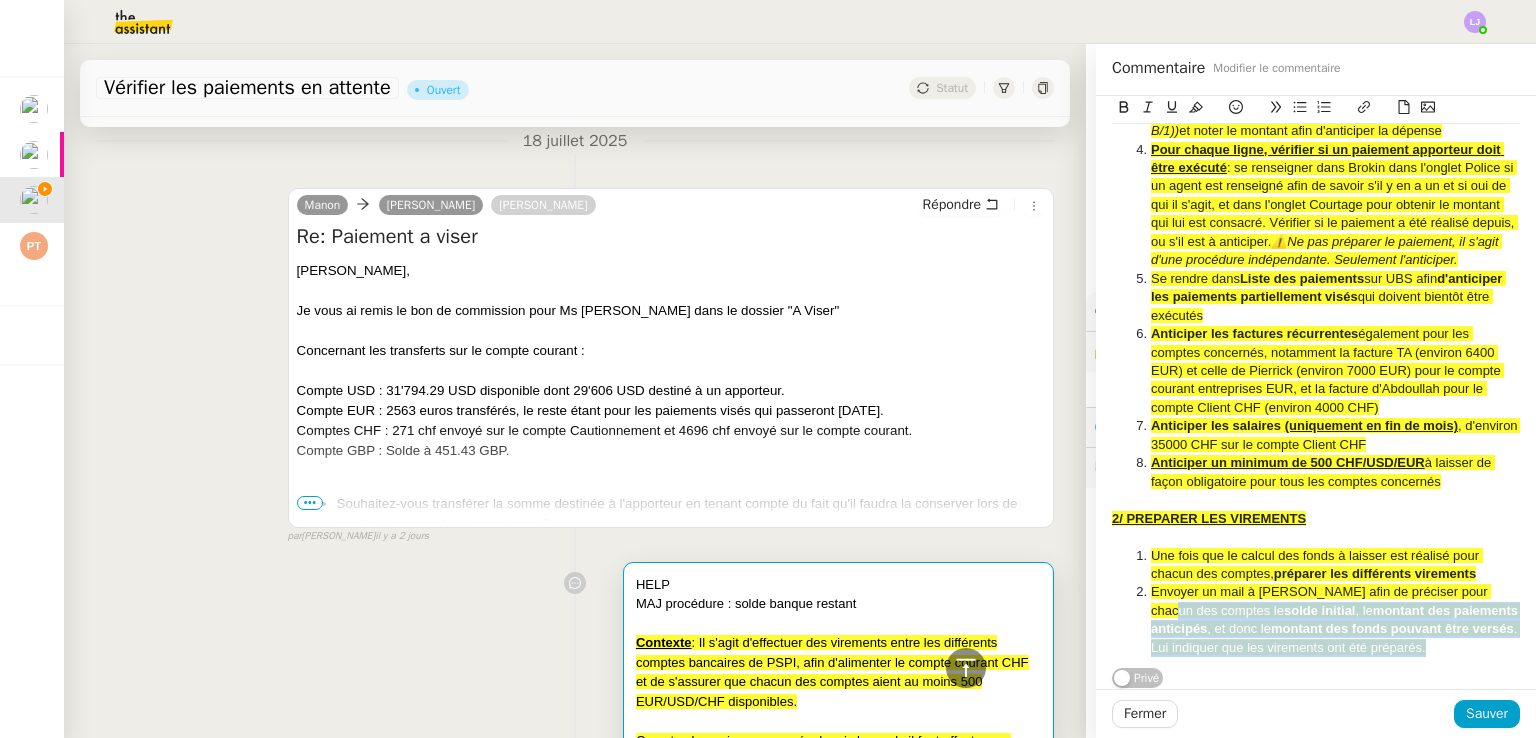 drag, startPoint x: 1120, startPoint y: 593, endPoint x: 1526, endPoint y: 753, distance: 436.38974 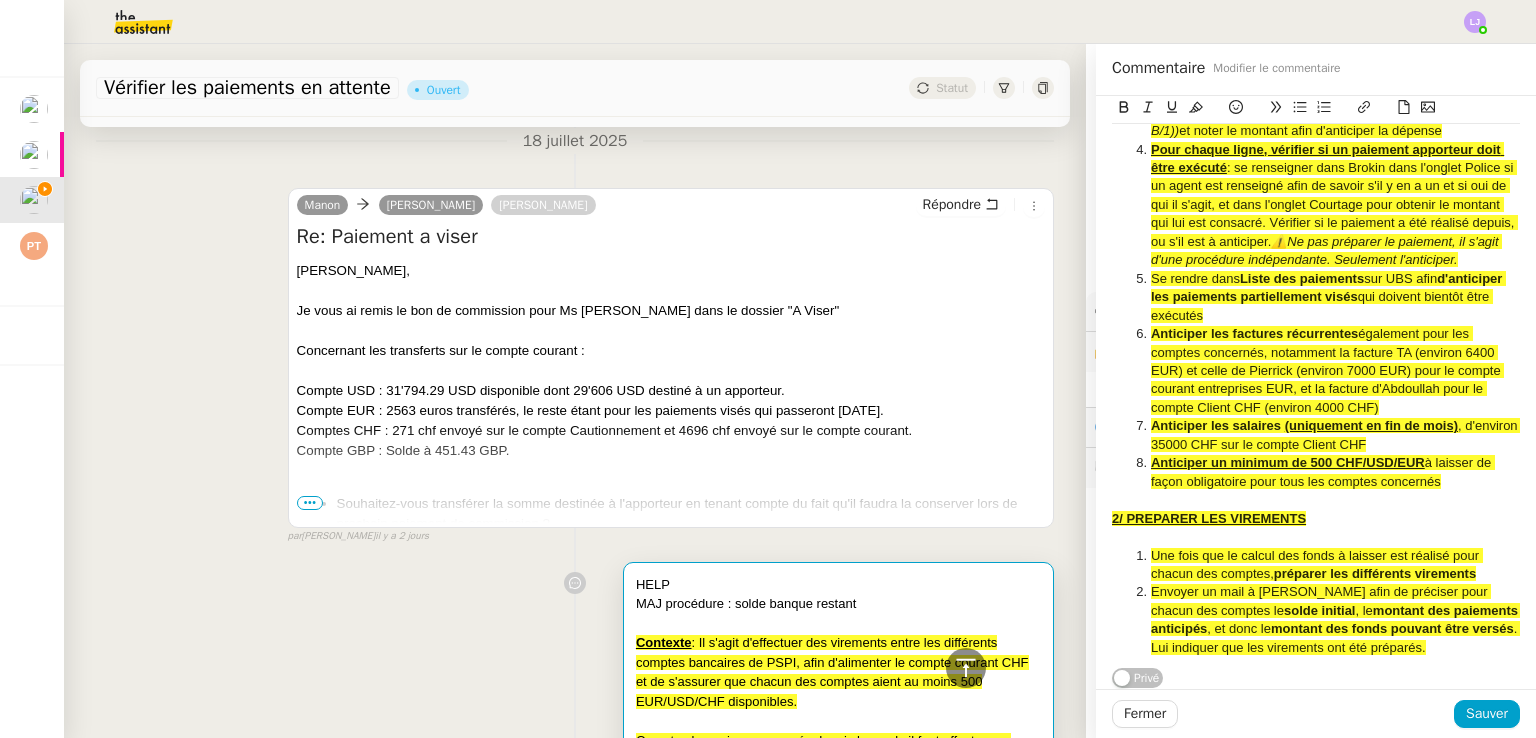 click on "HELP MAJ procédure : solde banque restant Contexte  : Il s'agit d'effectuer des virements entre les différents comptes bancaires de PSPI, afin d'alimenter le compte courant CHF et de s'assurer que chacun des comptes aient au moins 500 EUR/USD/CHF disponibles. Comptes bancaires concernés depuis lesquels il faut effectuer un transfert vers le compte courant CHF : Client CHF Compte courant entreprises EUR Client USD Client GBP Eventuellement d'autres uniquement sur demande explicite de [PERSON_NAME]  : Tous les 26 du mois ou sur demande de [PERSON_NAME] PROCÉDURE 1/ DEFINIR LE MONTANT A VERSER Il s'agit de consulter chacun des comptes bancaires concernés et, depuis le dernier transfert effectué, d'analyser les paiements effectués et d'anticiper ceux à venir, afin de définir le montant à verser au compte courant CHF, de sorte à pouvoir l'alimenter tout en laissant suffisamment de fonds dans le compte bancaire concerné. Se connecter au compte  UBS  puis  Fortune et placements  >  sur UBS afin" 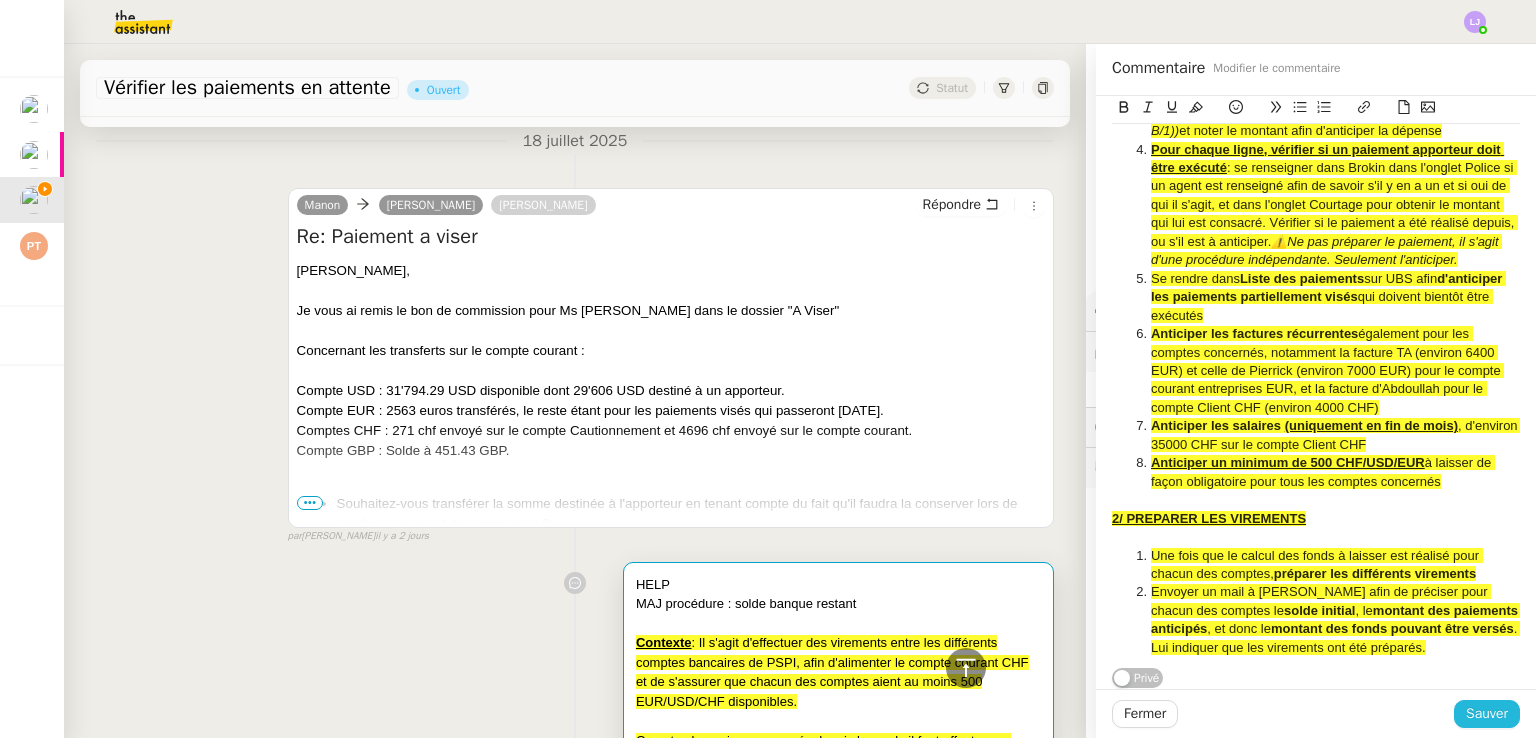 click on "Sauver" 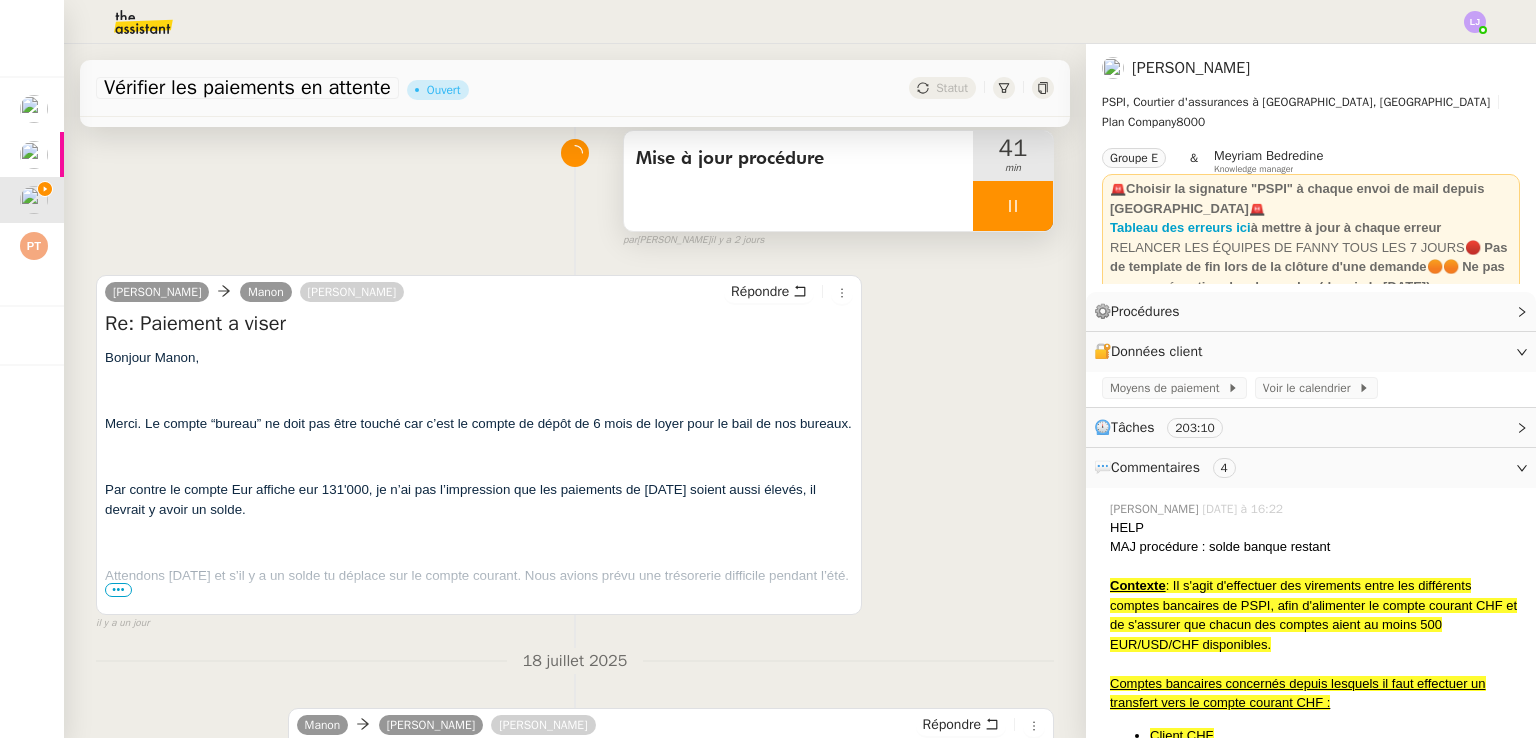 scroll, scrollTop: 298, scrollLeft: 0, axis: vertical 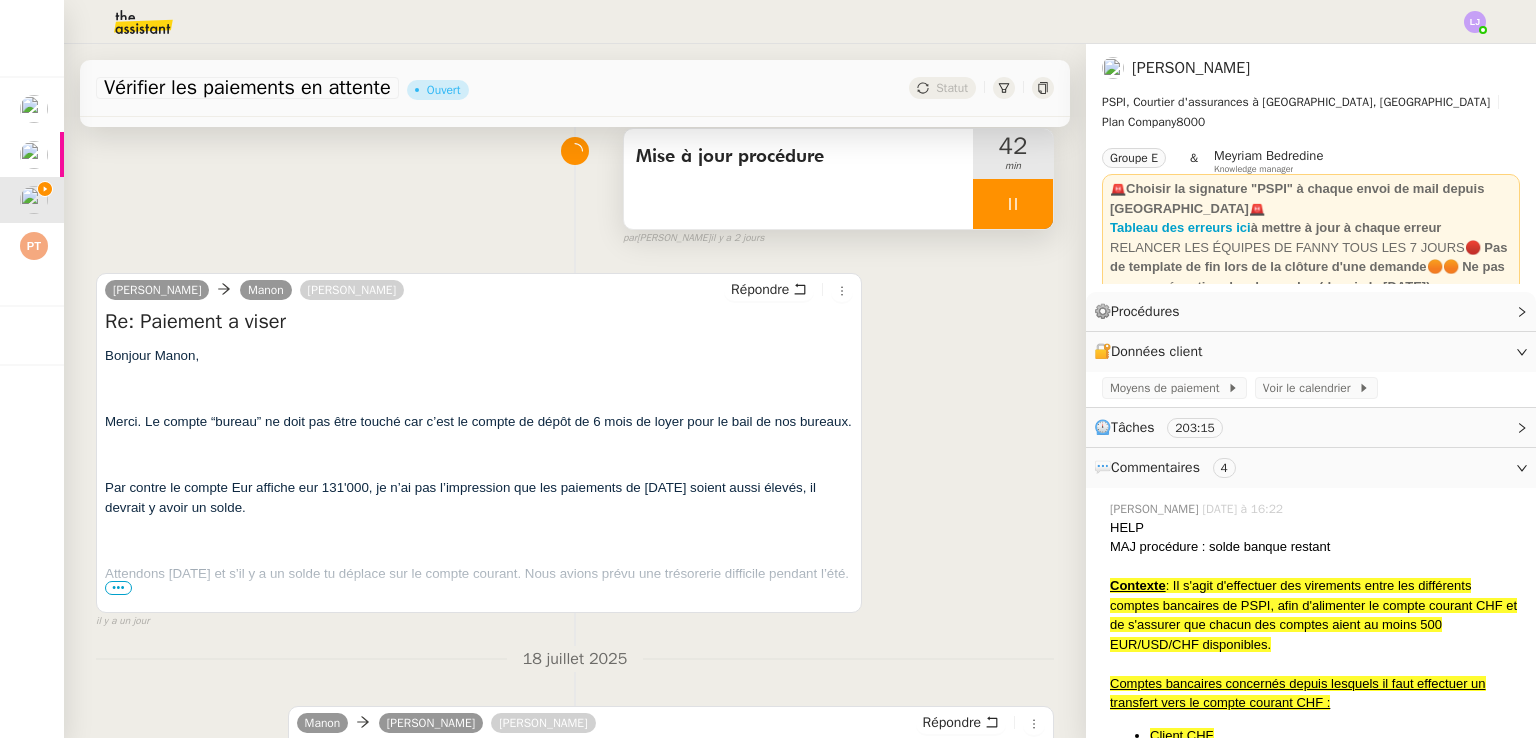 click on "Bonjour Manon,   Merci. Le compte “bureau” ne doit pas être touché car c’est le compte de dépôt de 6 mois de loyer pour le bail de nos bureaux.   Par contre le compte Eur affiche eur 131'000, je n’ai pas l’impression que les paiements de [DATE] soient aussi élevés, il devrait y avoir un solde.   Attendons [DATE] et s’il y a un solde tu déplace sur le compte courant. Nous avions prévu une trésorerie difficile pendant l’été.   [PERSON_NAME] Founder CEO      PSPI SA [STREET_ADDRESS]   Mobile:  [PHONE_NUMBER] Direct:  [PHONE_NUMBER] Office:  [PHONE_NUMBER] fanny @[DOMAIN_NAME] ,  [DOMAIN_NAME]       De :  Manon <[EMAIL_ADDRESS][DOMAIN_NAME]> Date :  [DATE] 16:23 À :  [PERSON_NAME] l PSPI SA <[EMAIL_ADDRESS][DOMAIN_NAME]> Cc :  [PERSON_NAME] <[EMAIL_ADDRESS][DOMAIN_NAME]> Objet :  Re: Paiement a viser  [PERSON_NAME],   Je vous ai remis le bon de commission pour Ms [PERSON_NAME] dans le dossier "A Viser"   Concernant les transferts sur le compte courant :" at bounding box center [479, 3834] 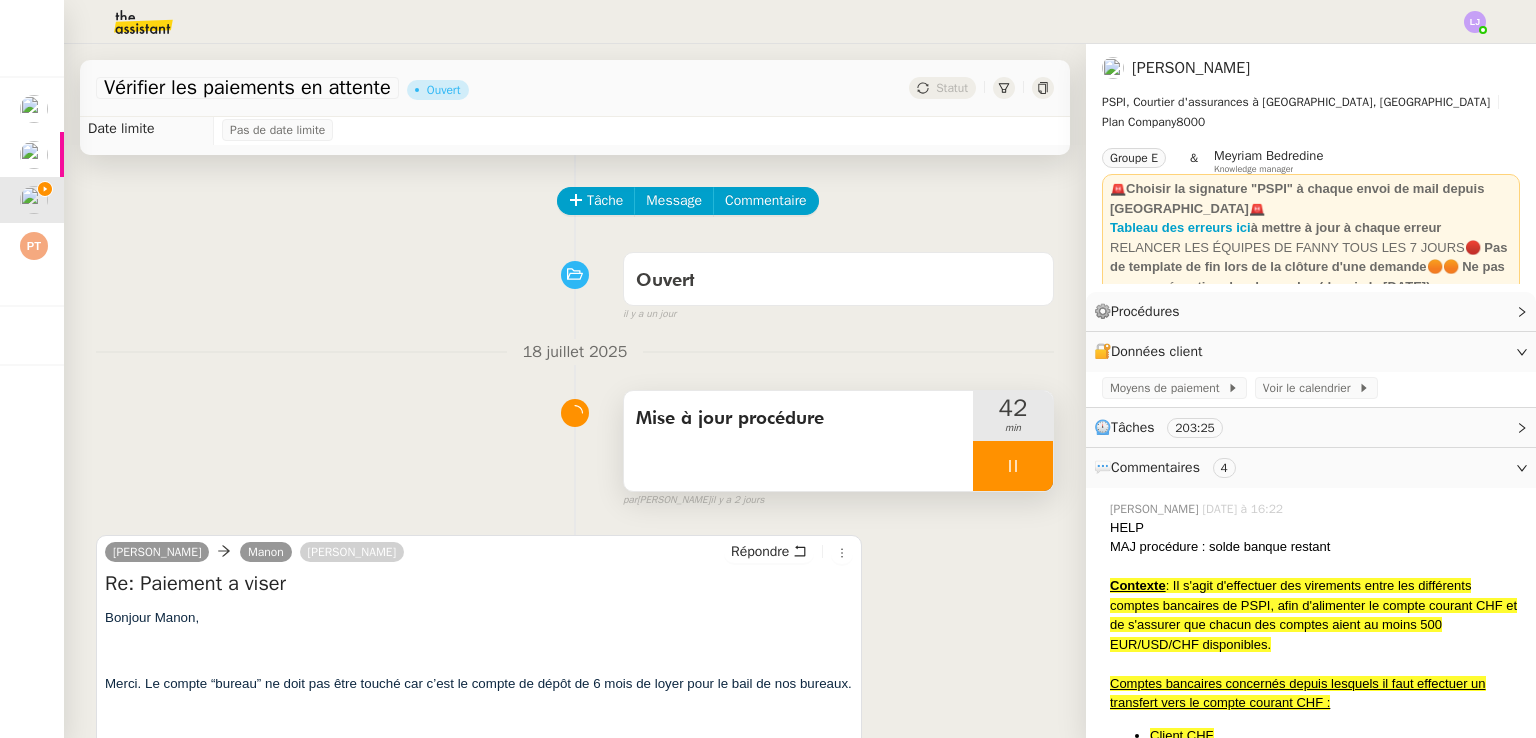 scroll, scrollTop: 0, scrollLeft: 0, axis: both 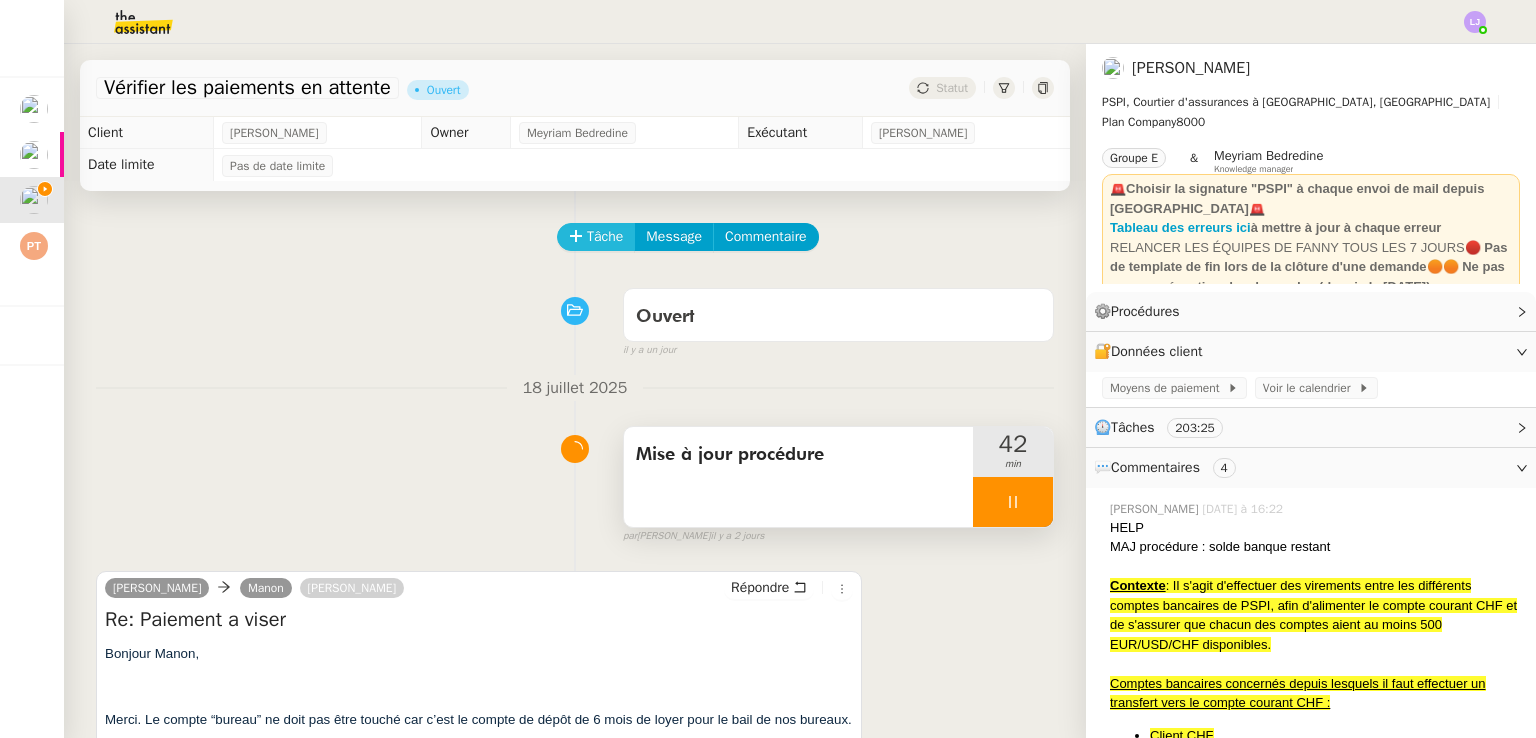 click on "Tâche" 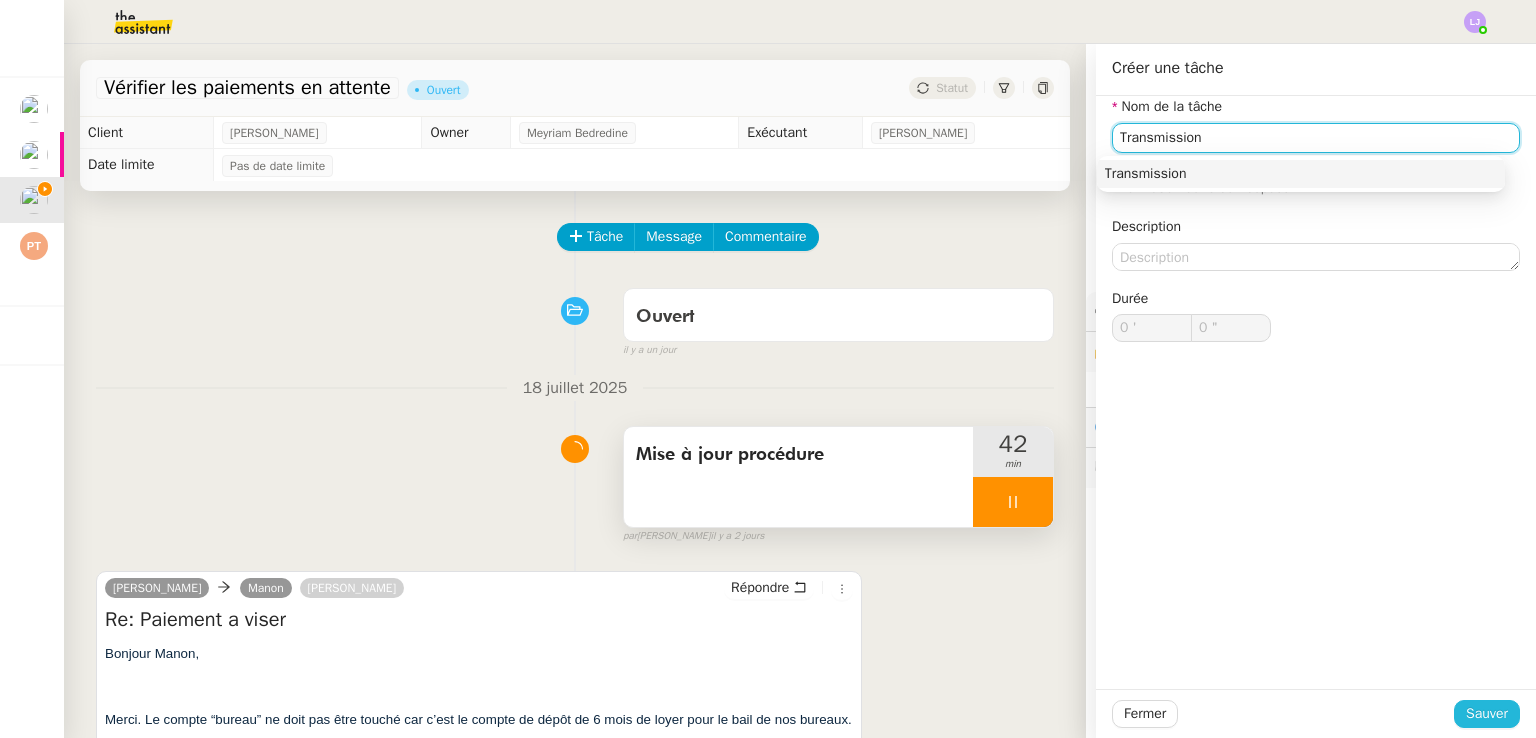 type on "Transmission" 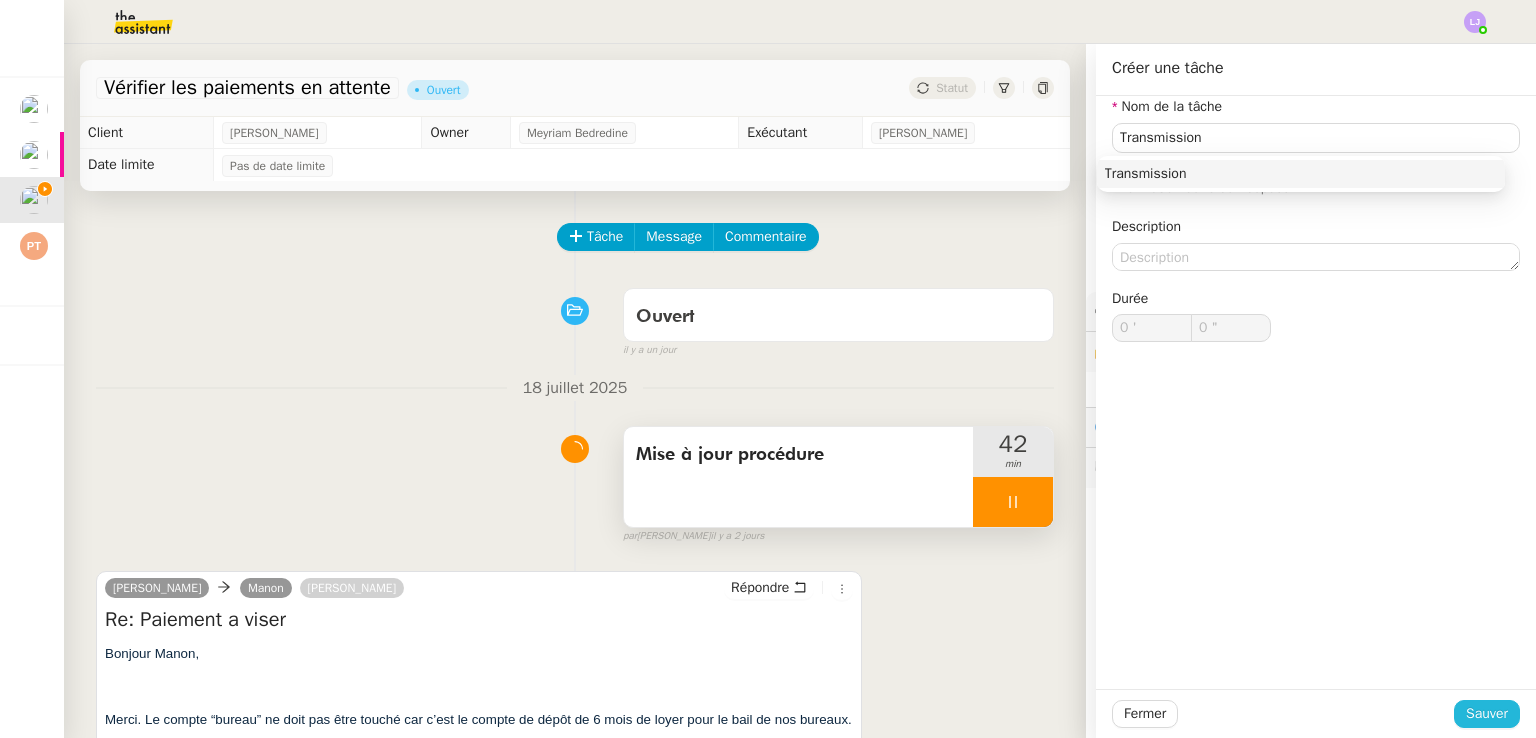 click on "Sauver" 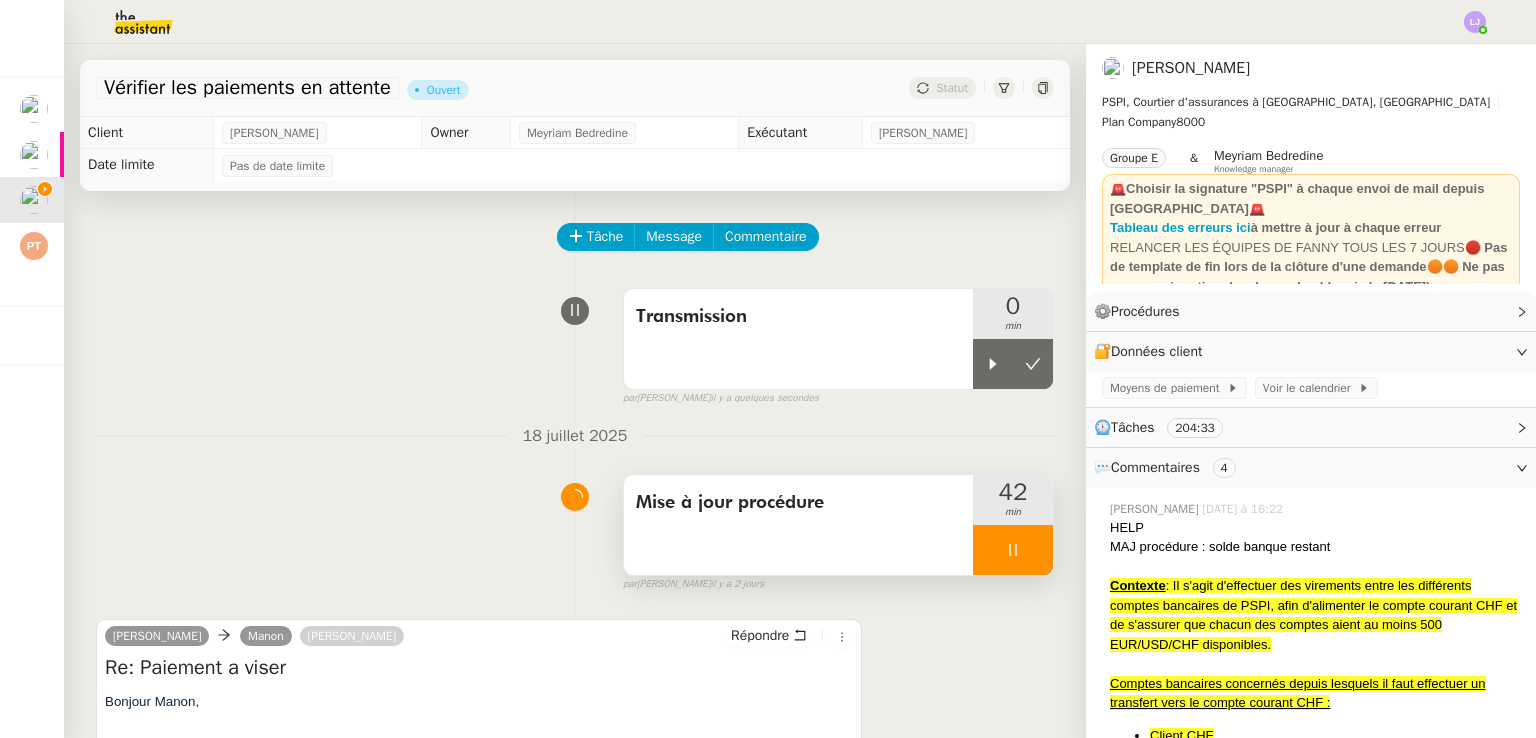 click at bounding box center [1013, 550] 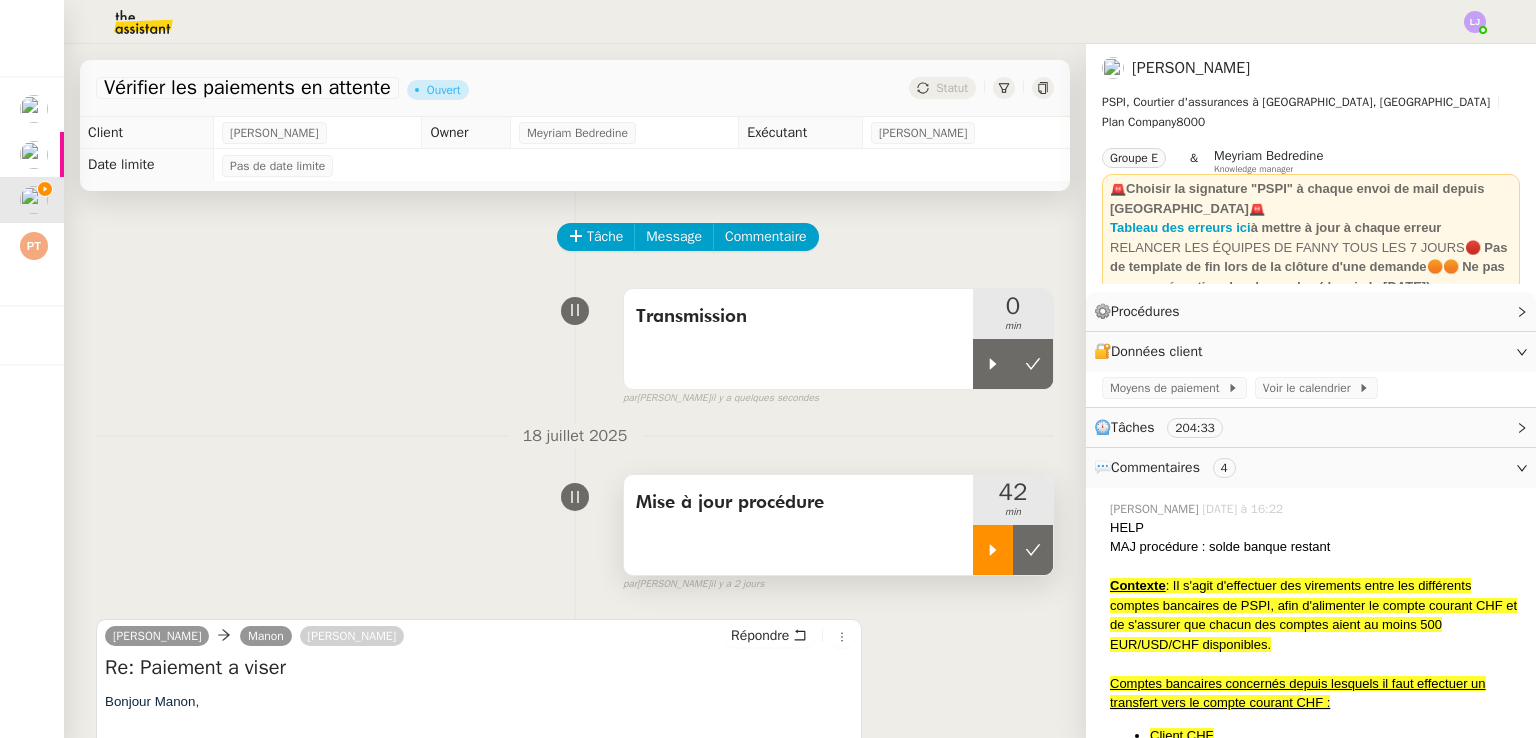 click 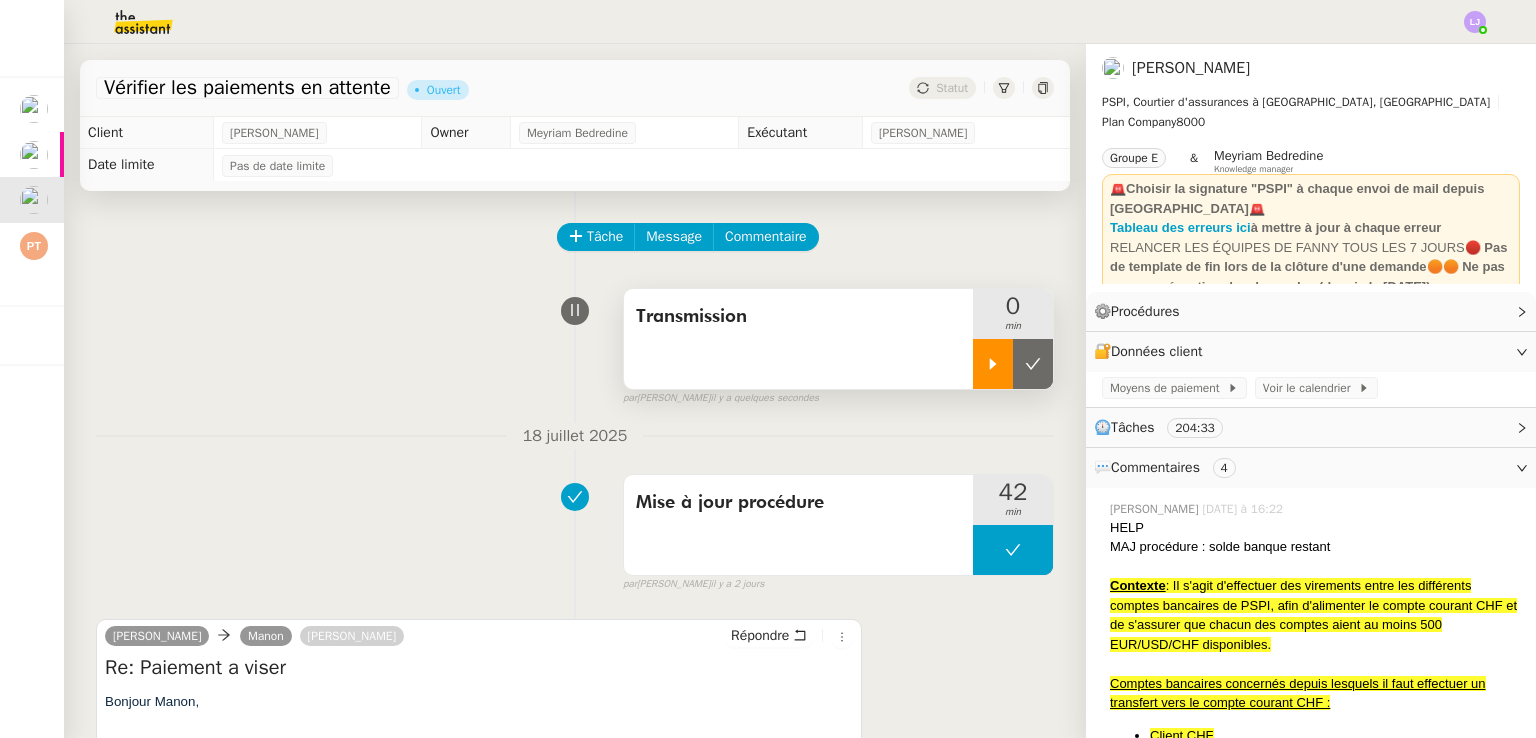 click 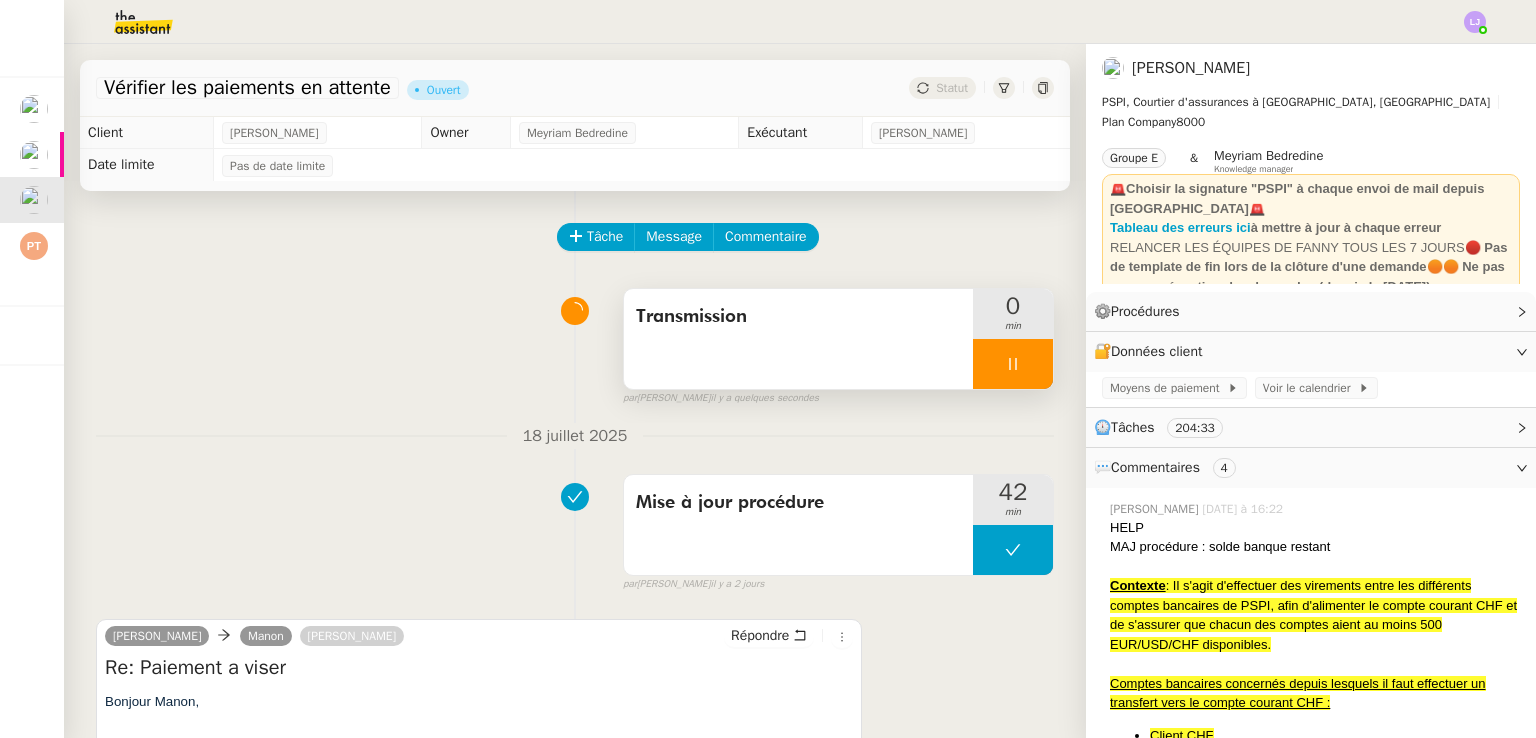 scroll, scrollTop: 420, scrollLeft: 0, axis: vertical 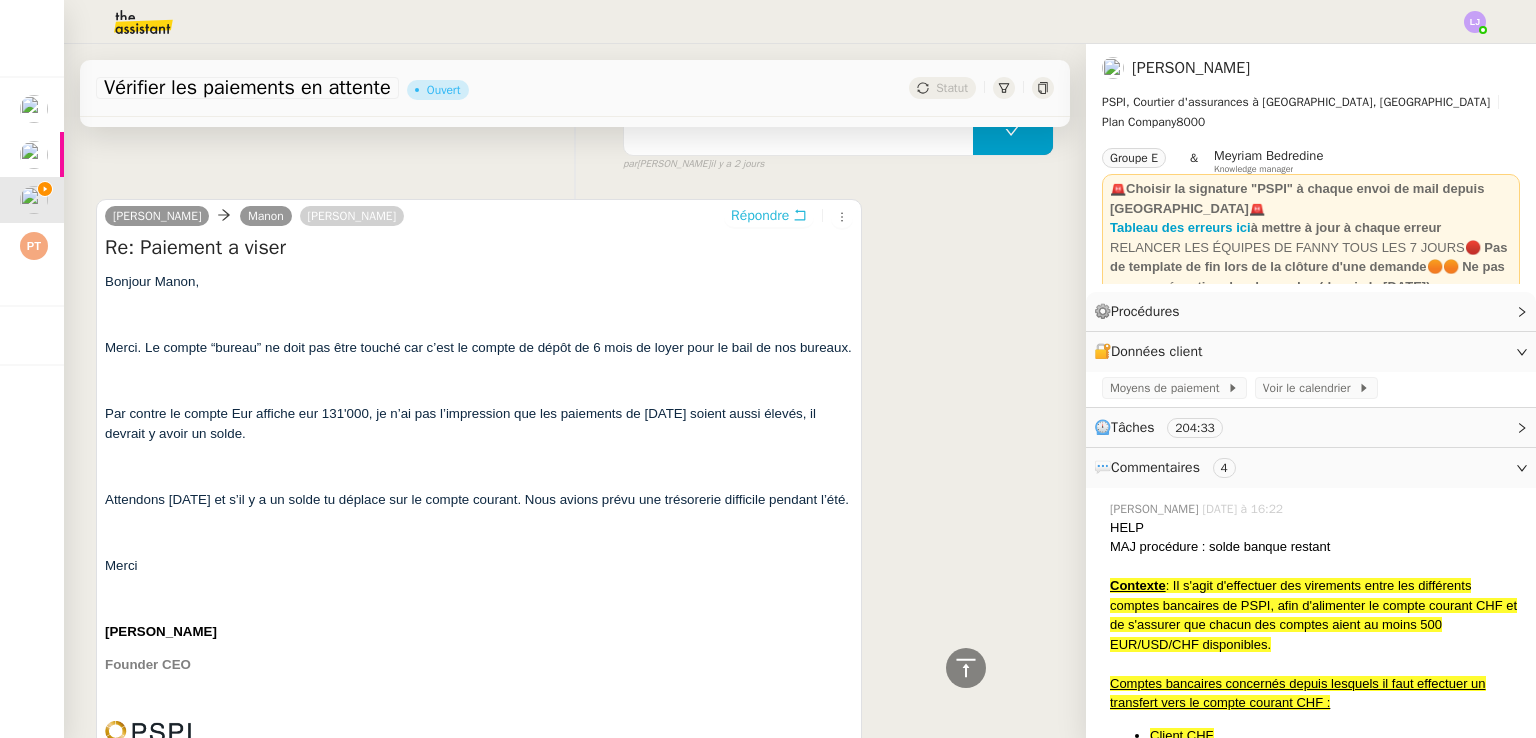 click on "Répondre" at bounding box center (760, 216) 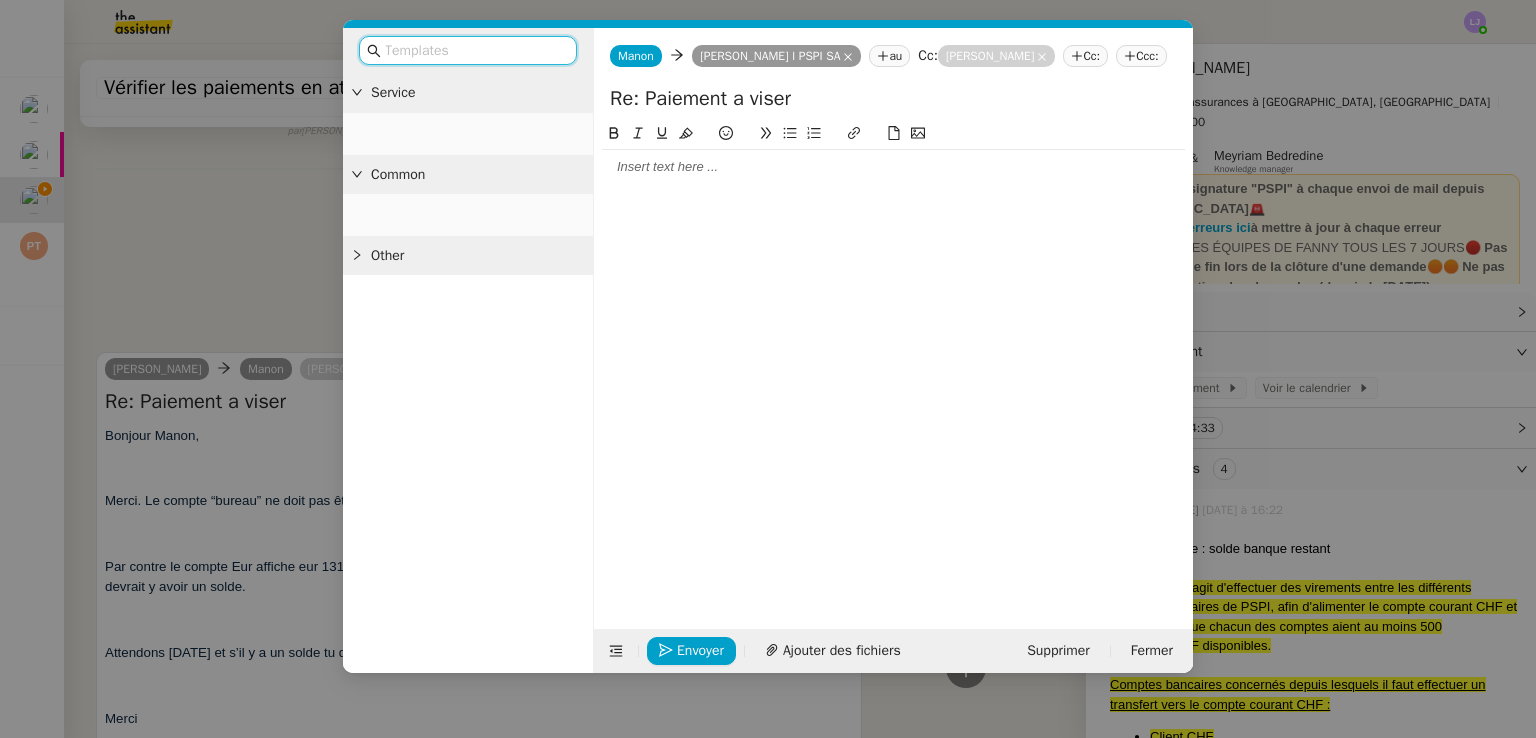 scroll, scrollTop: 574, scrollLeft: 0, axis: vertical 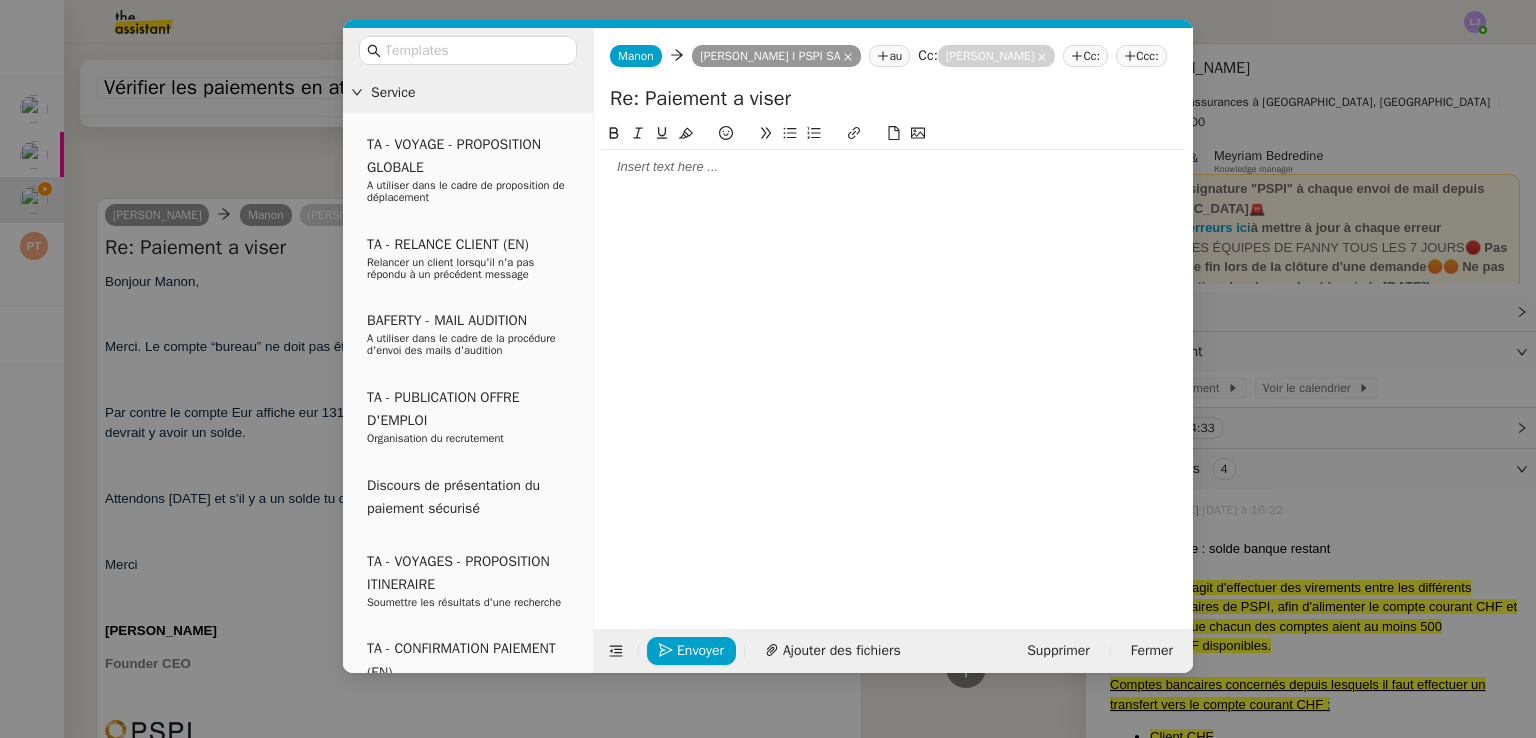 type 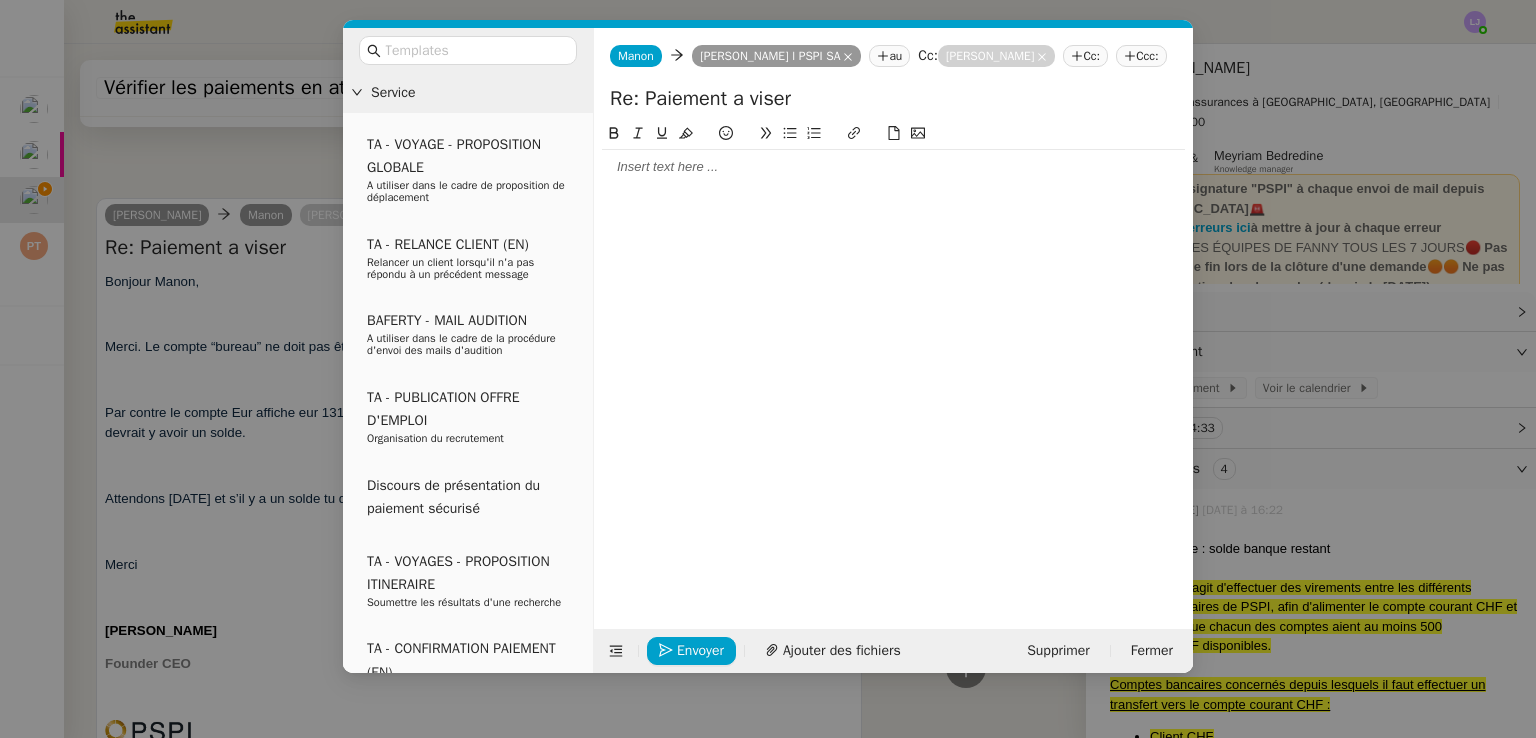 click 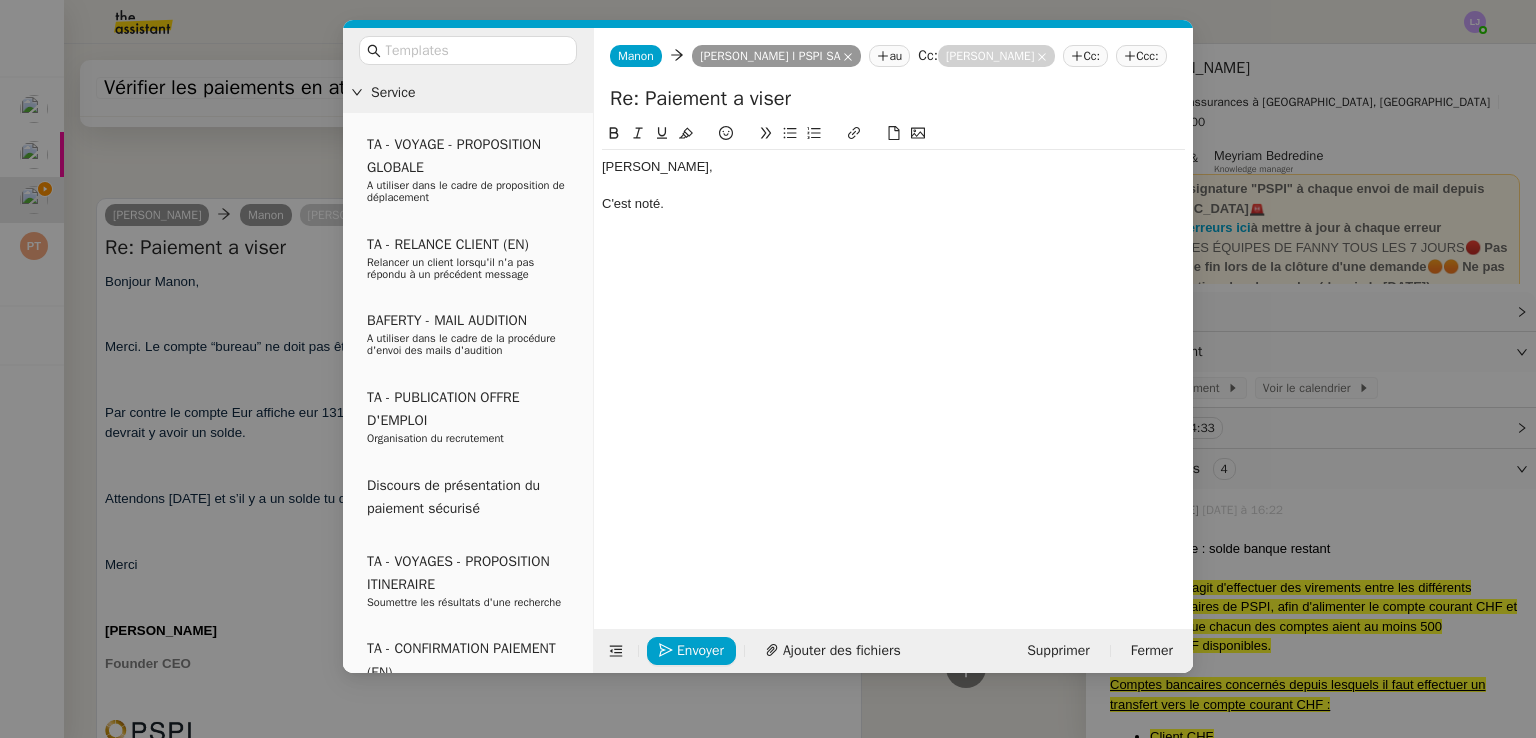 scroll, scrollTop: 672, scrollLeft: 0, axis: vertical 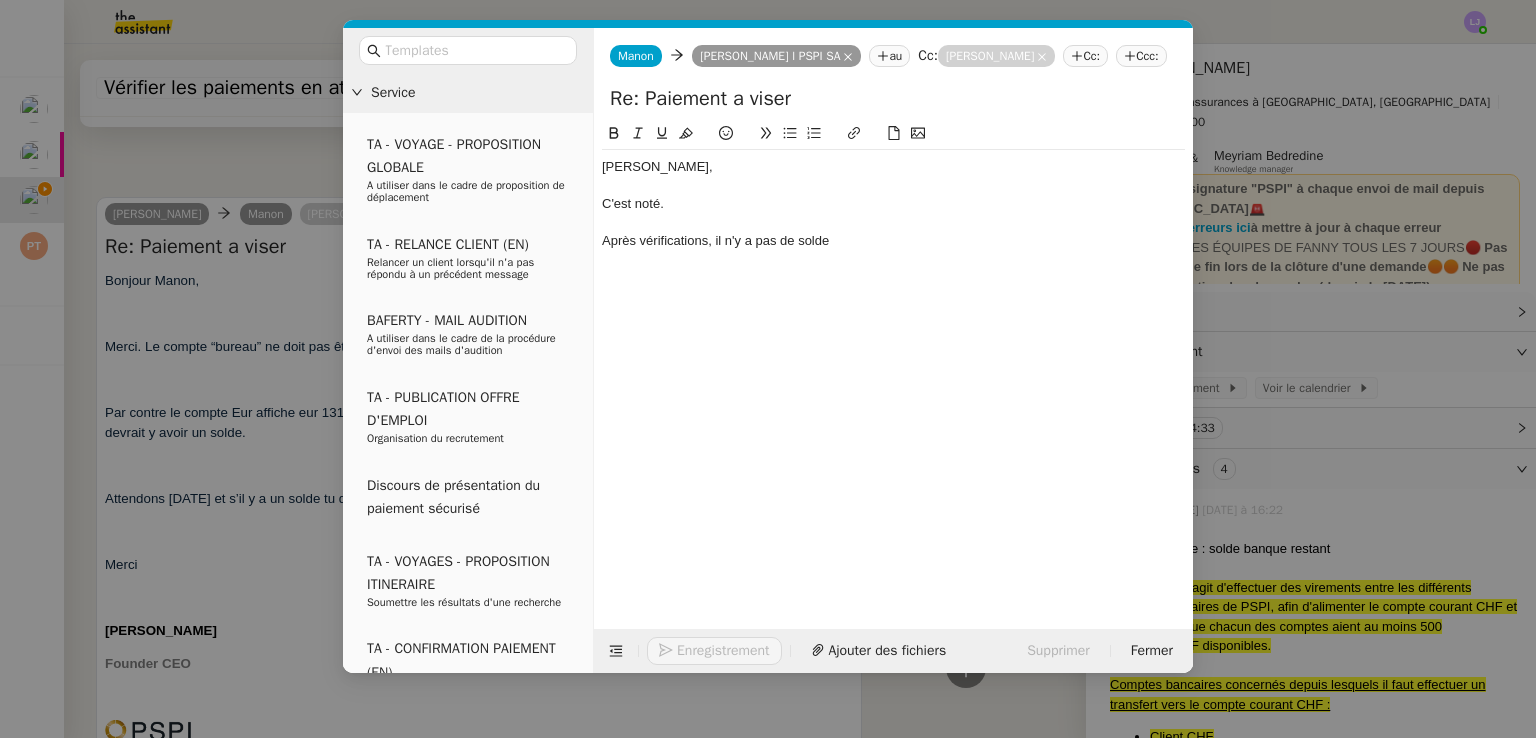 click on "Service TA - VOYAGE - PROPOSITION GLOBALE    A utiliser dans le cadre de proposition de déplacement TA - RELANCE CLIENT (EN)    Relancer un client lorsqu'il n'a pas répondu à un précédent message BAFERTY - MAIL AUDITION    A utiliser dans le cadre de la procédure d'envoi des mails d'audition TA - PUBLICATION OFFRE D'EMPLOI     Organisation du recrutement Discours de présentation du paiement sécurisé    TA - VOYAGES - PROPOSITION ITINERAIRE    Soumettre les résultats d'une recherche TA - CONFIRMATION PAIEMENT (EN)    Confirmer avec le client de modèle de transaction - Attention Plan Pro nécessaire. TA - COURRIER EXPEDIE (recommandé)    A utiliser dans le cadre de l'envoi d'un courrier recommandé TA - PARTAGE DE CALENDRIER (EN)    A utiliser pour demander au client de partager son calendrier afin de faciliter l'accès et la gestion PSPI - Appel de fonds MJL    A utiliser dans le cadre de la procédure d'appel de fonds MJL TA - RELANCE CLIENT    PSPI - Appel de cotisation CFE" at bounding box center [768, 369] 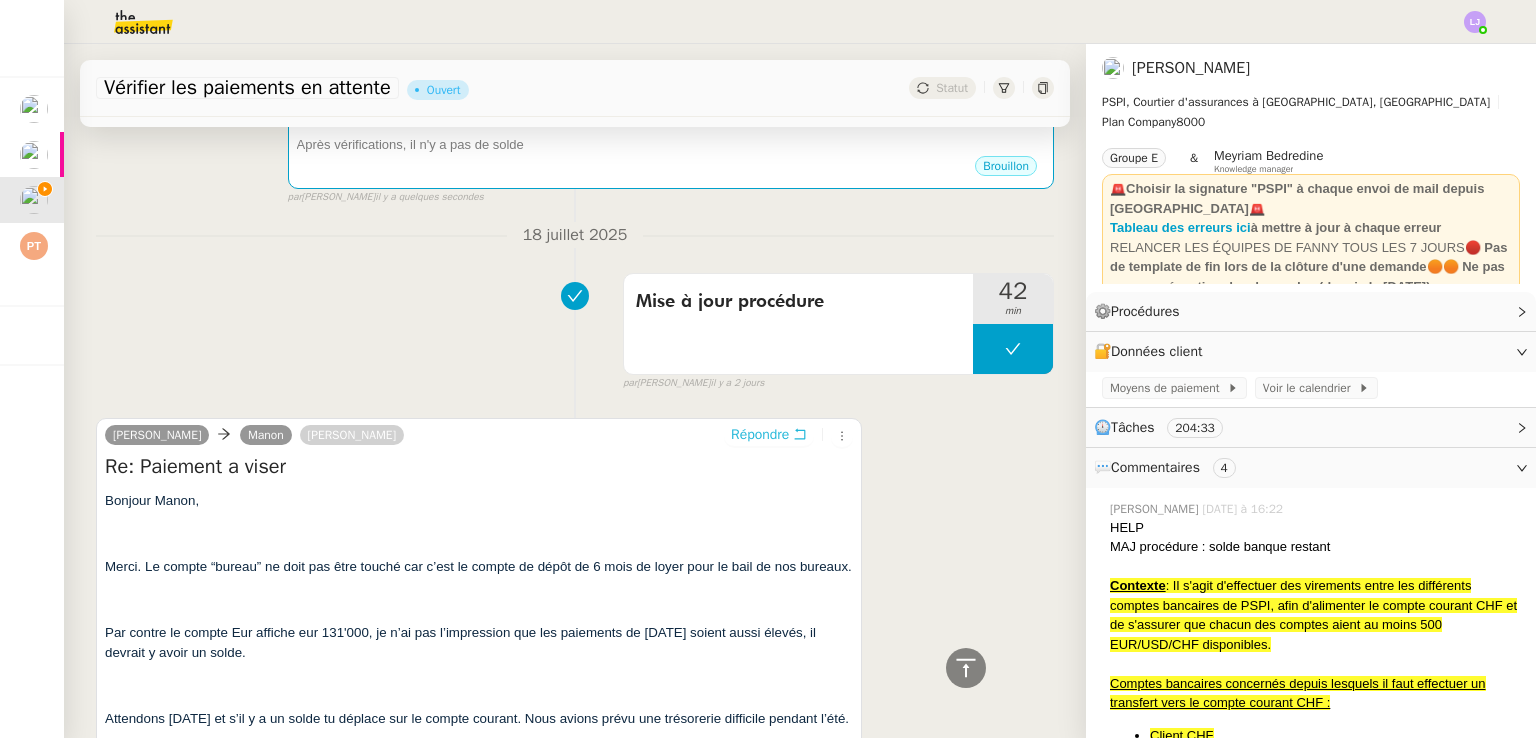 scroll, scrollTop: 0, scrollLeft: 0, axis: both 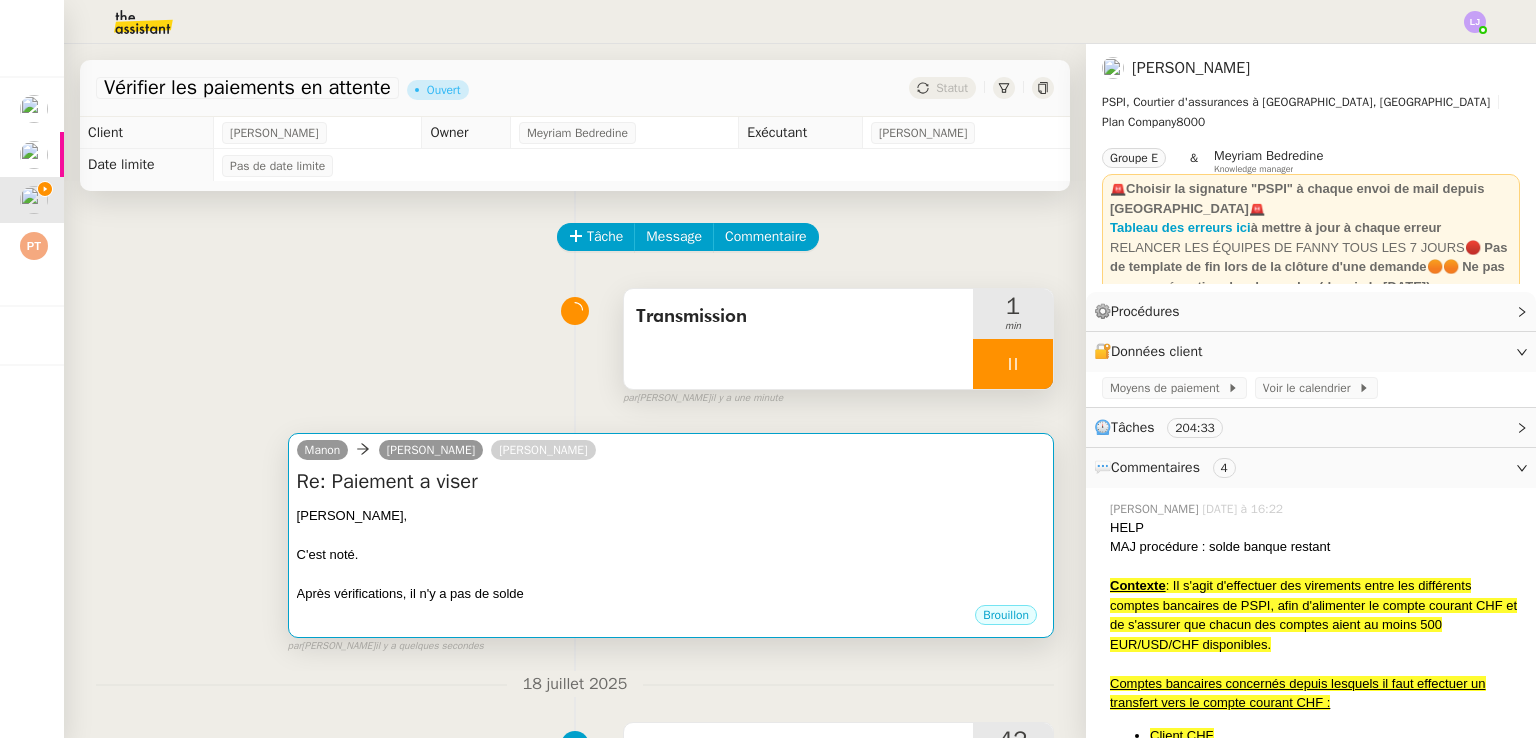 click on "[PERSON_NAME]," at bounding box center (671, 516) 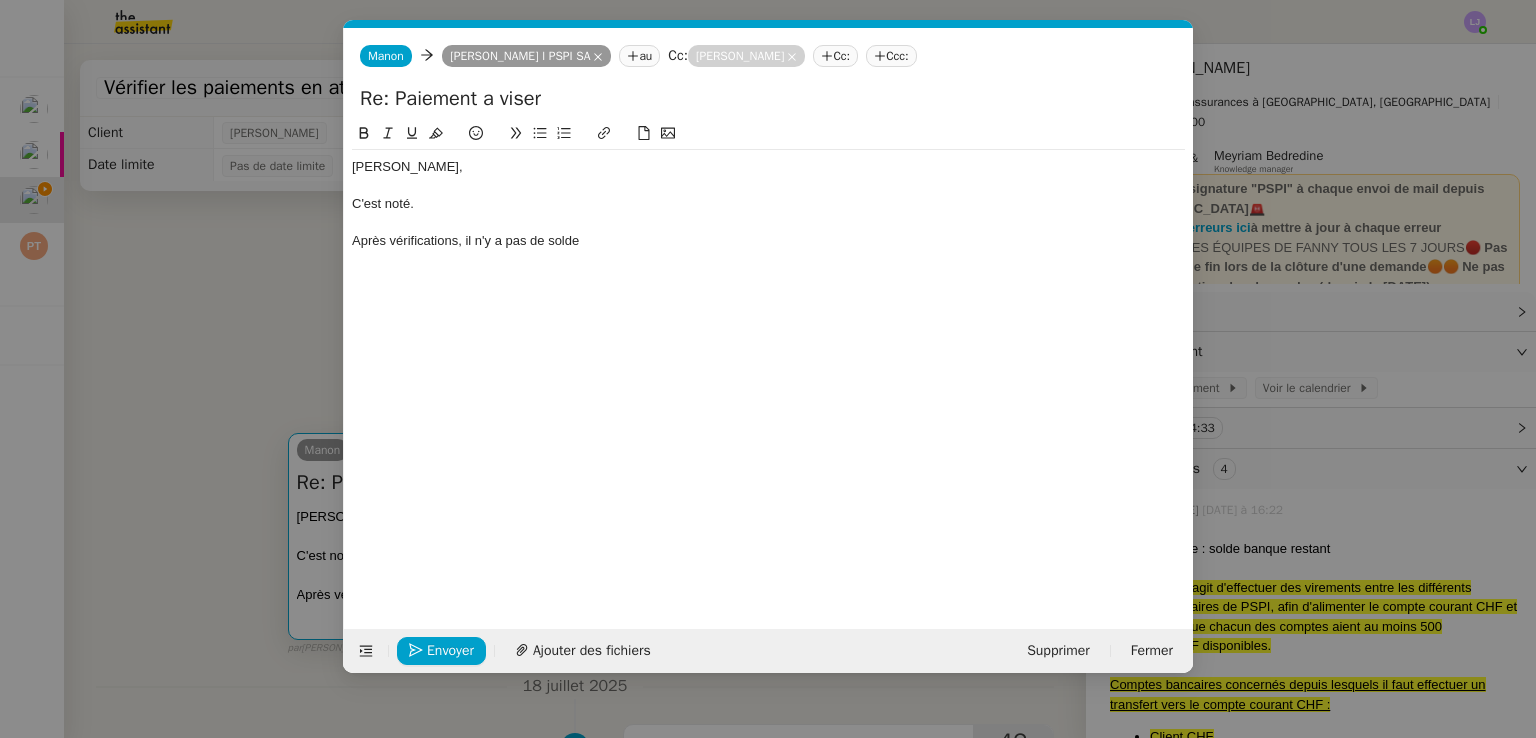 scroll, scrollTop: 0, scrollLeft: 42, axis: horizontal 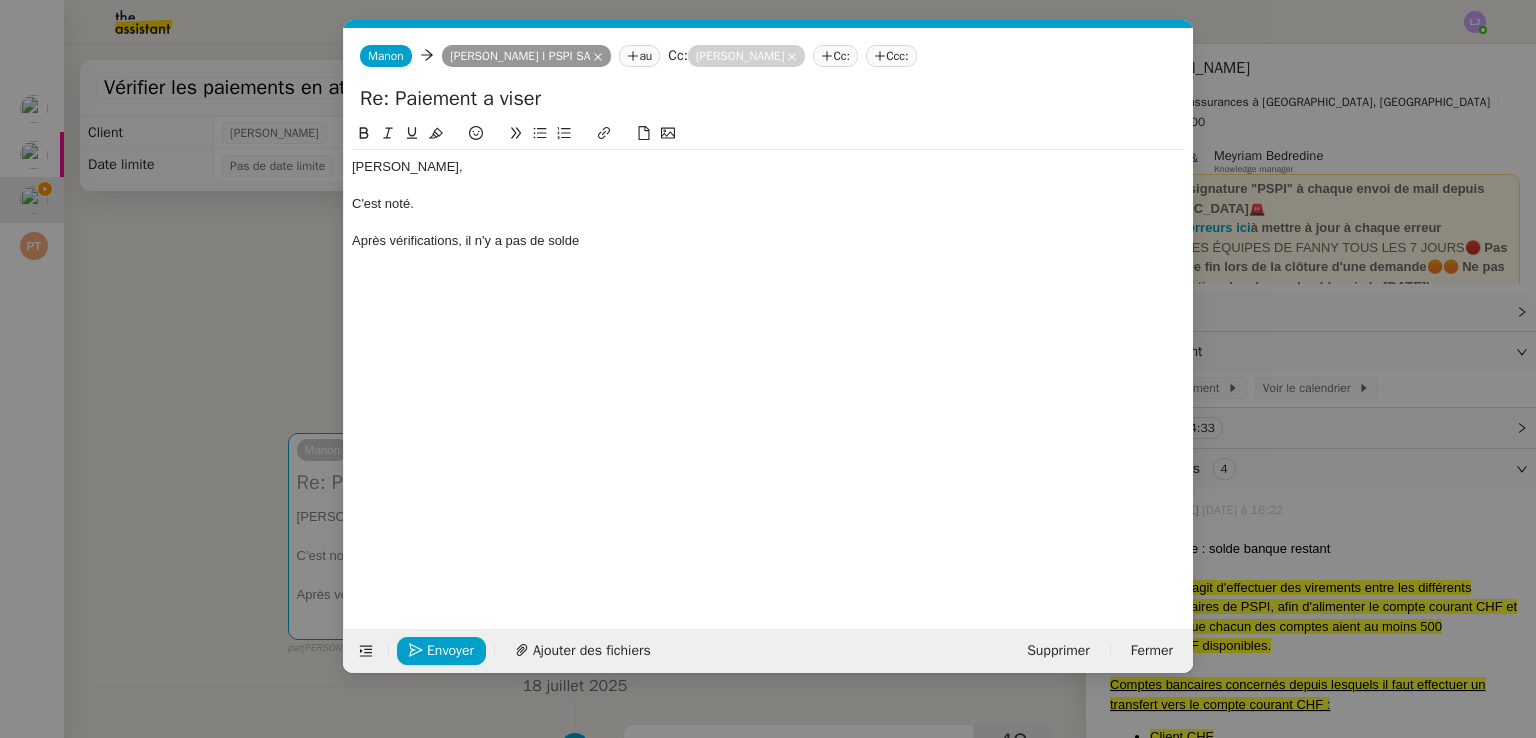 click on "Après vérifications, il n'y a pas de solde" 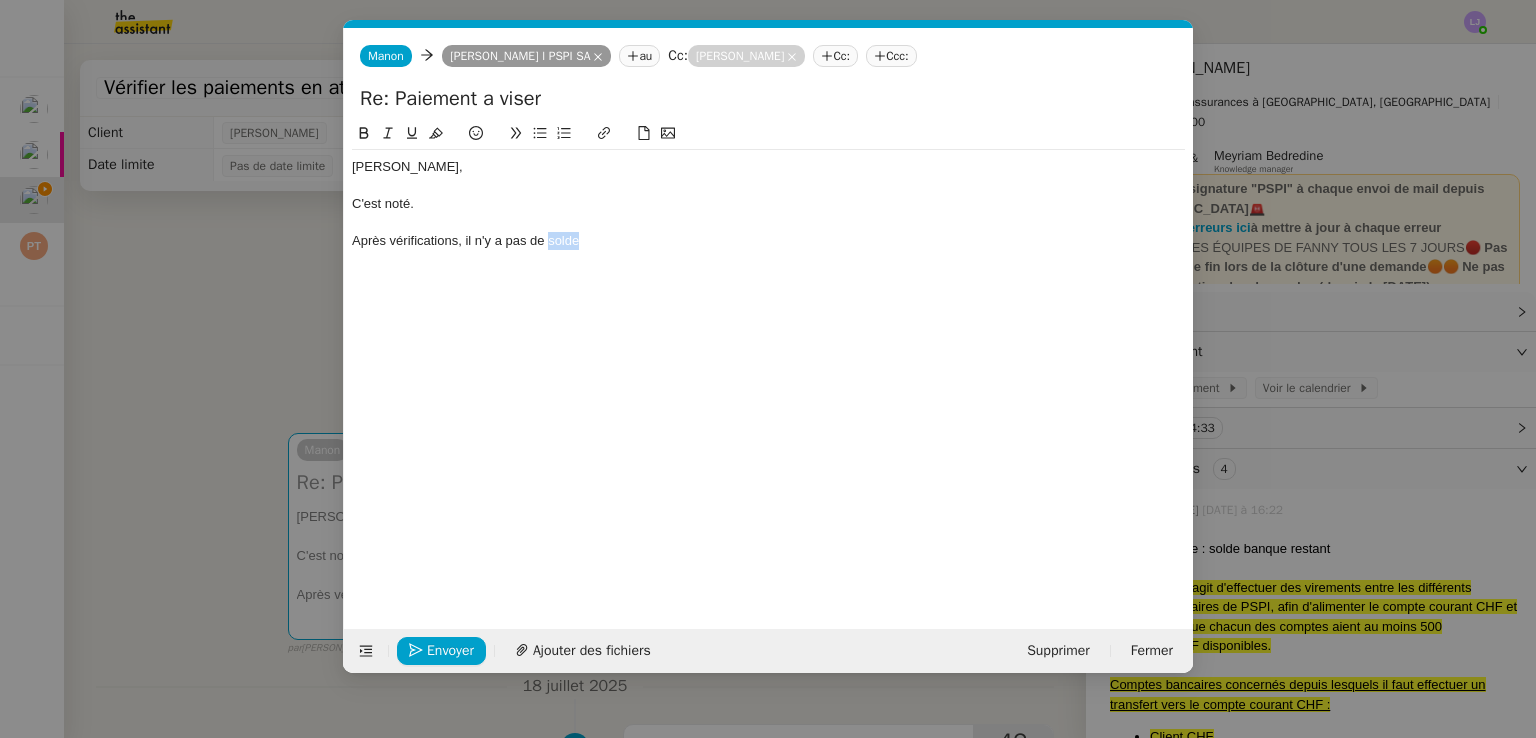 click on "Après vérifications, il n'y a pas de solde" 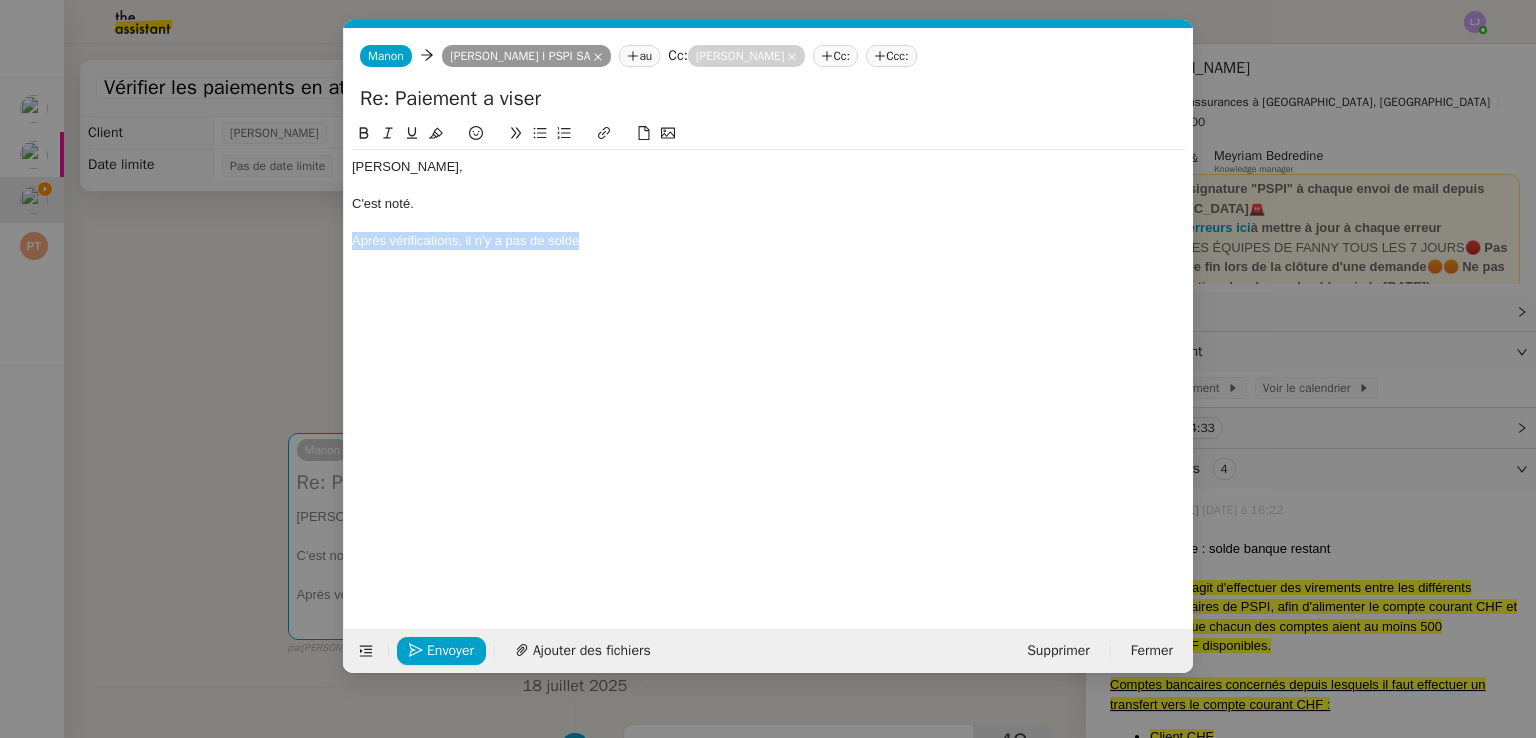 click on "Après vérifications, il n'y a pas de solde" 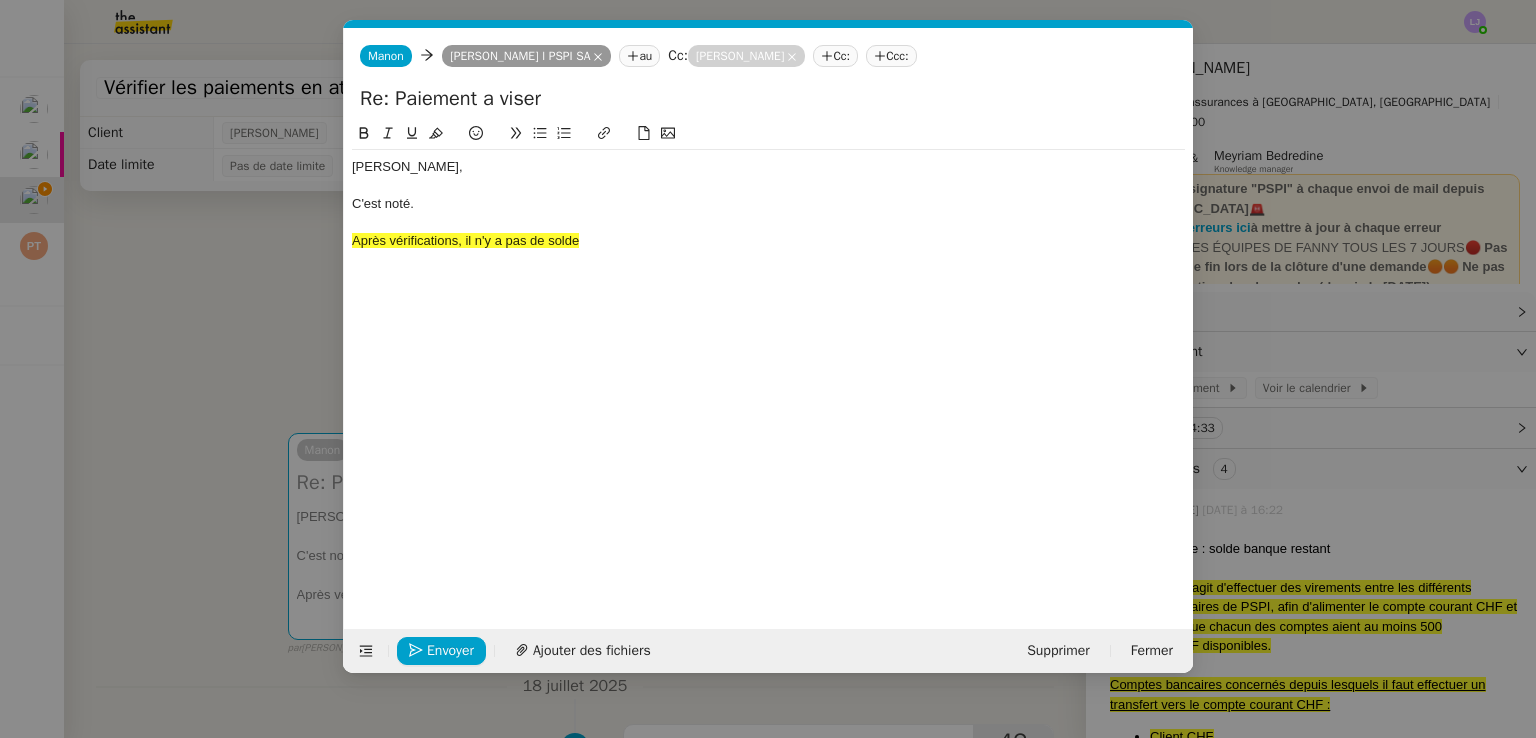 click on "[PERSON_NAME], C'est noté. Après vérifications, il n'y a pas de solde" 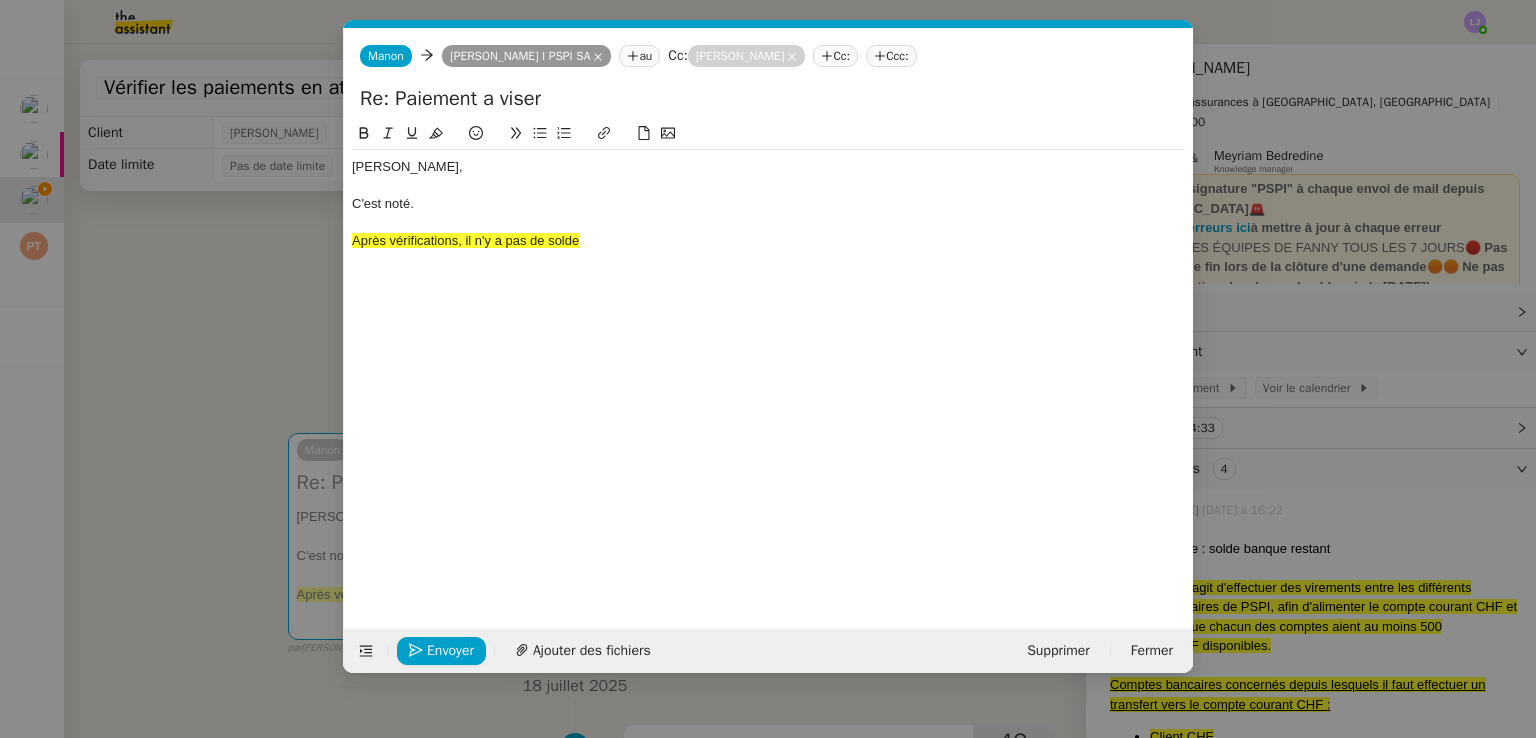 click 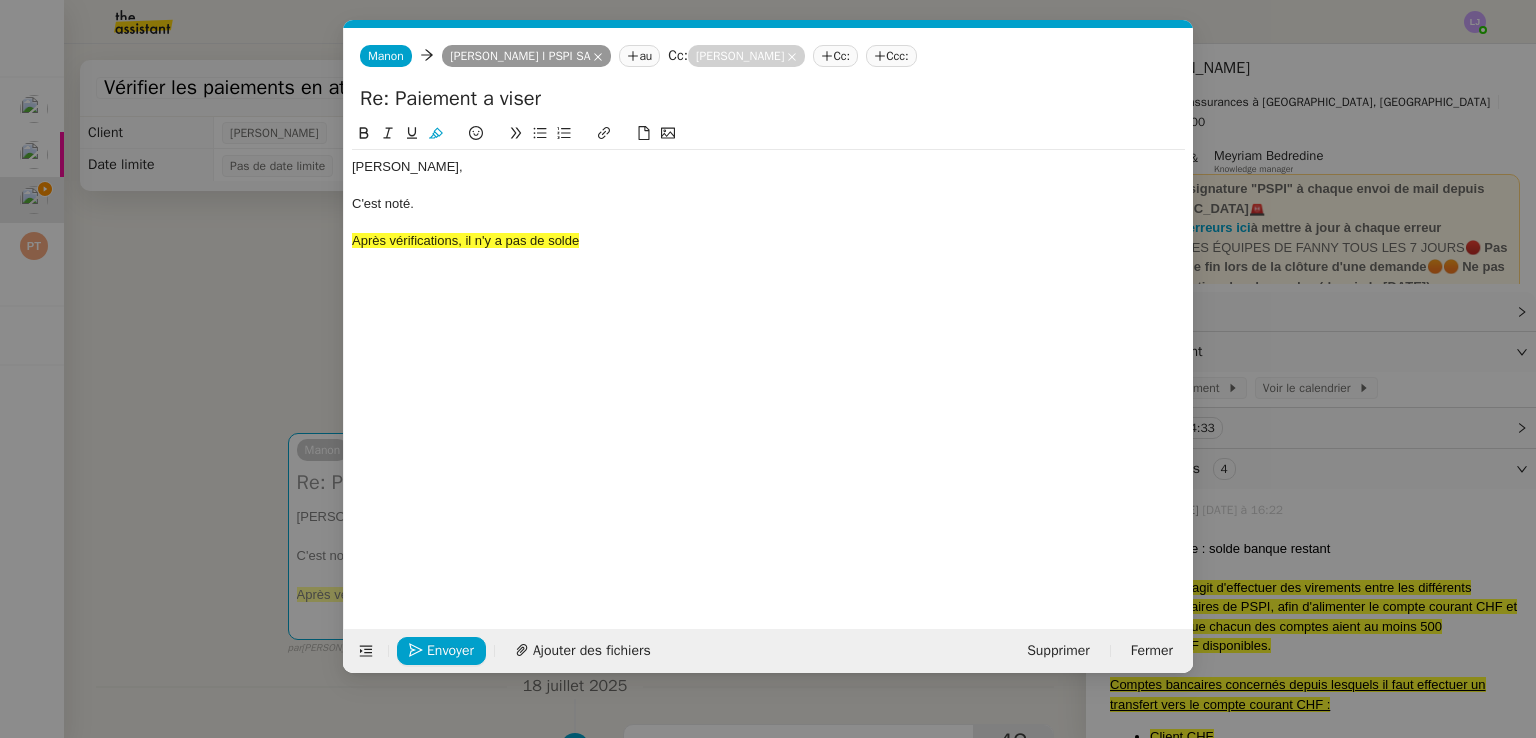 type 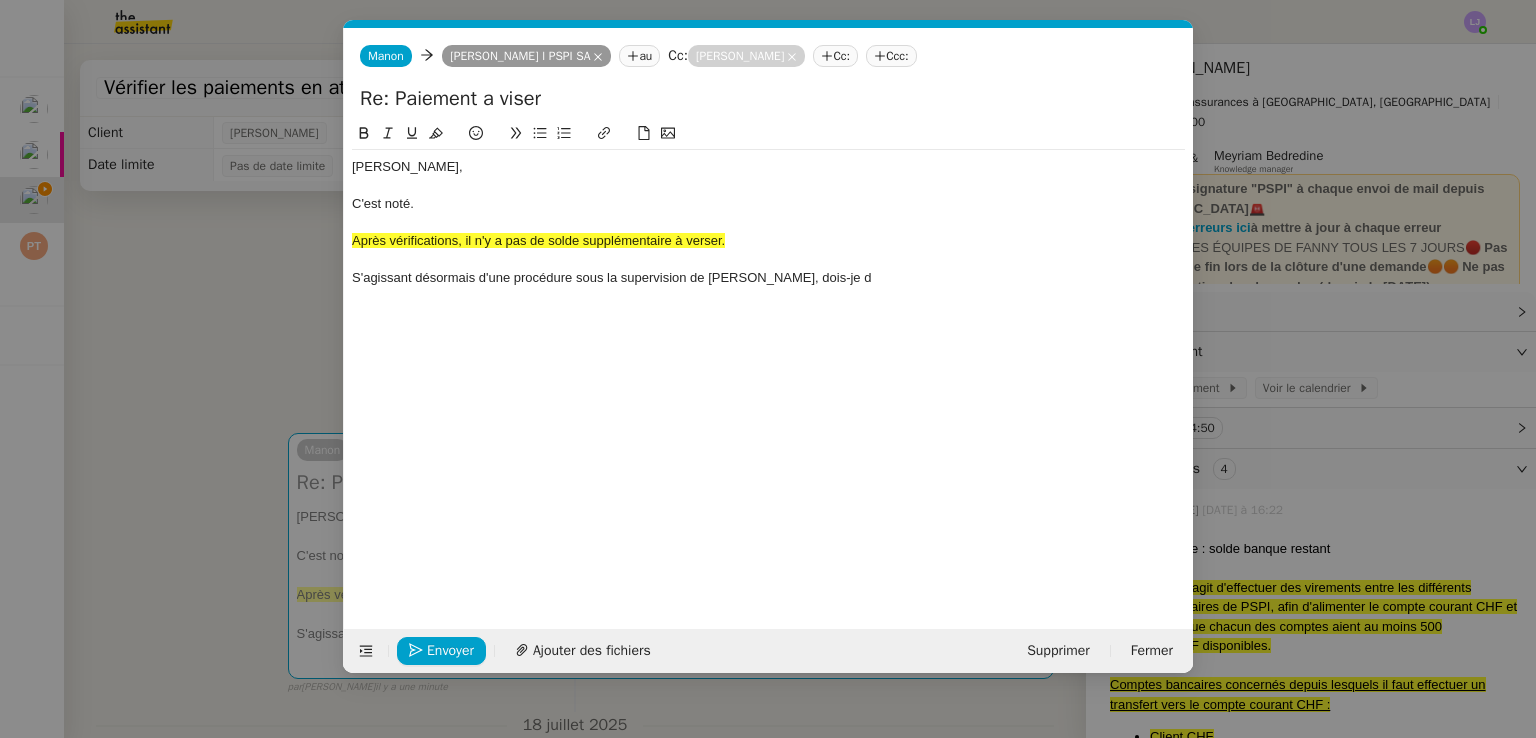 click on "S'agissant désormais d'une procédure sous la supervision de [PERSON_NAME], dois-je d" 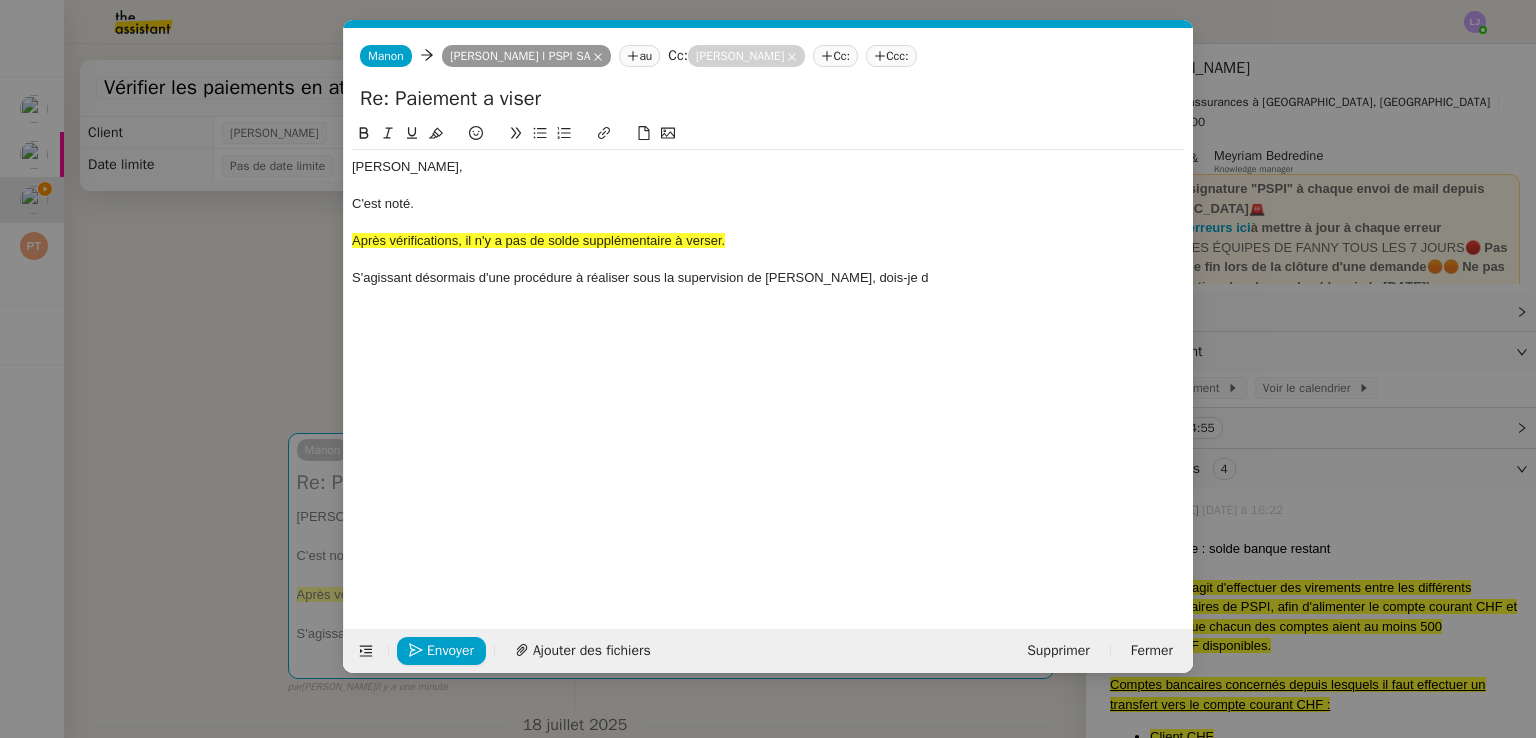 click on "S'agissant désormais d'une procédure à réaliser sous la supervision de [PERSON_NAME], dois-je d" 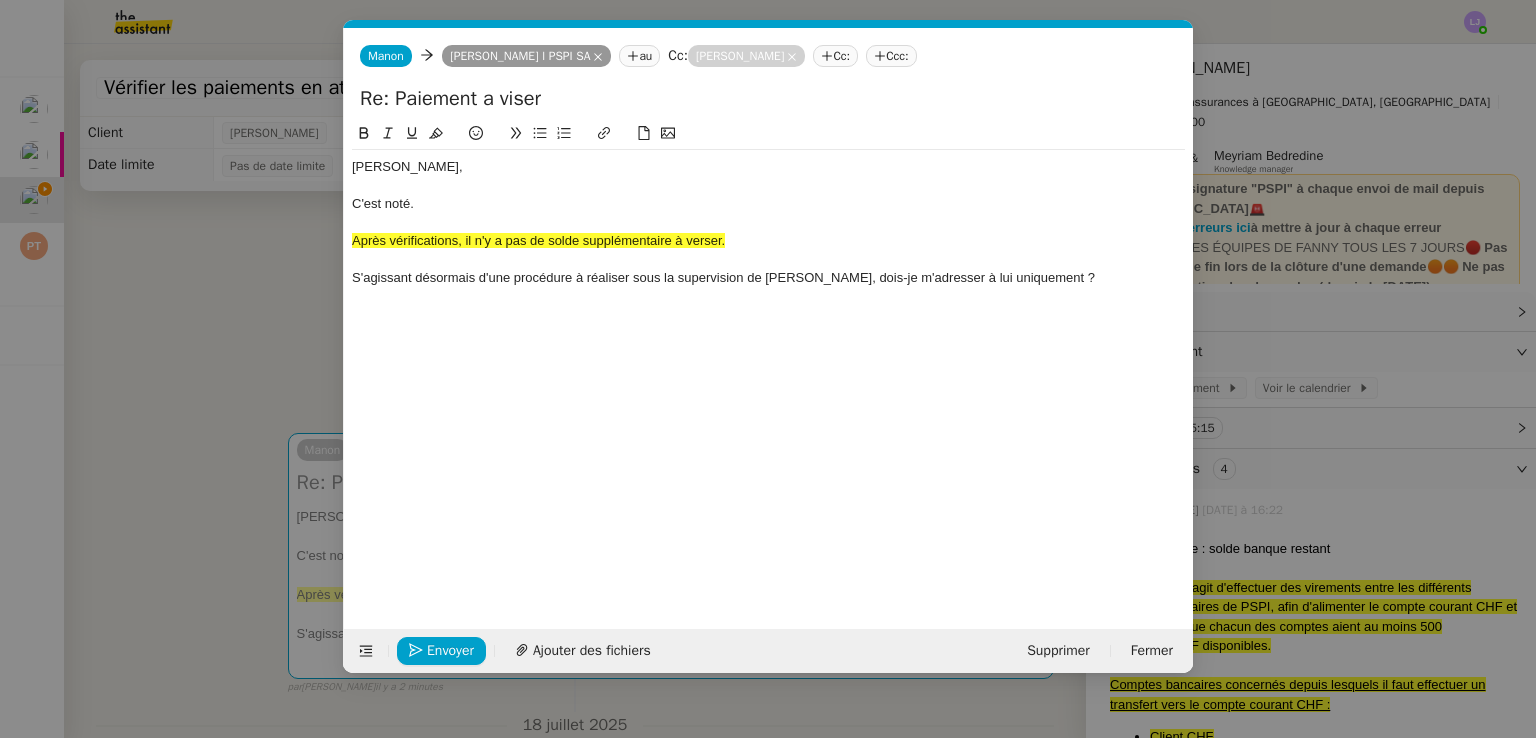 click on "S'agissant désormais d'une procédure à réaliser sous la supervision de [PERSON_NAME], dois-je m'adresser à lui uniquement ?" 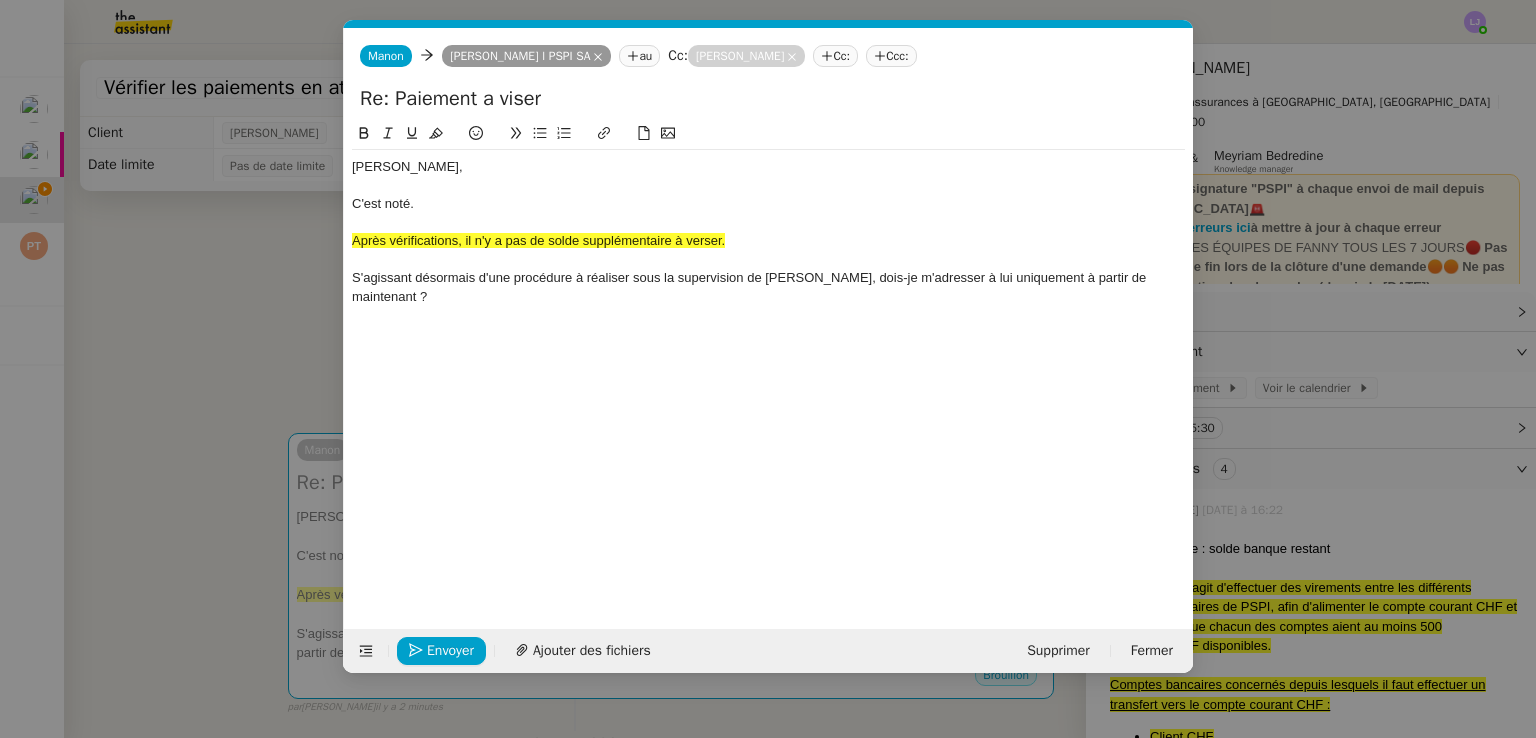 click on "S'agissant désormais d'une procédure à réaliser sous la supervision de [PERSON_NAME], dois-je m'adresser à lui uniquement à partir de maintenant ?" 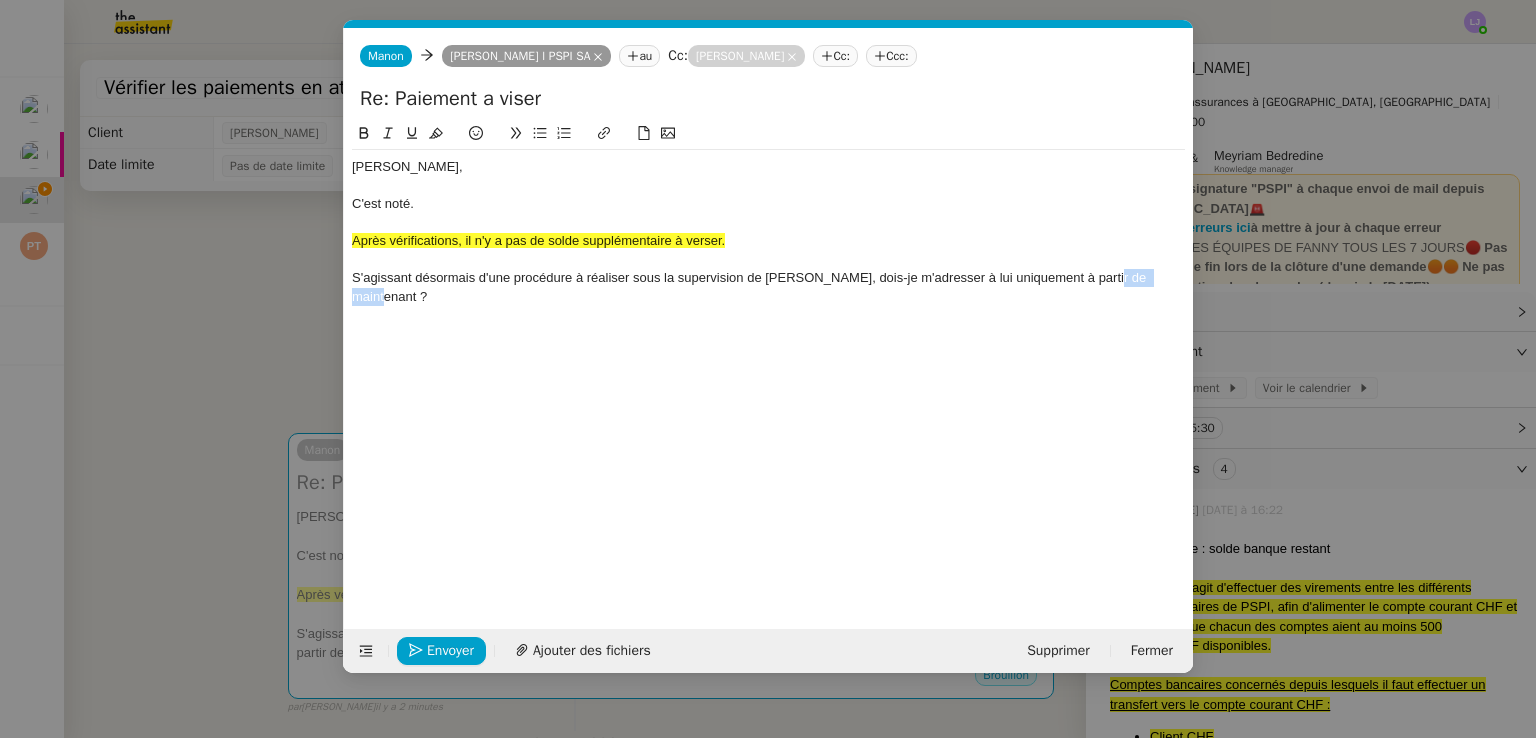 click on "S'agissant désormais d'une procédure à réaliser sous la supervision de [PERSON_NAME], dois-je m'adresser à lui uniquement à partir de maintenant ?" 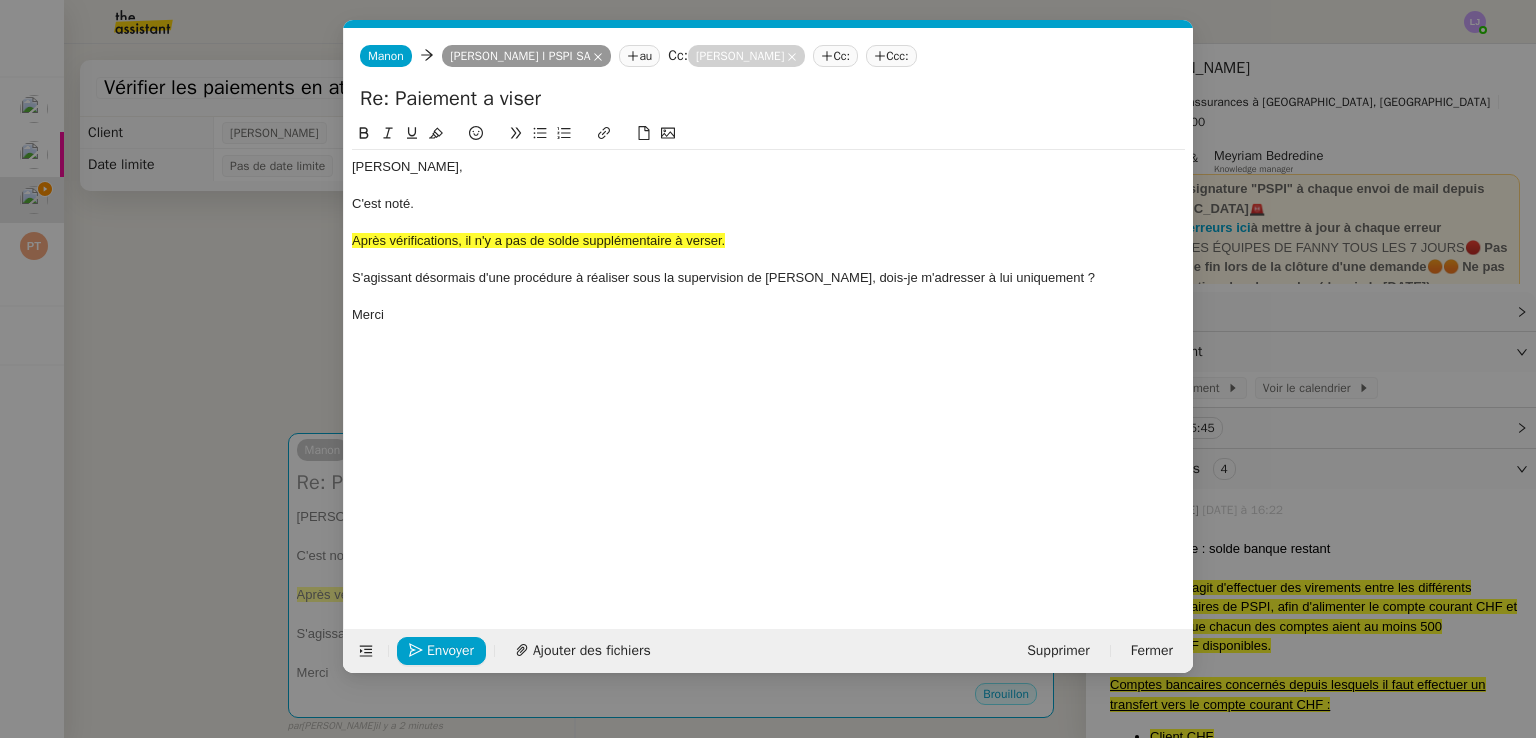 click on "Service TA - VOYAGE - PROPOSITION GLOBALE    A utiliser dans le cadre de proposition de déplacement TA - RELANCE CLIENT (EN)    Relancer un client lorsqu'il n'a pas répondu à un précédent message BAFERTY - MAIL AUDITION    A utiliser dans le cadre de la procédure d'envoi des mails d'audition TA - PUBLICATION OFFRE D'EMPLOI     Organisation du recrutement Discours de présentation du paiement sécurisé    TA - VOYAGES - PROPOSITION ITINERAIRE    Soumettre les résultats d'une recherche TA - CONFIRMATION PAIEMENT (EN)    Confirmer avec le client de modèle de transaction - Attention Plan Pro nécessaire. TA - COURRIER EXPEDIE (recommandé)    A utiliser dans le cadre de l'envoi d'un courrier recommandé TA - PARTAGE DE CALENDRIER (EN)    A utiliser pour demander au client de partager son calendrier afin de faciliter l'accès et la gestion PSPI - Appel de fonds MJL    A utiliser dans le cadre de la procédure d'appel de fonds MJL TA - RELANCE CLIENT    PSPI - Appel de cotisation CFE" at bounding box center [768, 369] 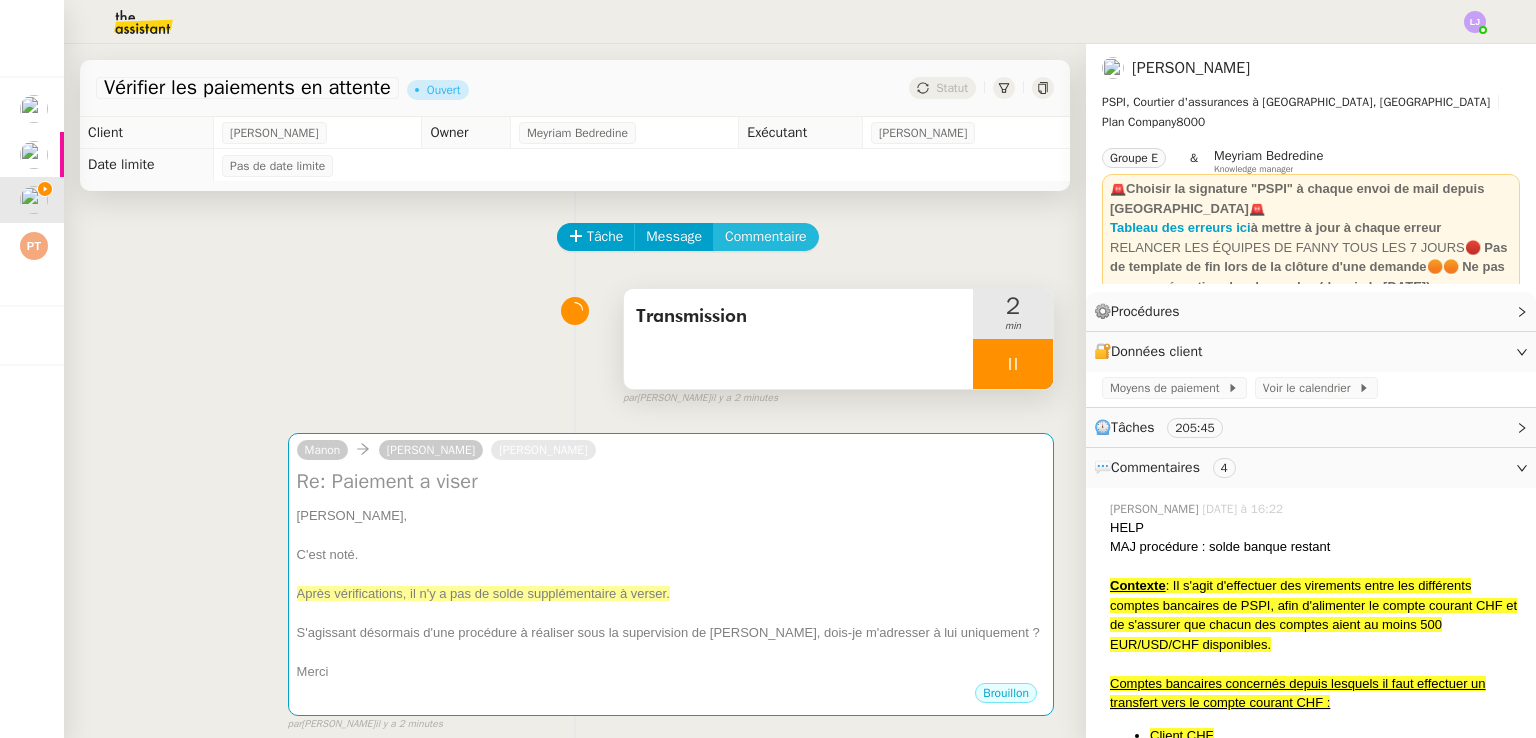 click on "Commentaire" 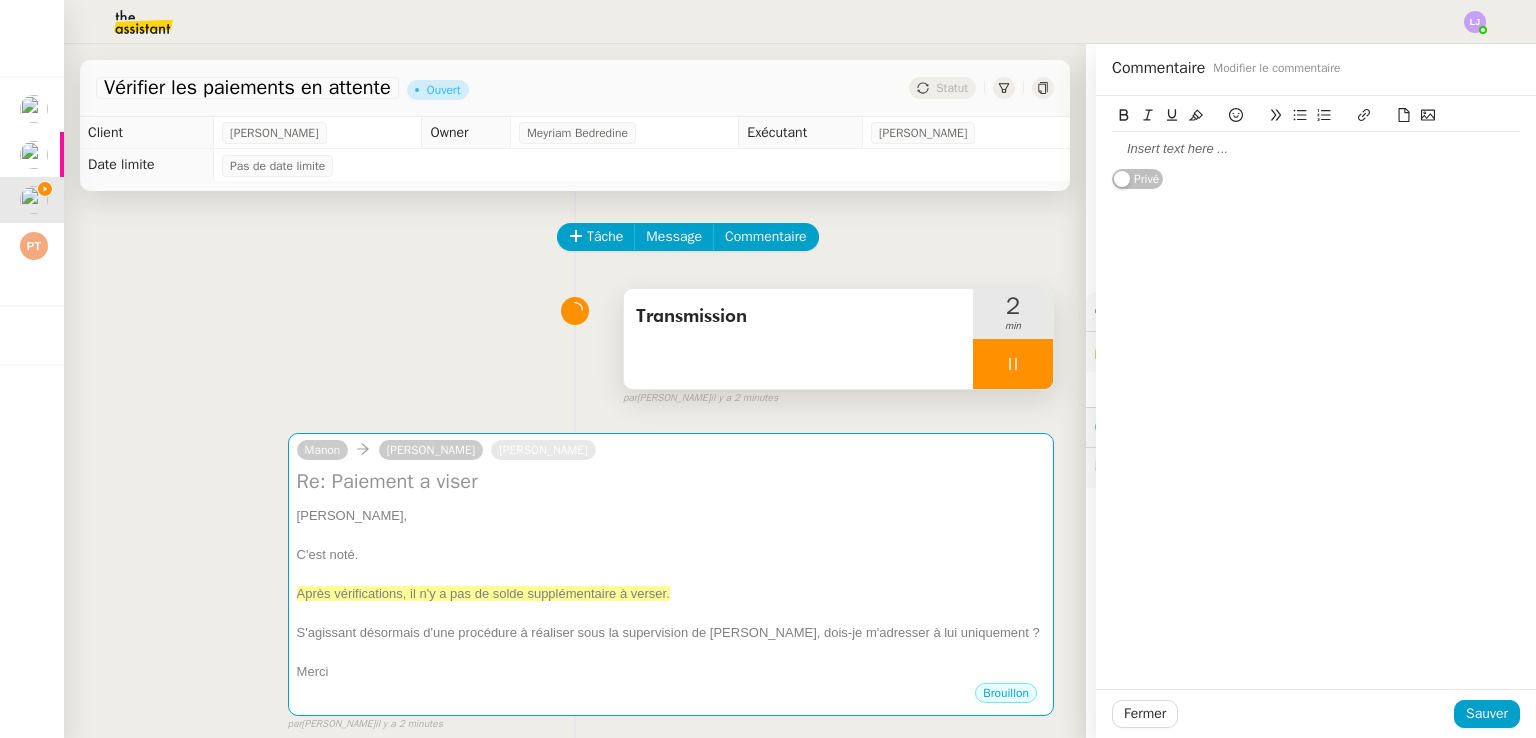 type 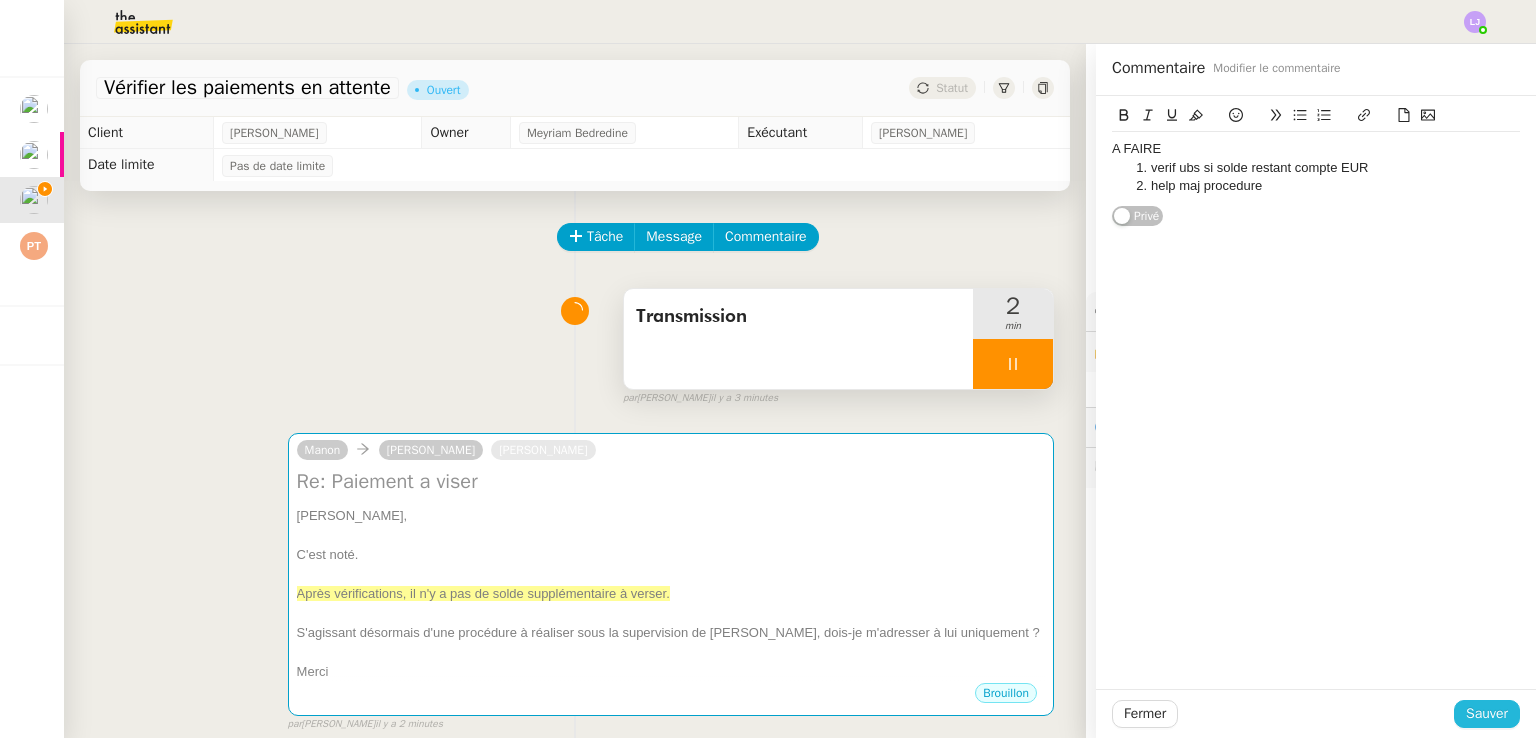 click on "Sauver" 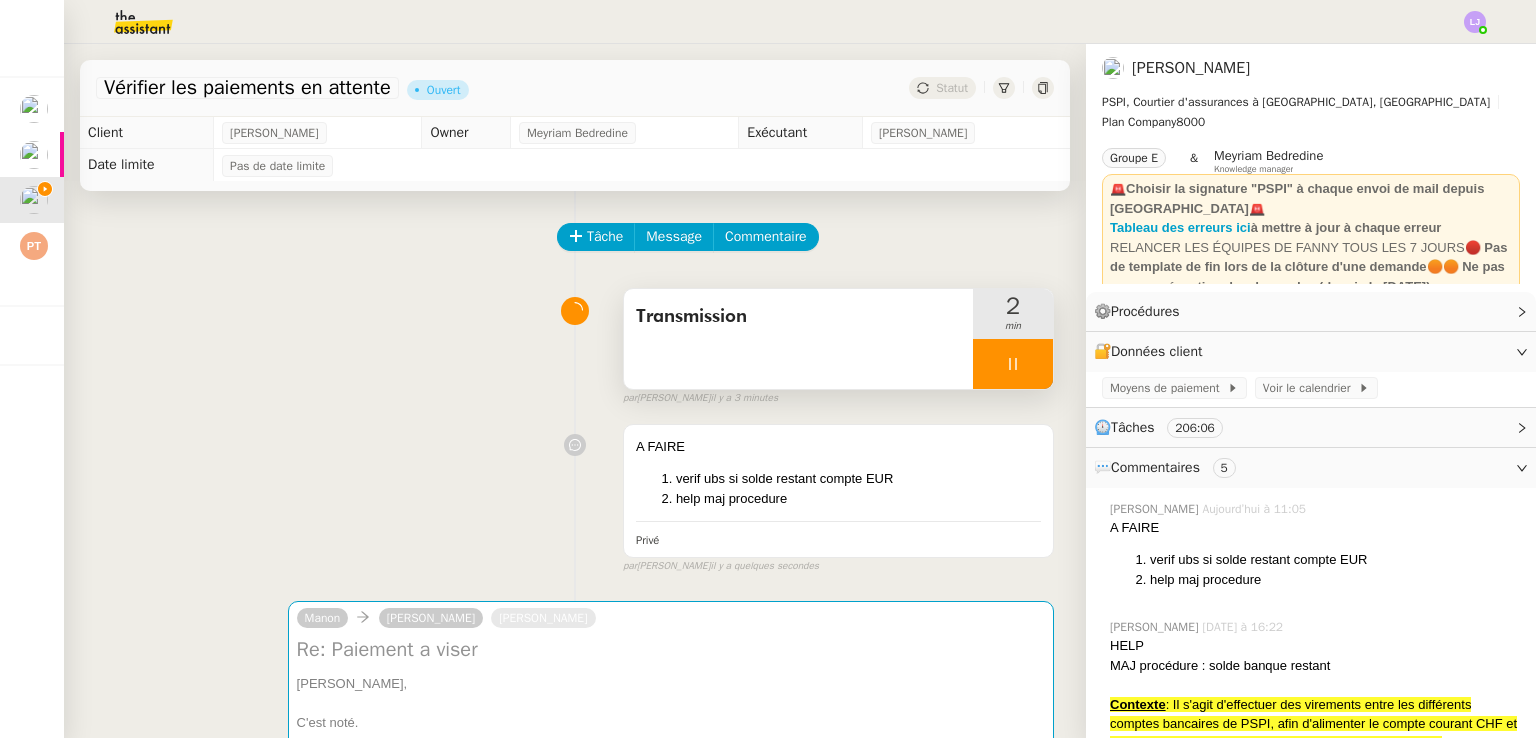 click at bounding box center (1013, 364) 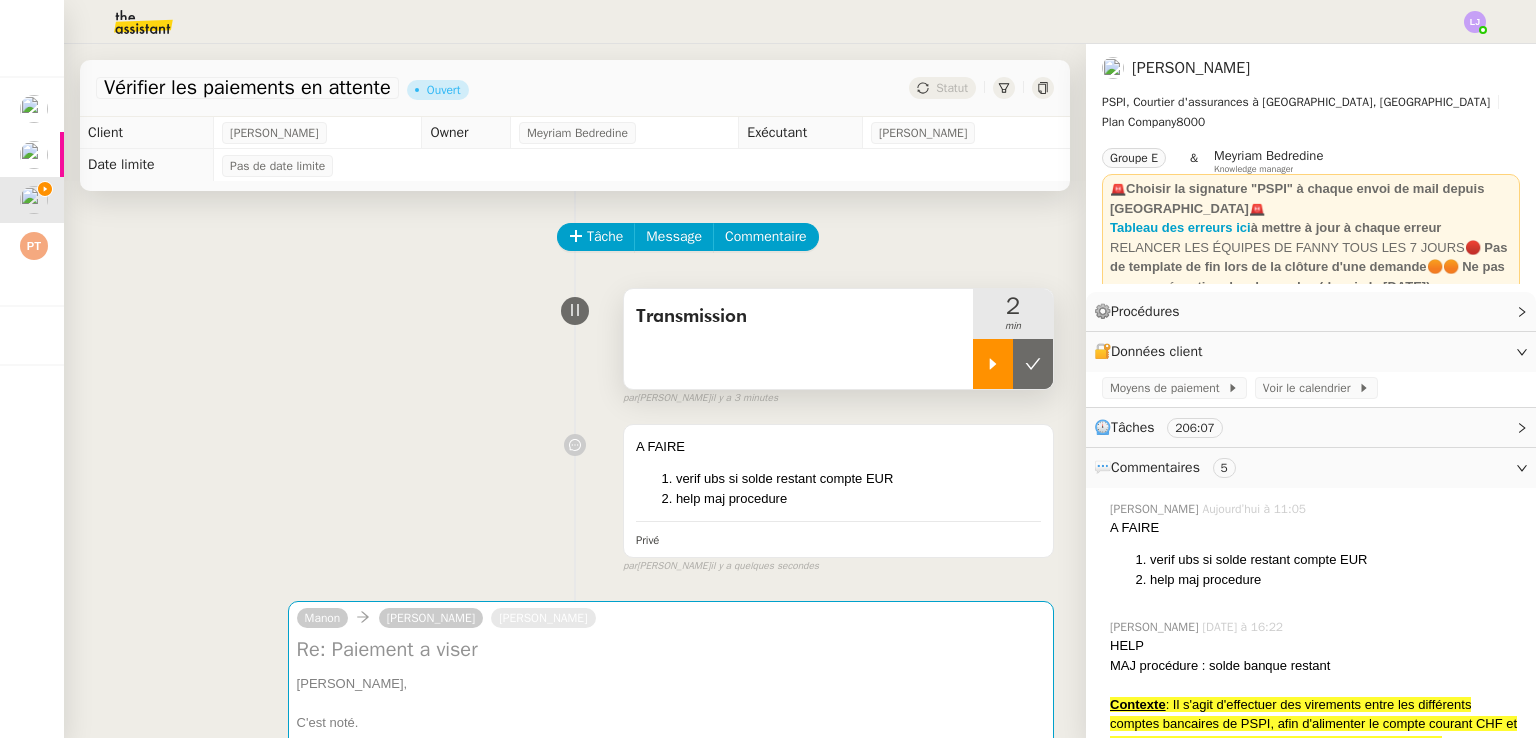 click at bounding box center [1033, 364] 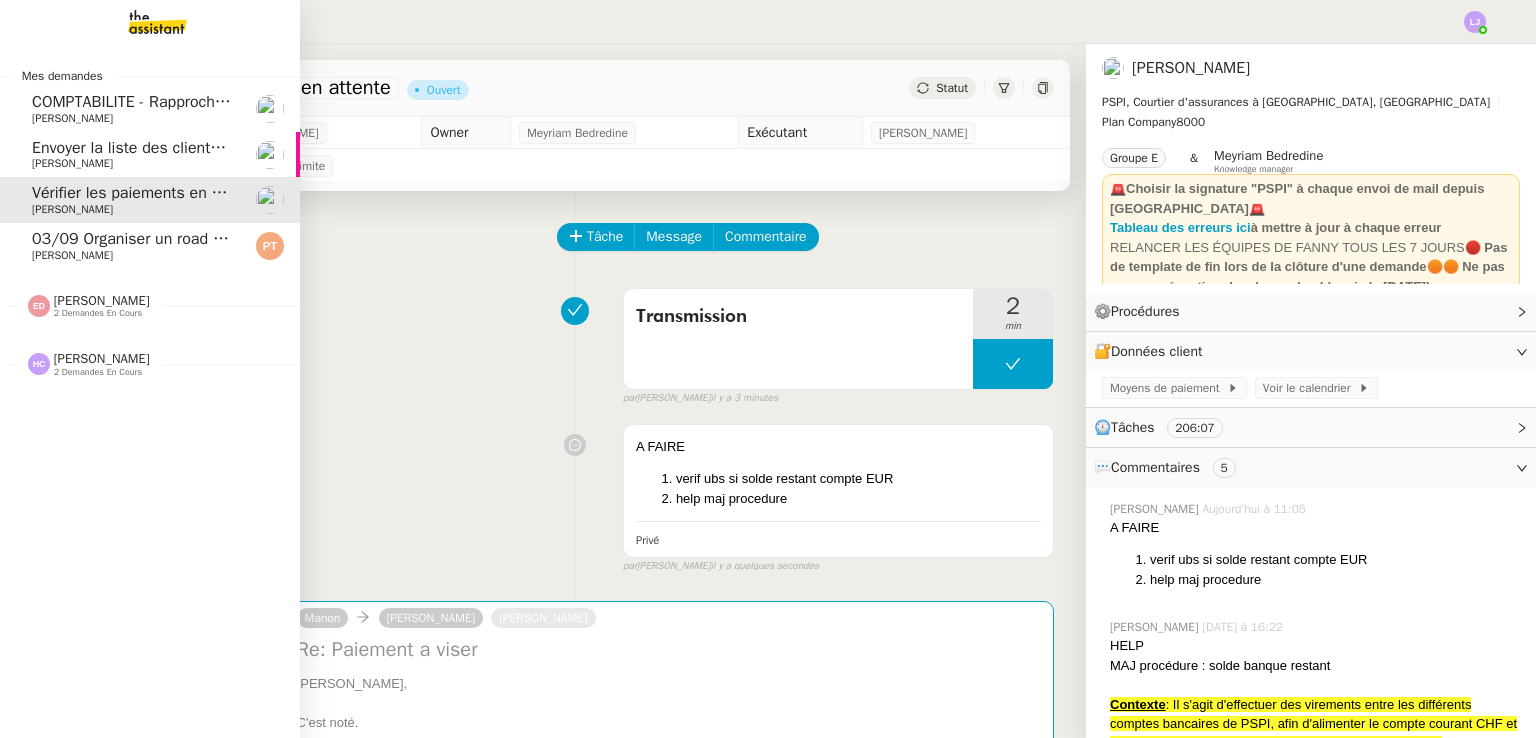 click on "Envoyer la liste des clients et assureurs" 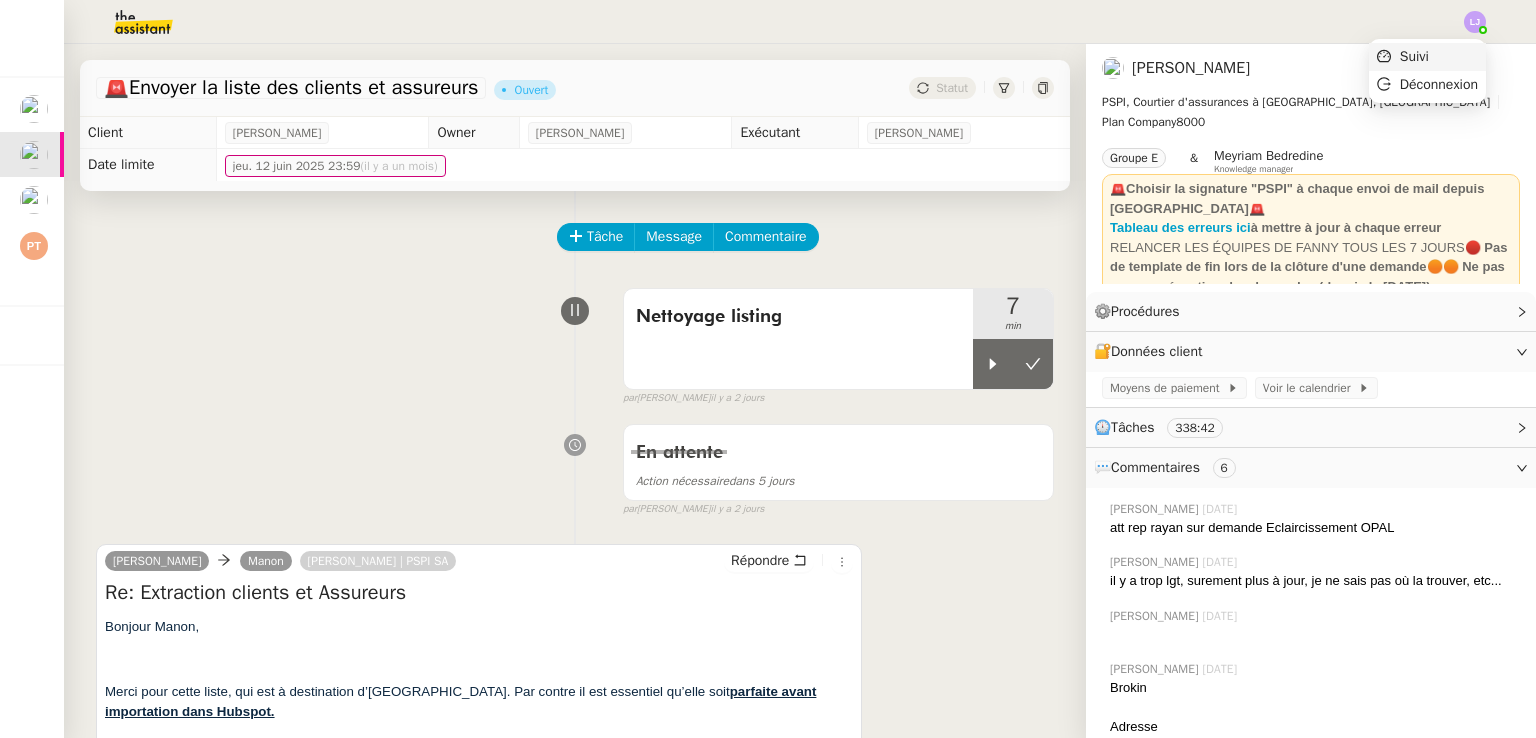 click on "Suivi" at bounding box center (1427, 57) 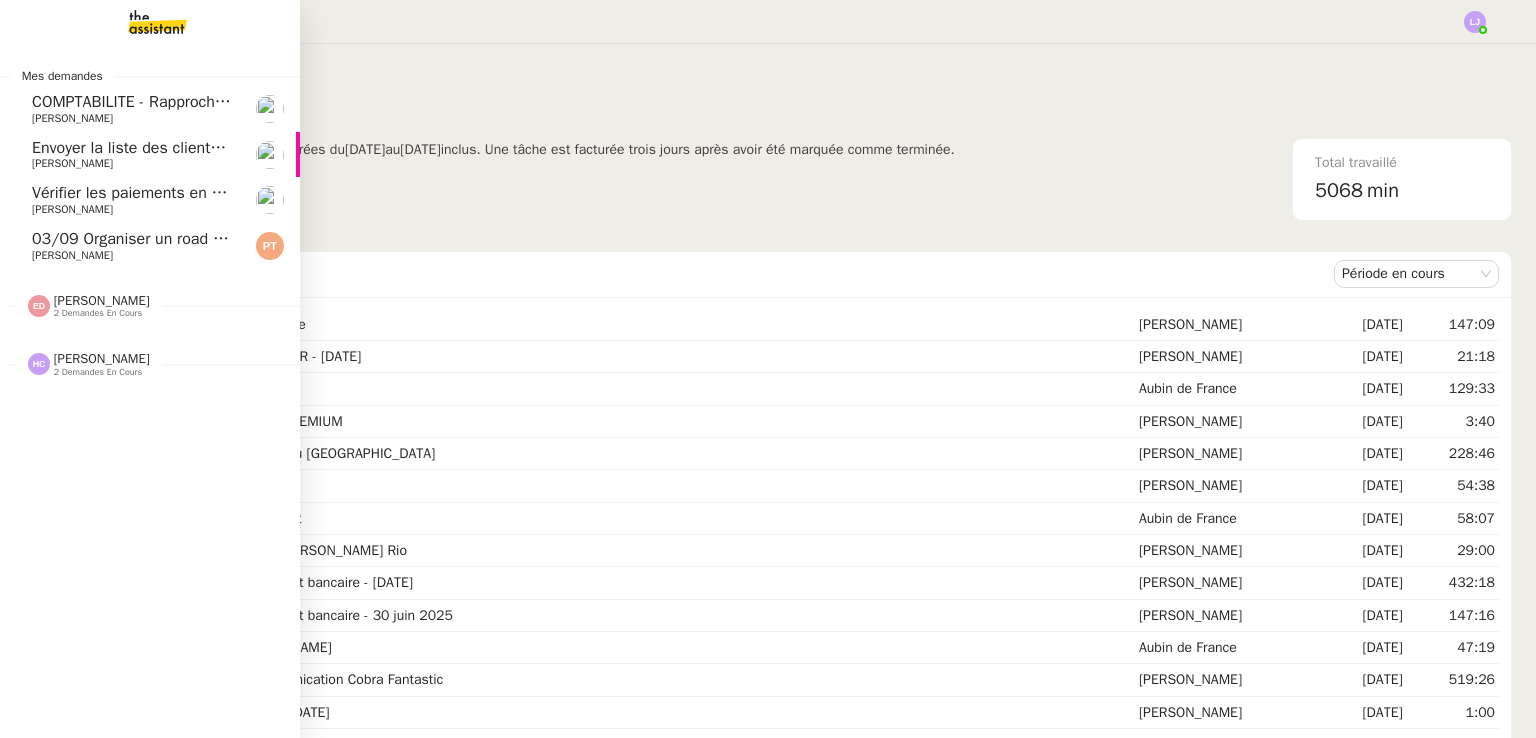 click on "03/09 Organiser un road trip au [GEOGRAPHIC_DATA]" 